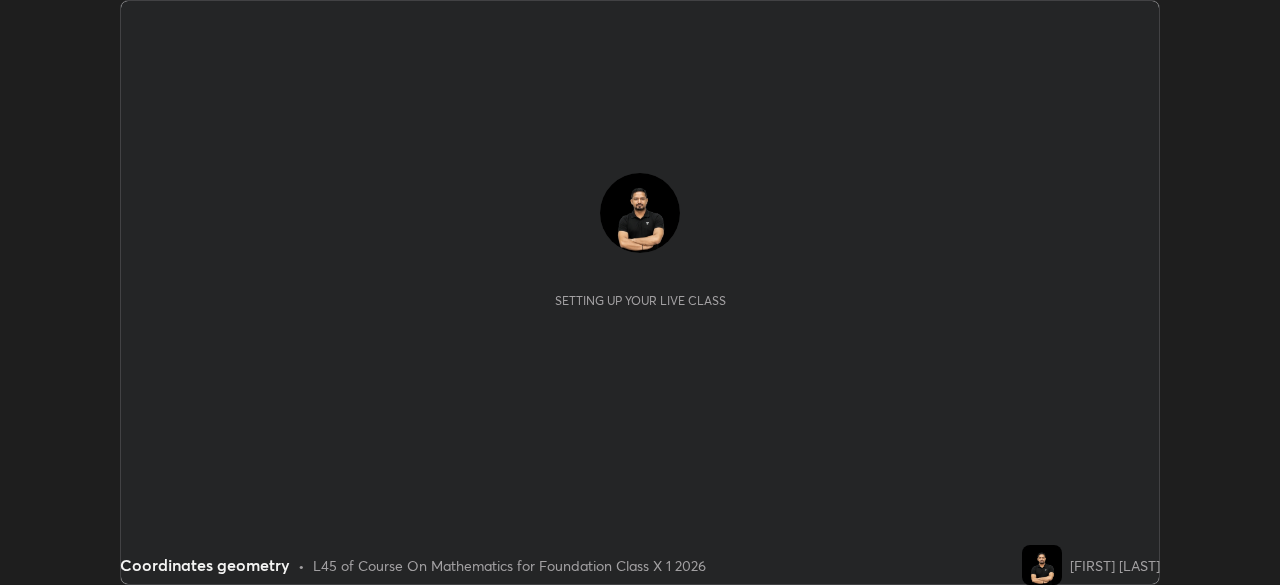 scroll, scrollTop: 0, scrollLeft: 0, axis: both 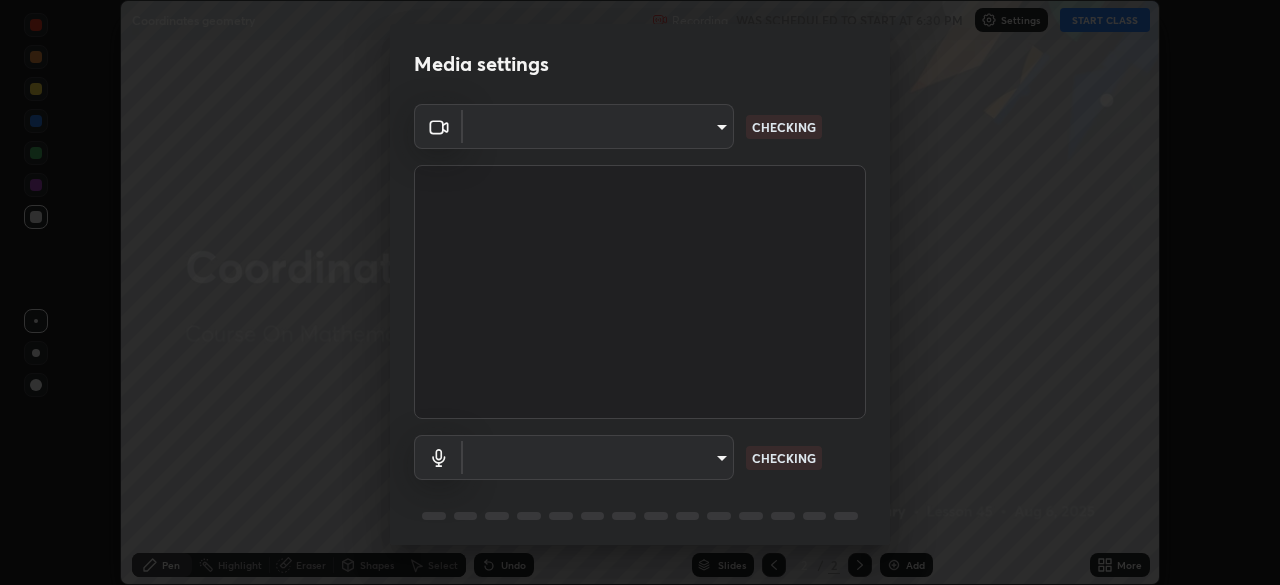 type on "99035bc5cb8b347fb12f47690f80fe5c97615b4048617af418793a5db6a8c703" 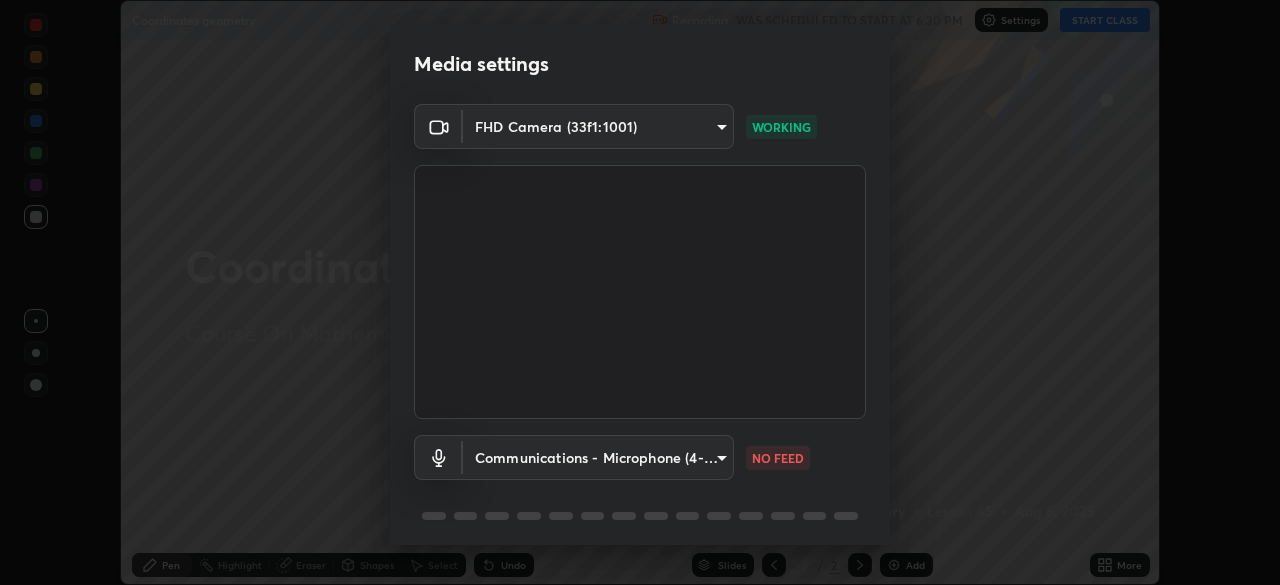 click on "Erase all Coordinates geometry Recording WAS SCHEDULED TO START AT  6:30 PM Settings START CLASS Setting up your live class Coordinates geometry • L45 of Course On Mathematics for Foundation Class X 1 2026 [FIRST] [LAST] Pen Highlight Eraser Shapes Select Undo Slides 2 / 2 Add More No doubts shared Encourage your learners to ask a doubt for better clarity Report an issue Reason for reporting Buffering Chat not working Audio - Video sync issue Educator video quality low ​ Attach an image Report Media settings FHD Camera (33f1:1001) 99035bc5cb8b347fb12f47690f80fe5c97615b4048617af418793a5db6a8c703 WORKING Communications - Microphone (4- USB PnP Sound Device) communications NO FEED 1 / 5 Next" at bounding box center [640, 292] 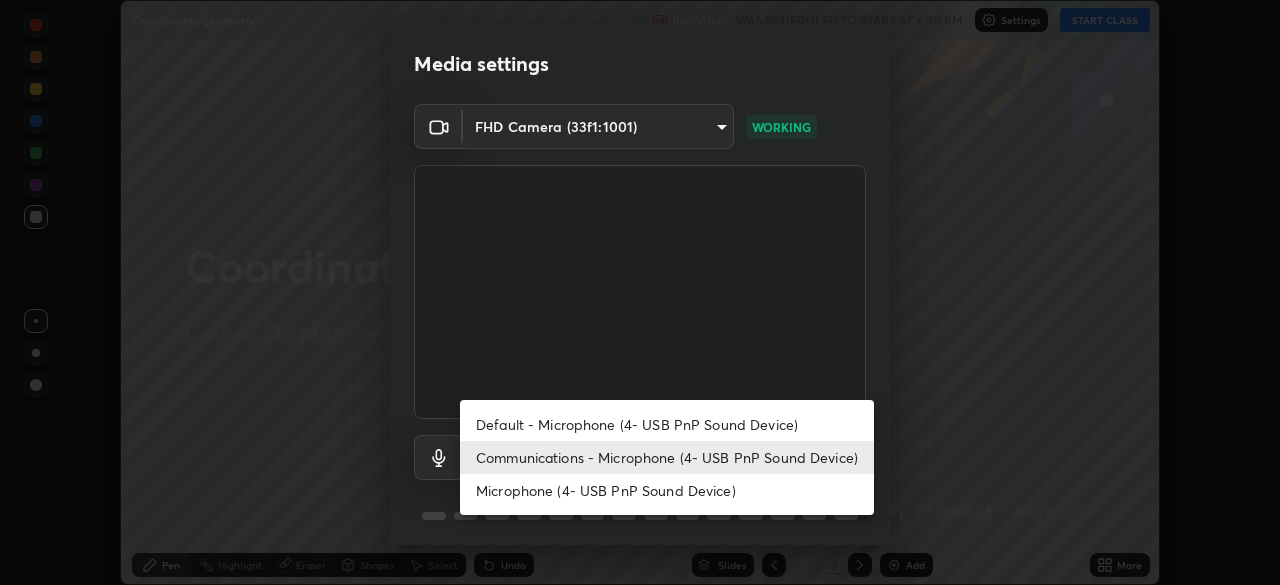 click on "Default - Microphone (4- USB PnP Sound Device)" at bounding box center (667, 424) 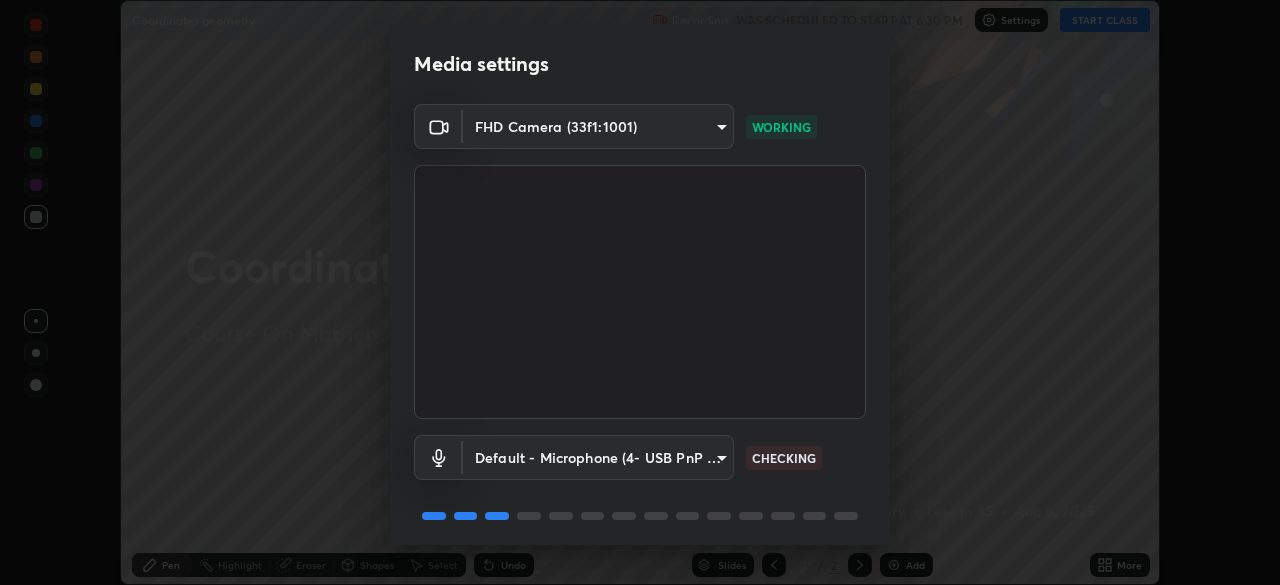 scroll, scrollTop: 71, scrollLeft: 0, axis: vertical 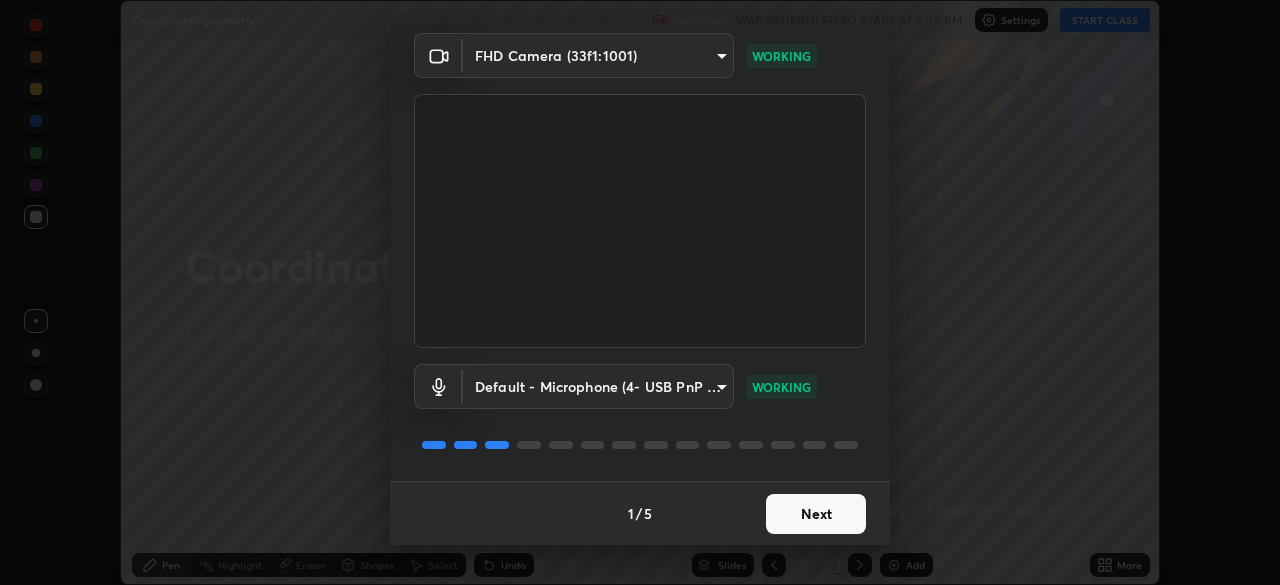 click on "Next" at bounding box center [816, 514] 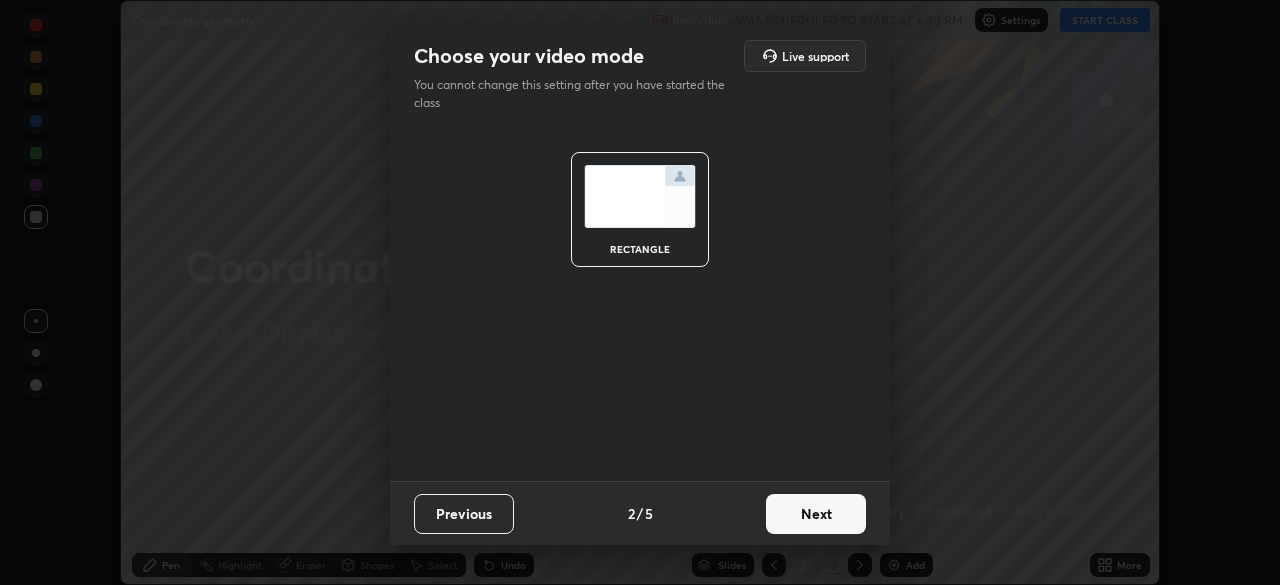 click on "Next" at bounding box center [816, 514] 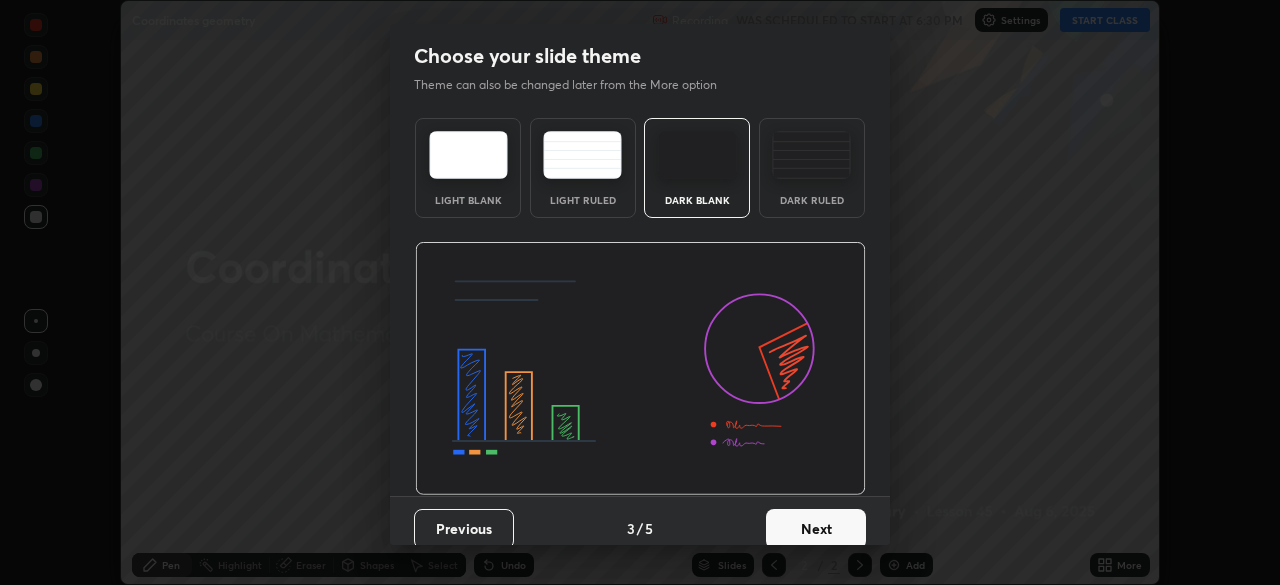 click on "Next" at bounding box center (816, 529) 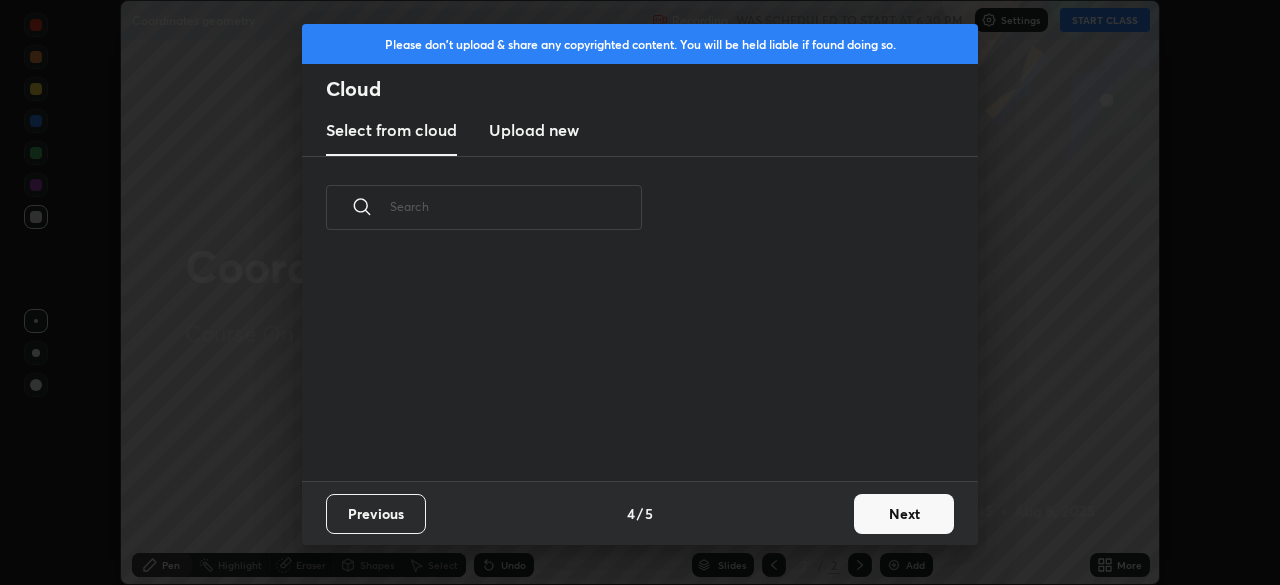 click on "Next" at bounding box center [904, 514] 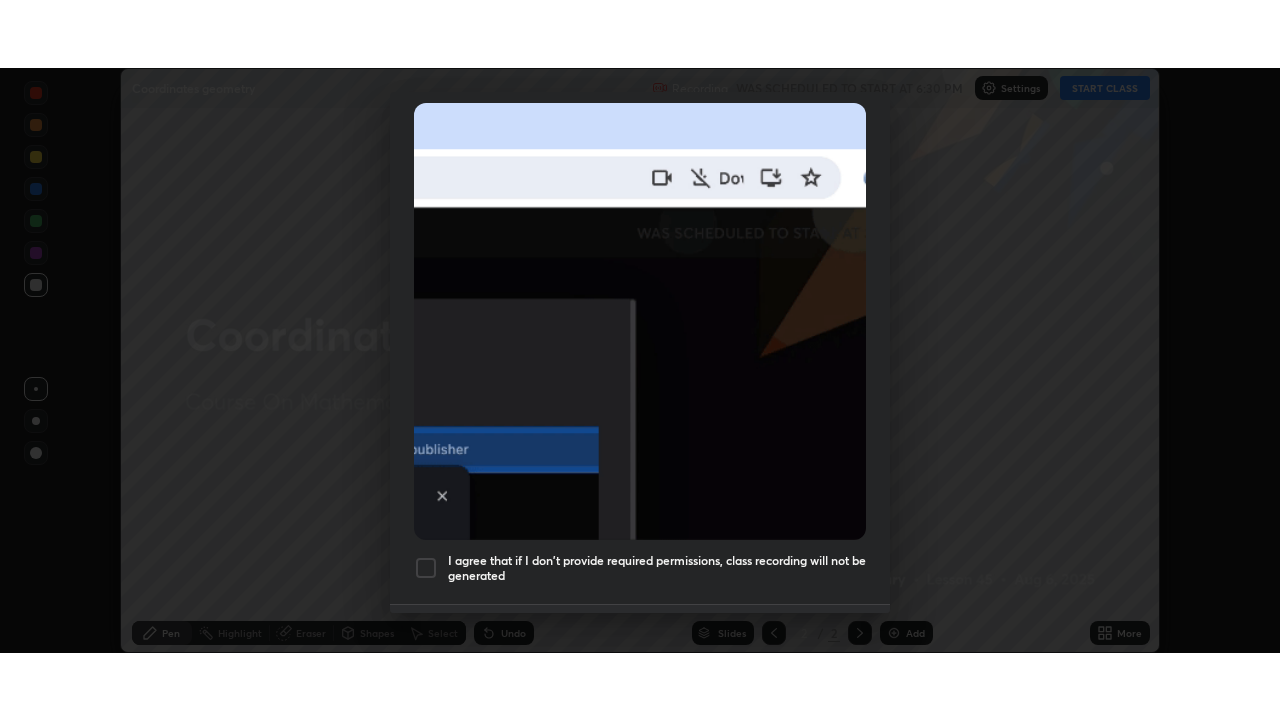 scroll, scrollTop: 479, scrollLeft: 0, axis: vertical 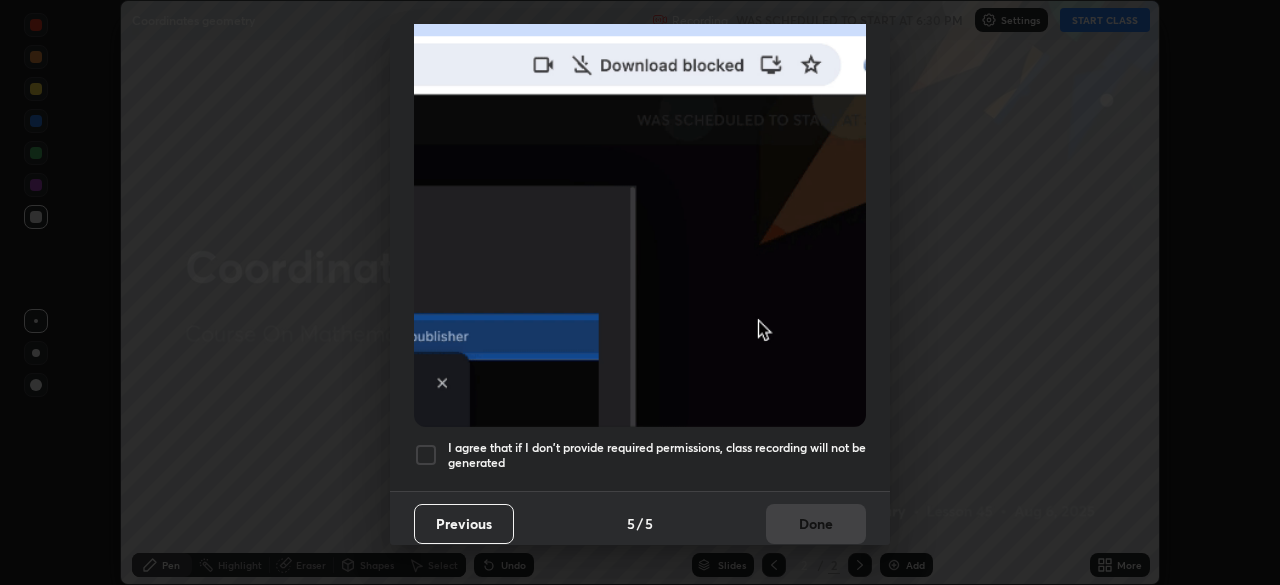 click at bounding box center (426, 455) 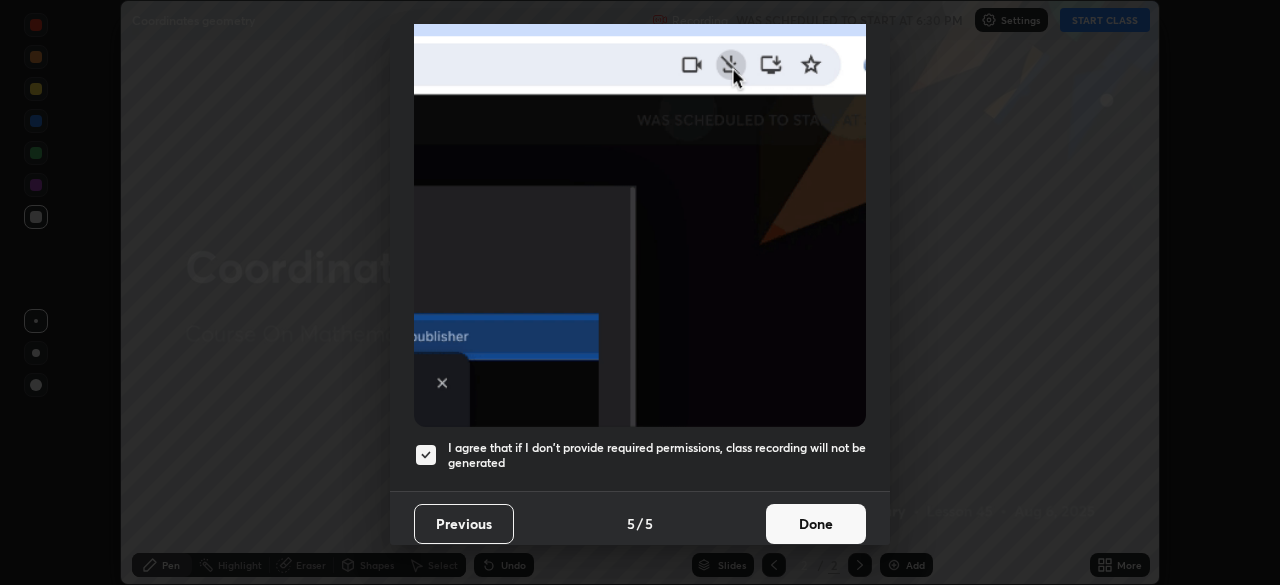 click on "Done" at bounding box center (816, 524) 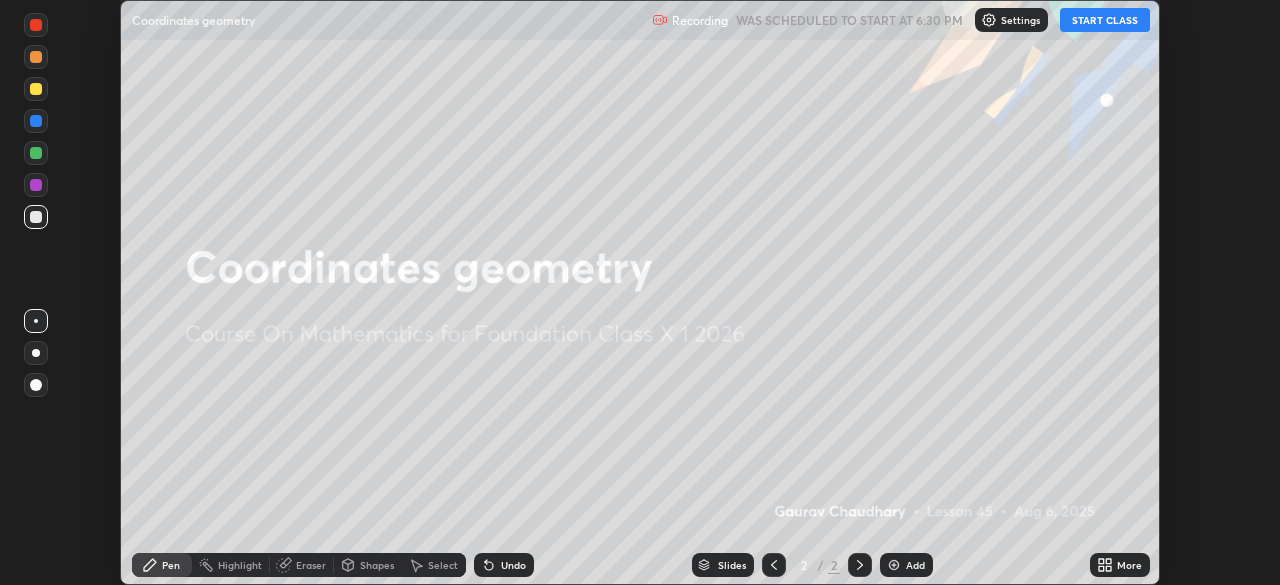 click on "START CLASS" at bounding box center (1105, 20) 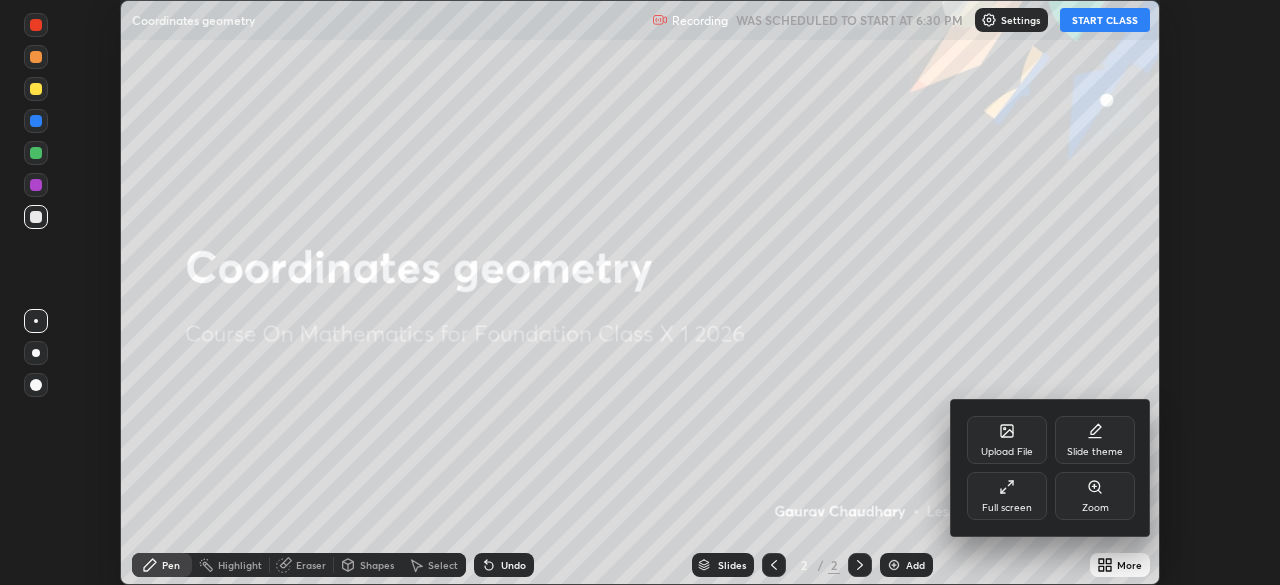 click on "Full screen" at bounding box center (1007, 496) 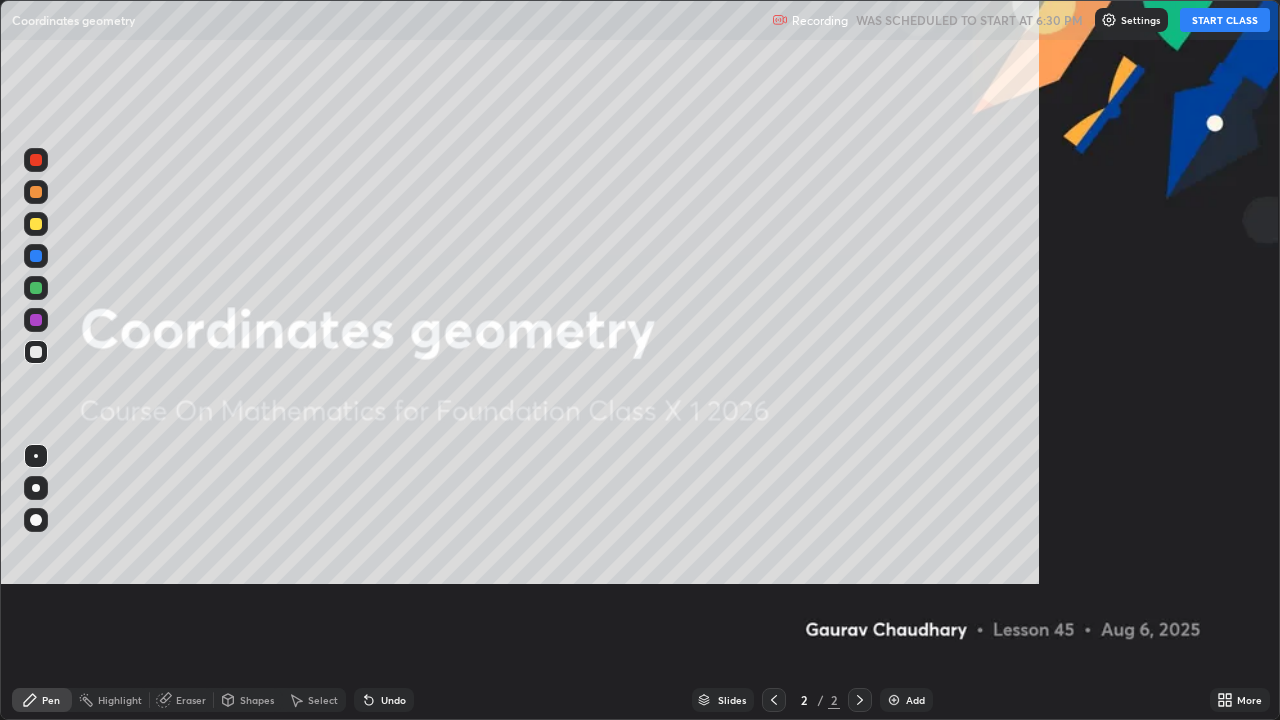scroll, scrollTop: 99280, scrollLeft: 98720, axis: both 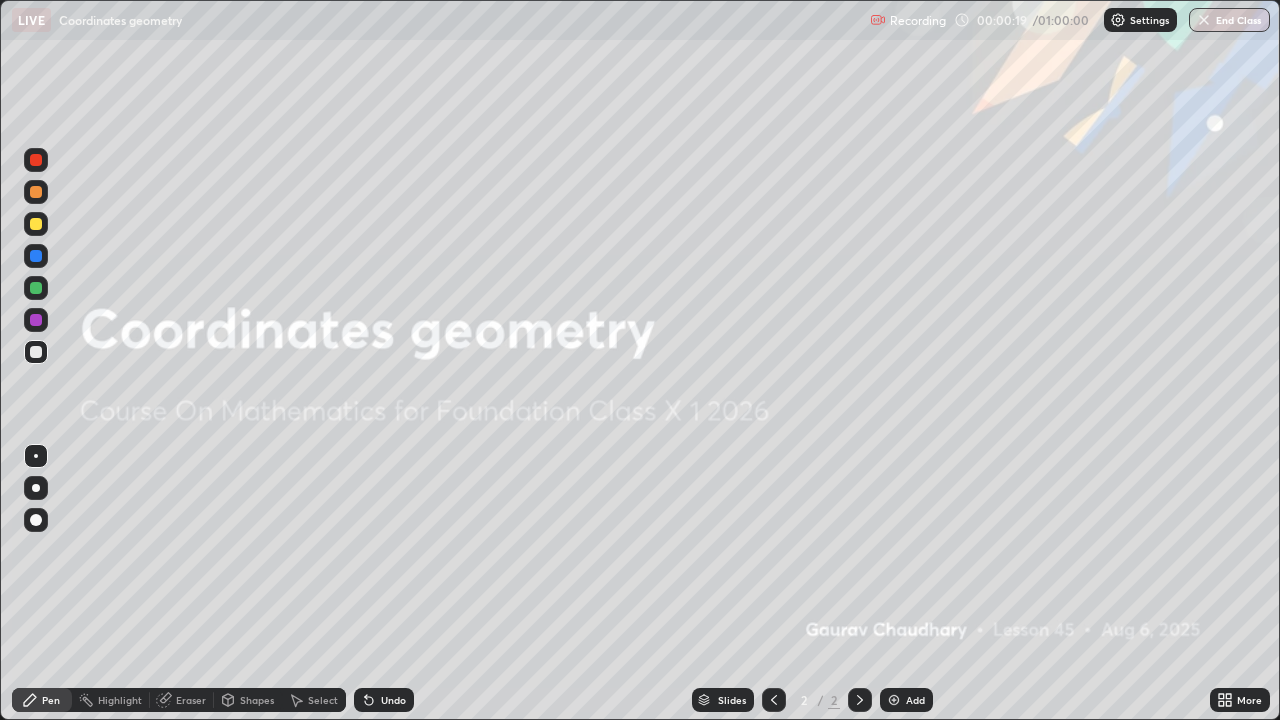 click on "Add" at bounding box center [915, 700] 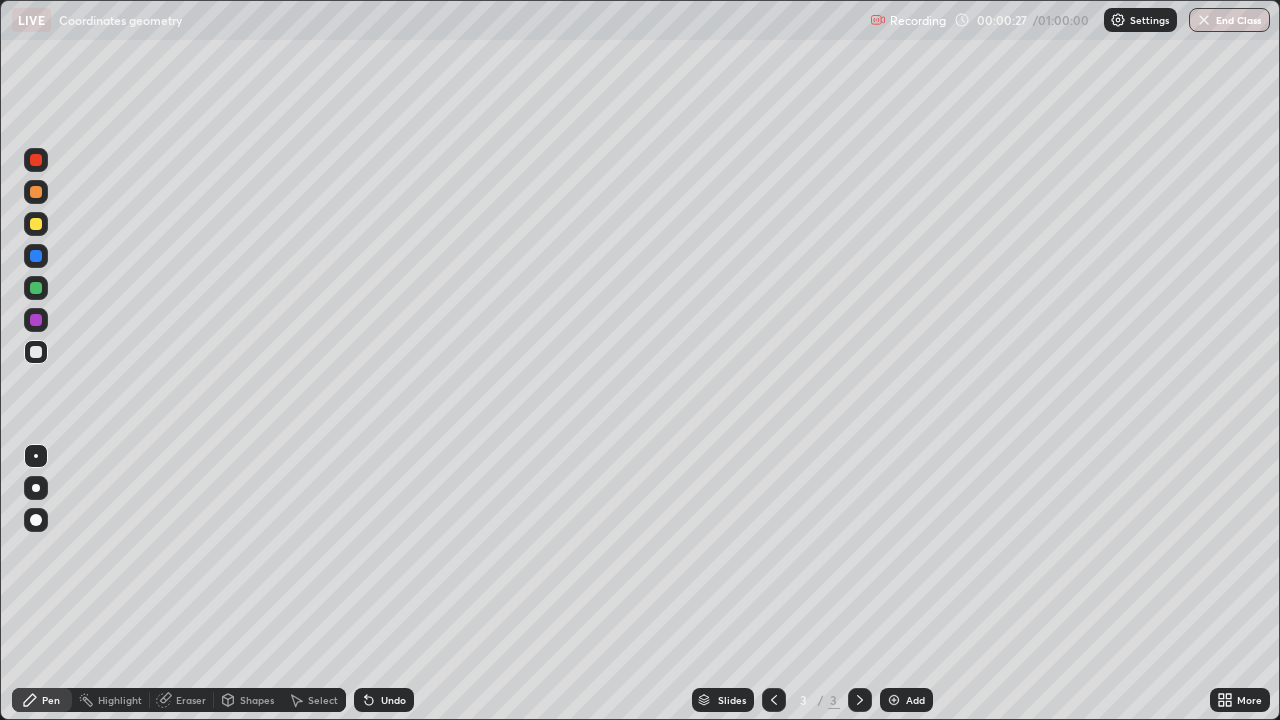 click 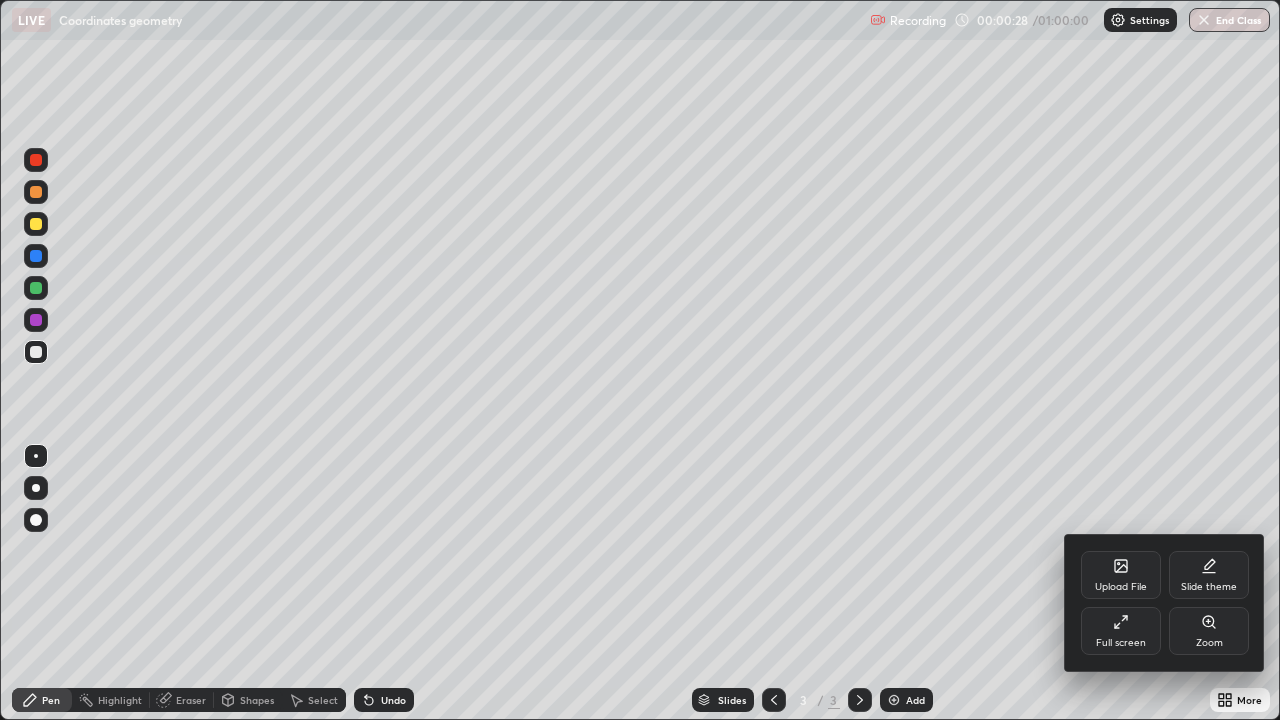click on "Upload File" at bounding box center (1121, 587) 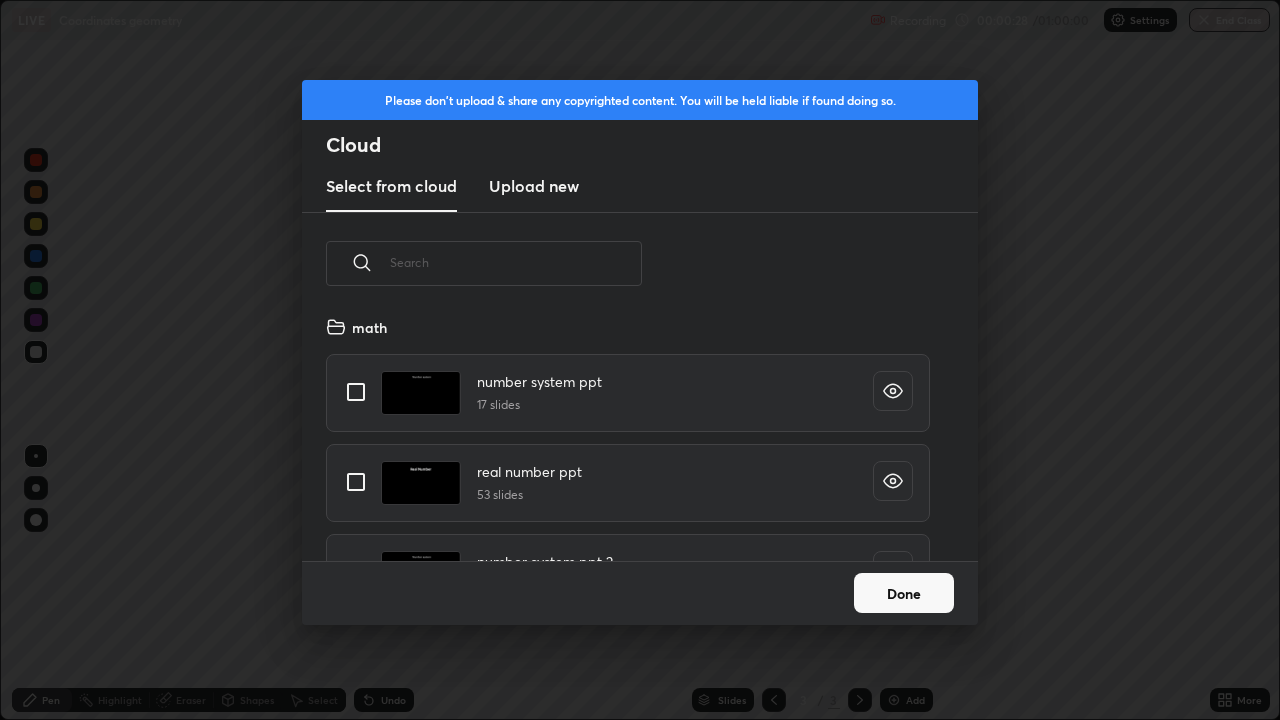 scroll, scrollTop: 7, scrollLeft: 11, axis: both 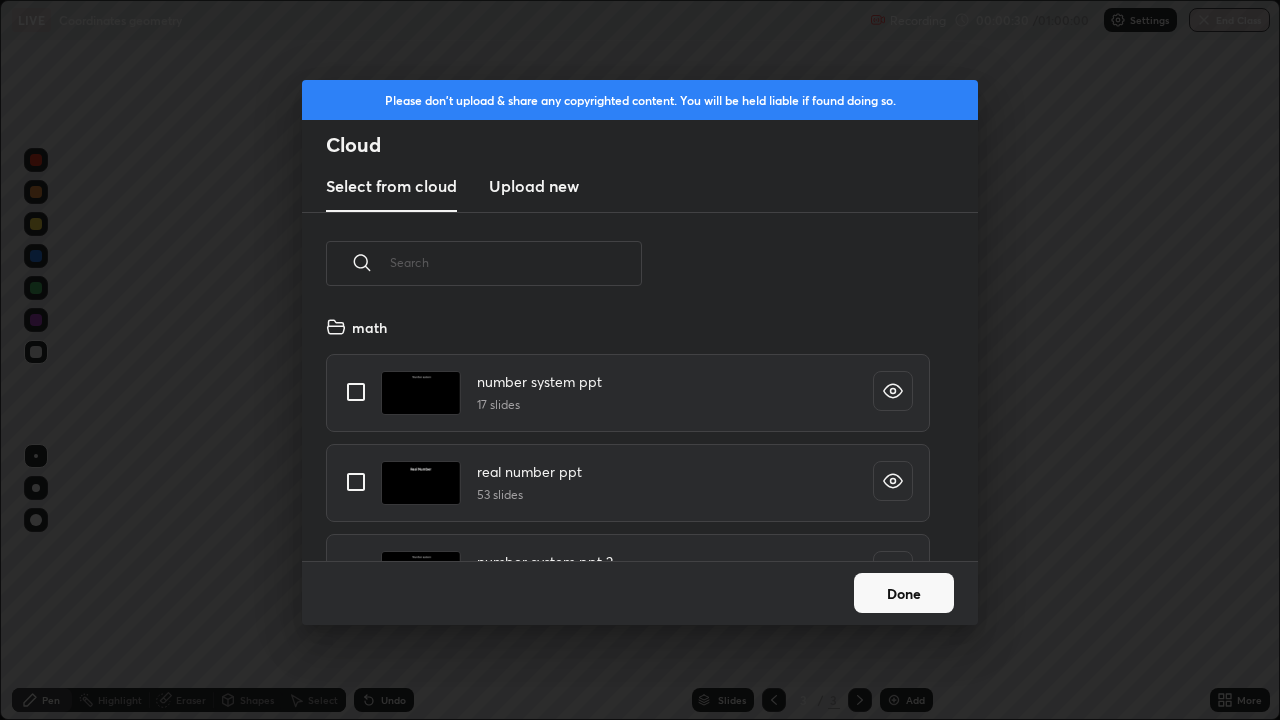 click on "Upload new" at bounding box center [534, 186] 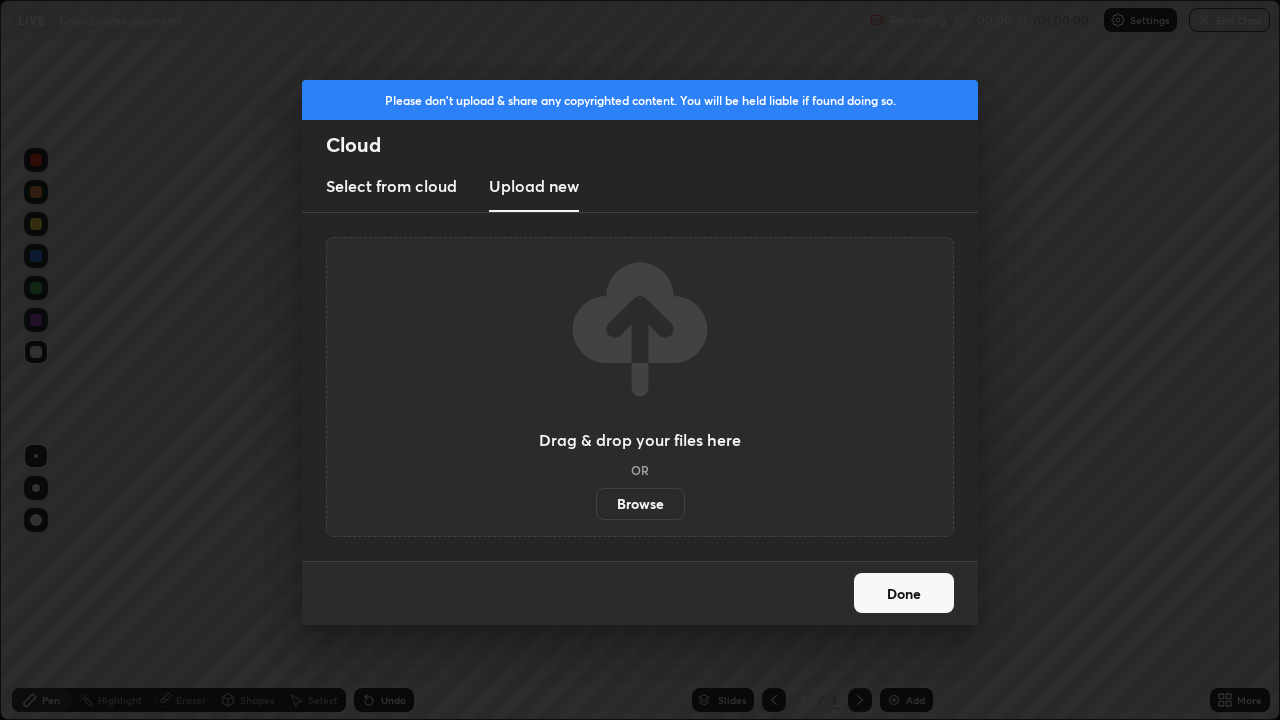 click on "Select from cloud" at bounding box center (391, 187) 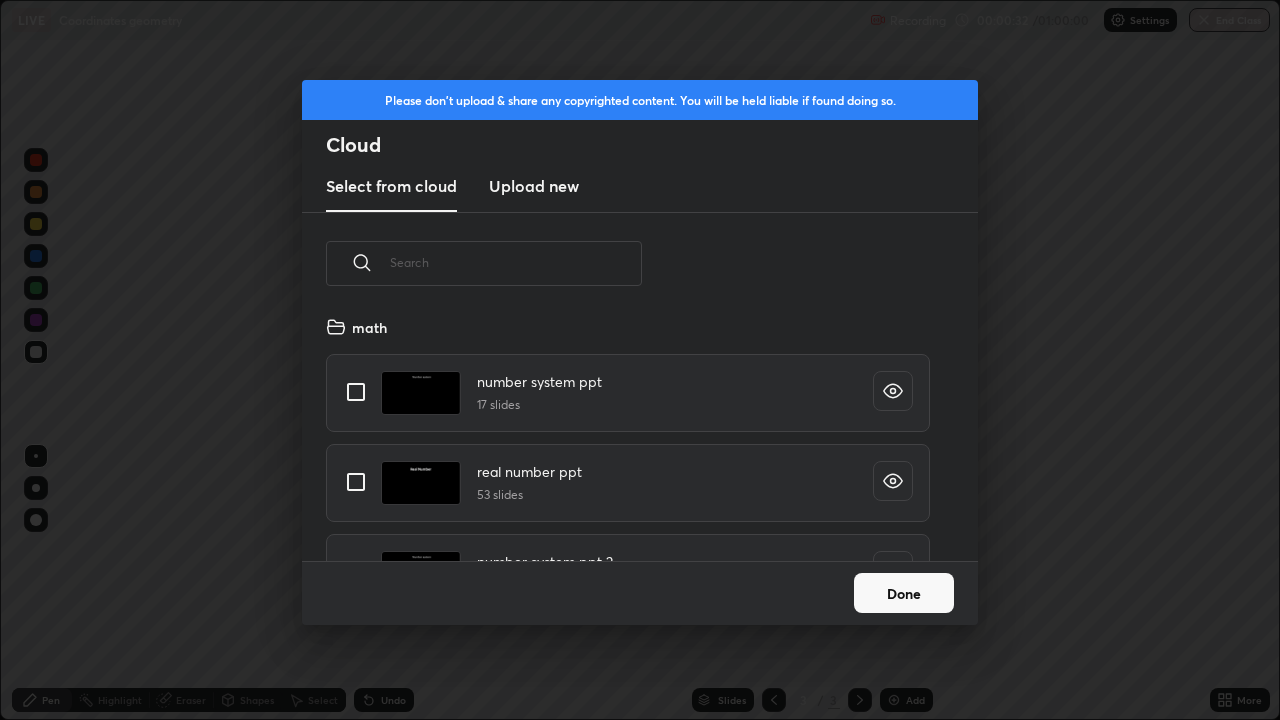 scroll, scrollTop: 7, scrollLeft: 11, axis: both 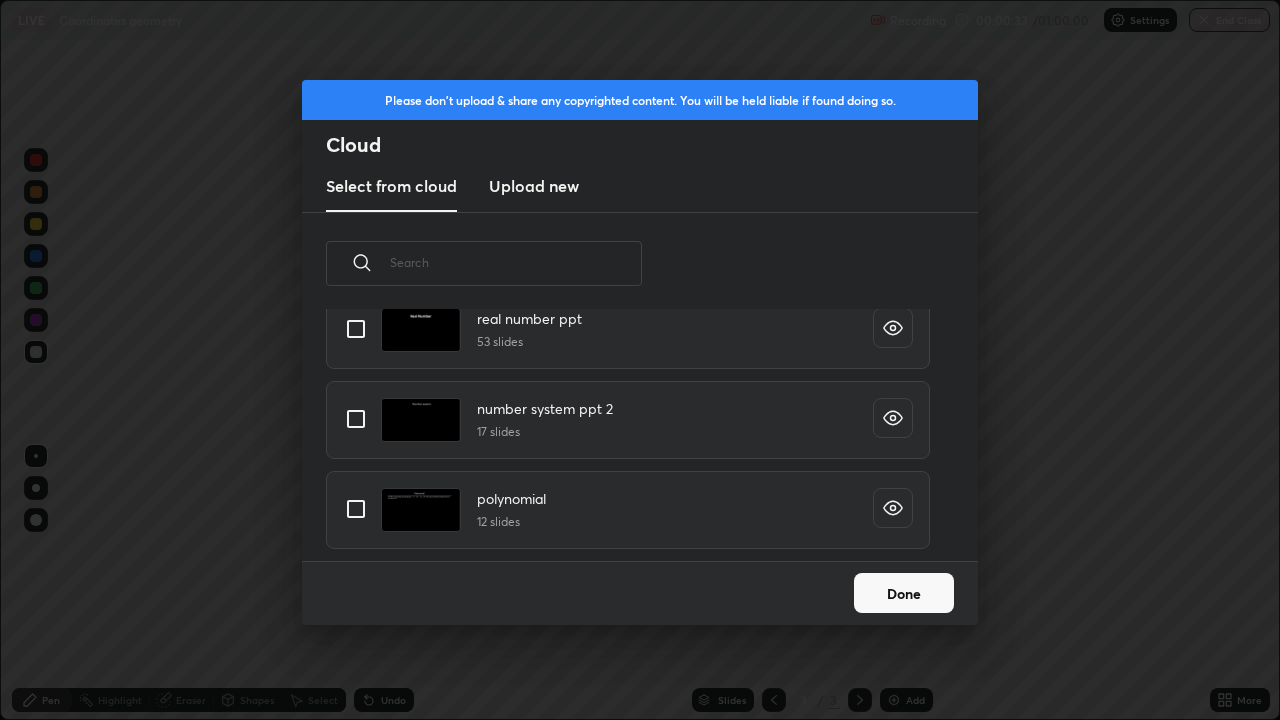 click at bounding box center [516, 262] 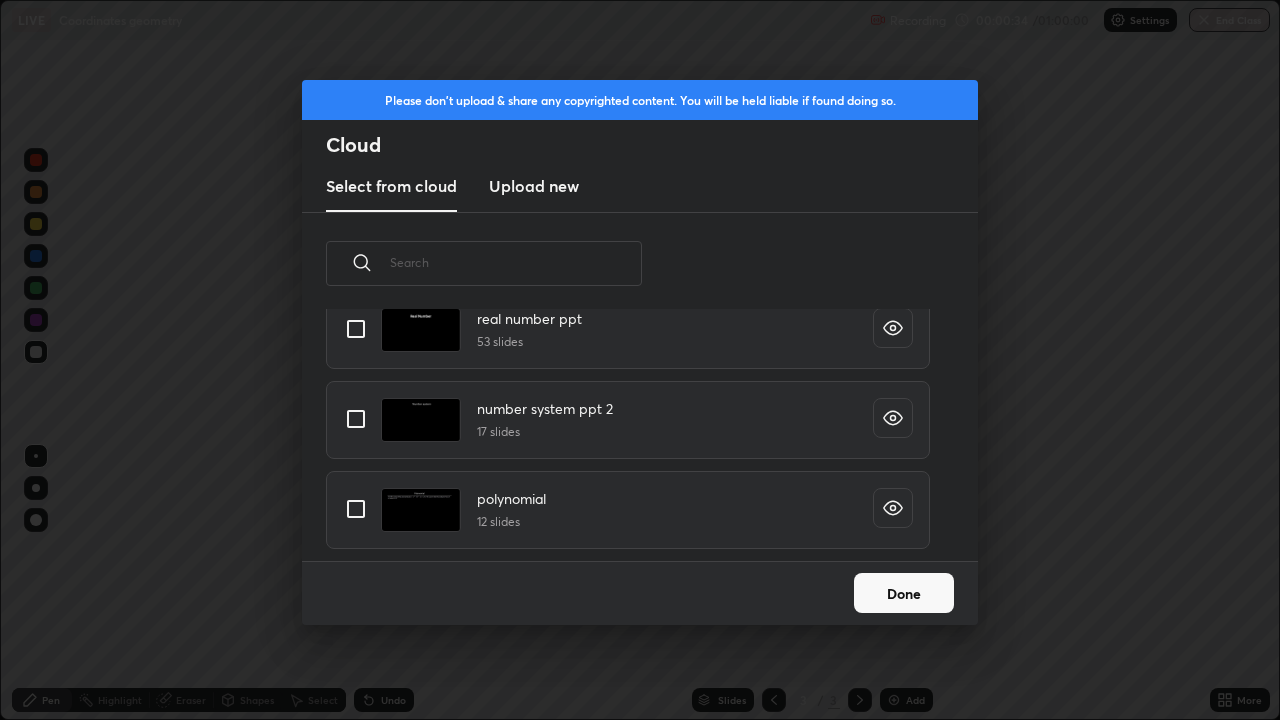 click on "Done" at bounding box center [904, 593] 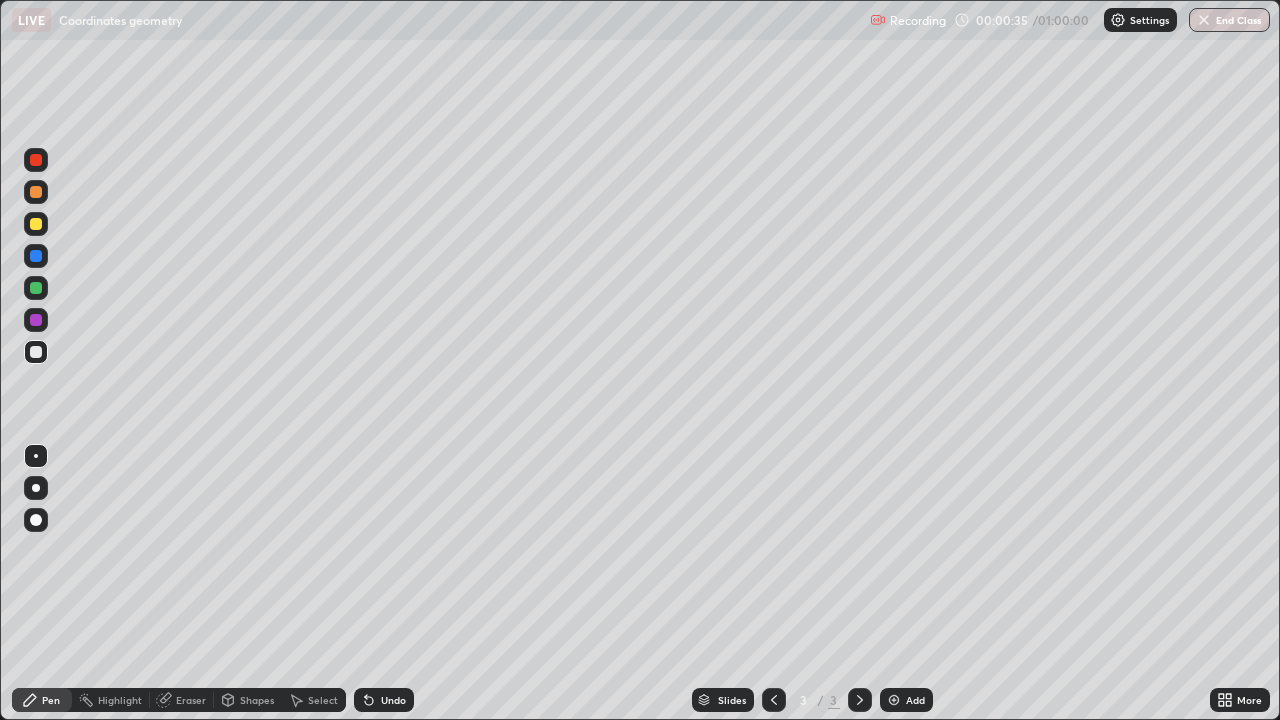 click on "More" at bounding box center (1249, 700) 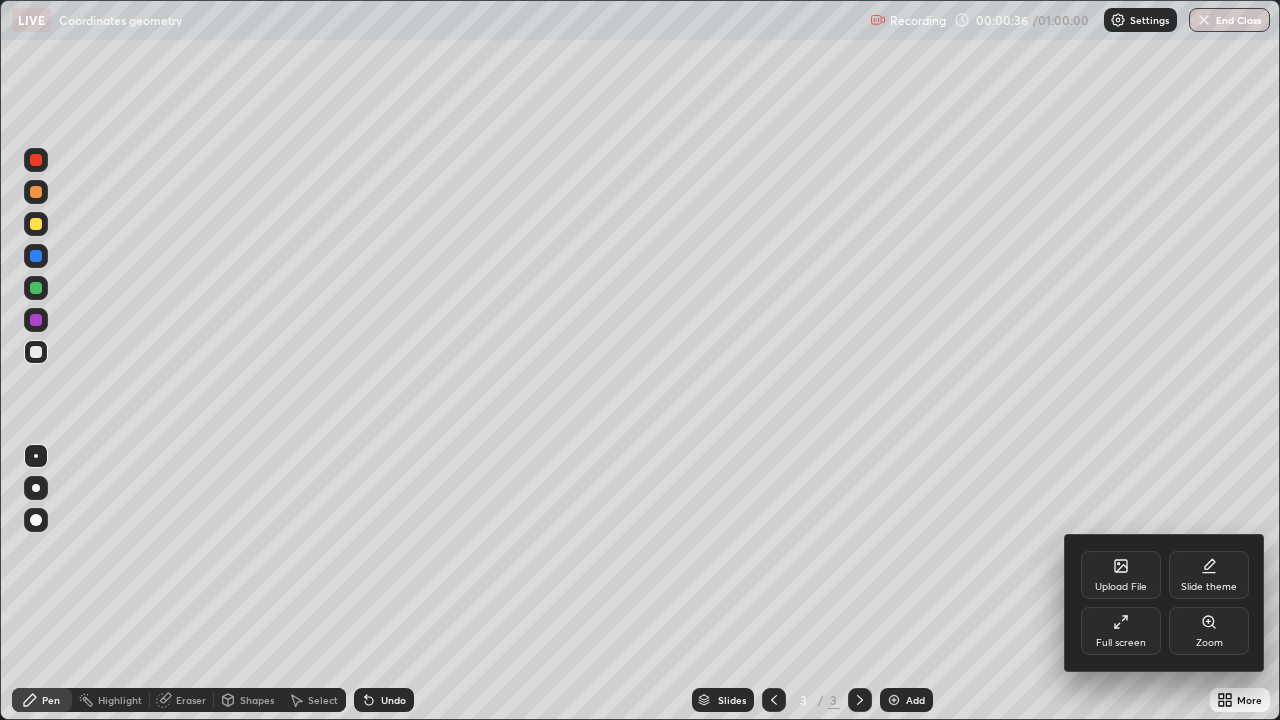 click on "Full screen" at bounding box center [1121, 643] 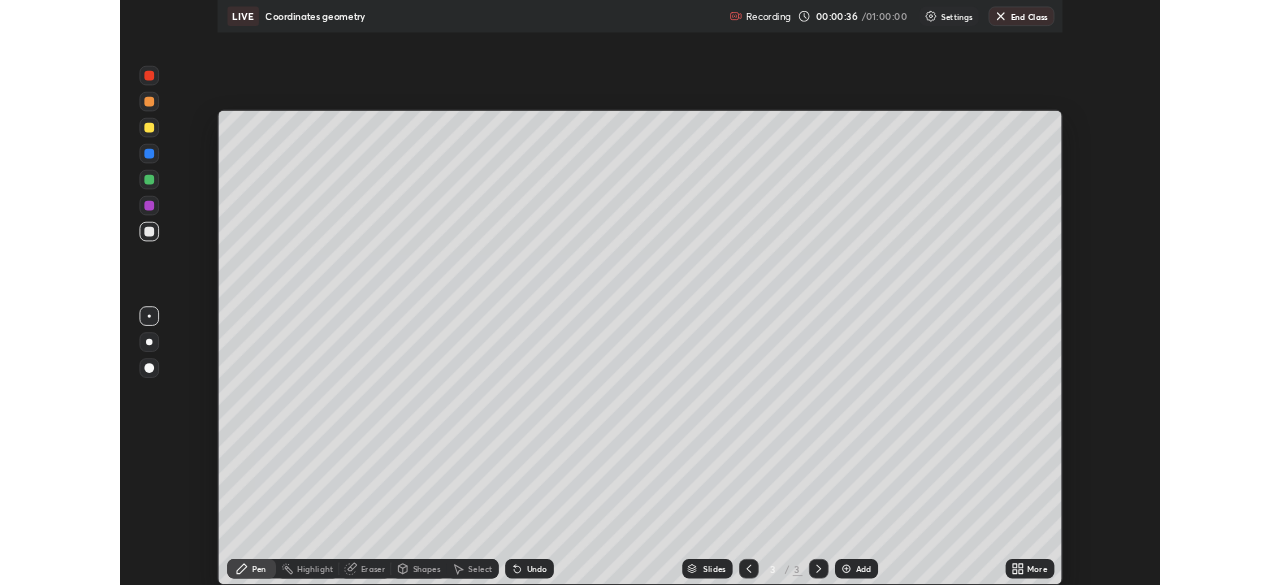scroll, scrollTop: 585, scrollLeft: 1280, axis: both 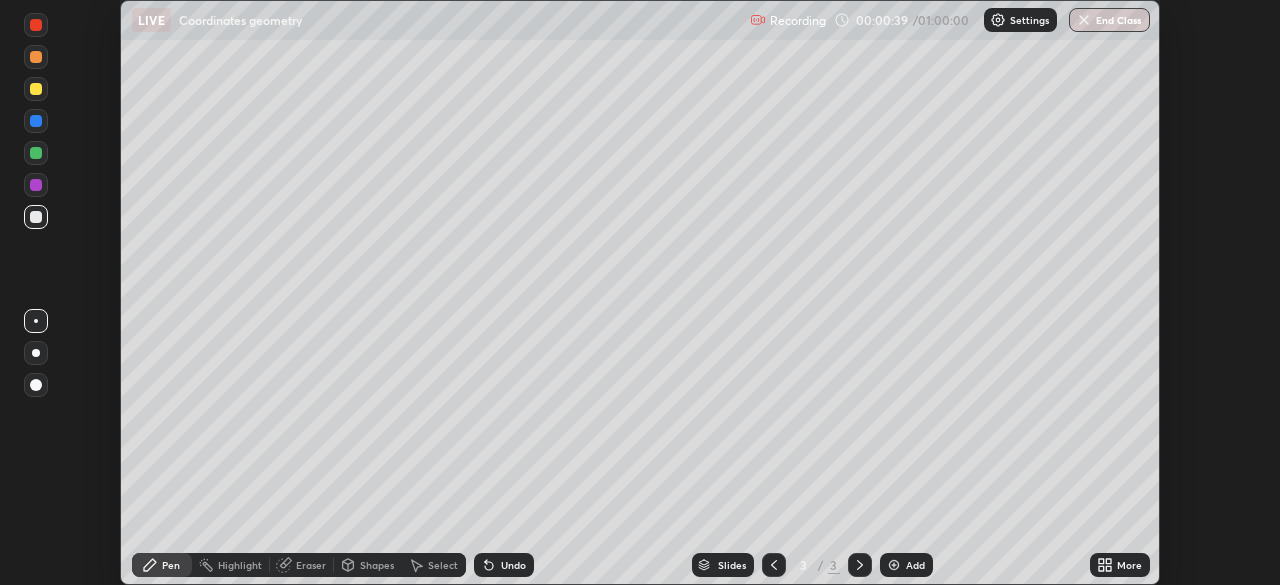 click on "More" at bounding box center [1129, 565] 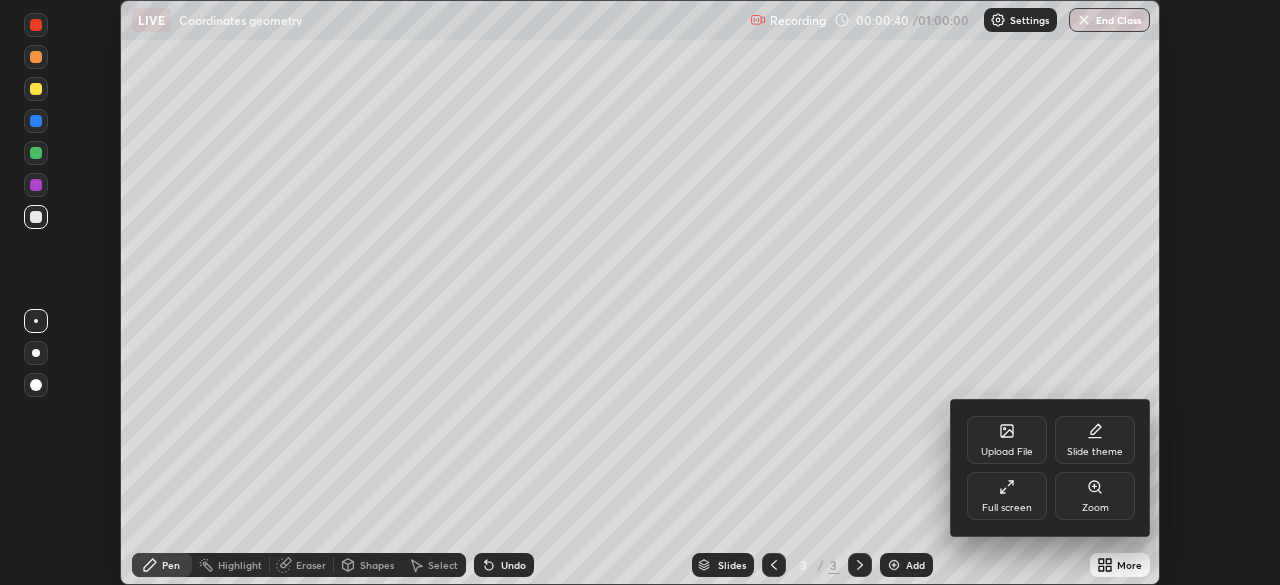 click 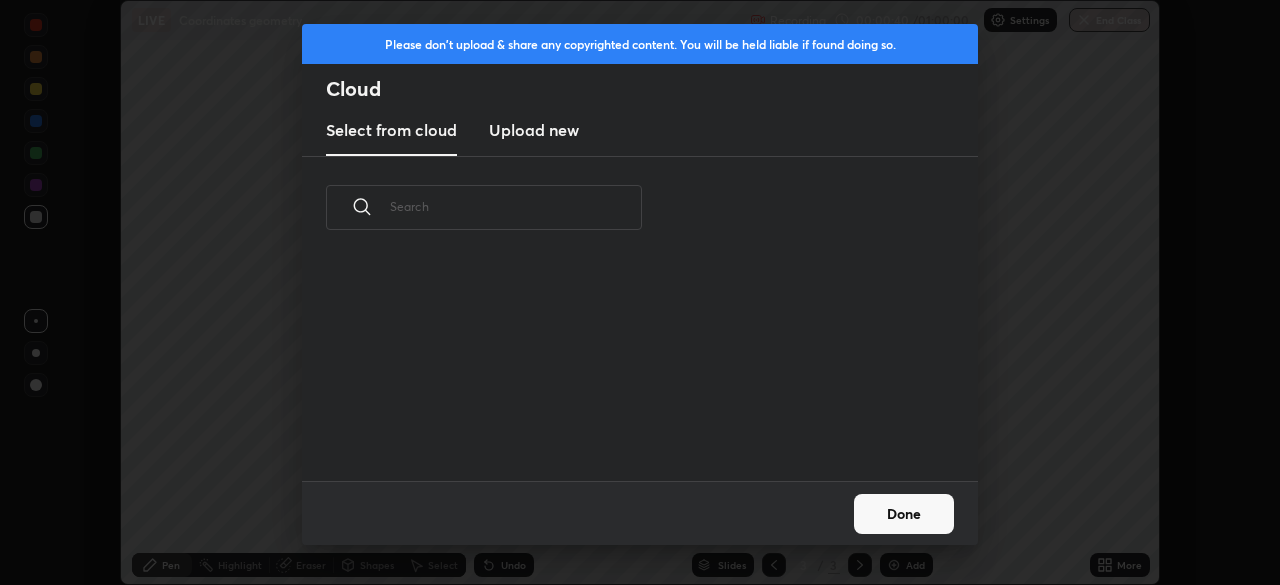 scroll, scrollTop: 7, scrollLeft: 11, axis: both 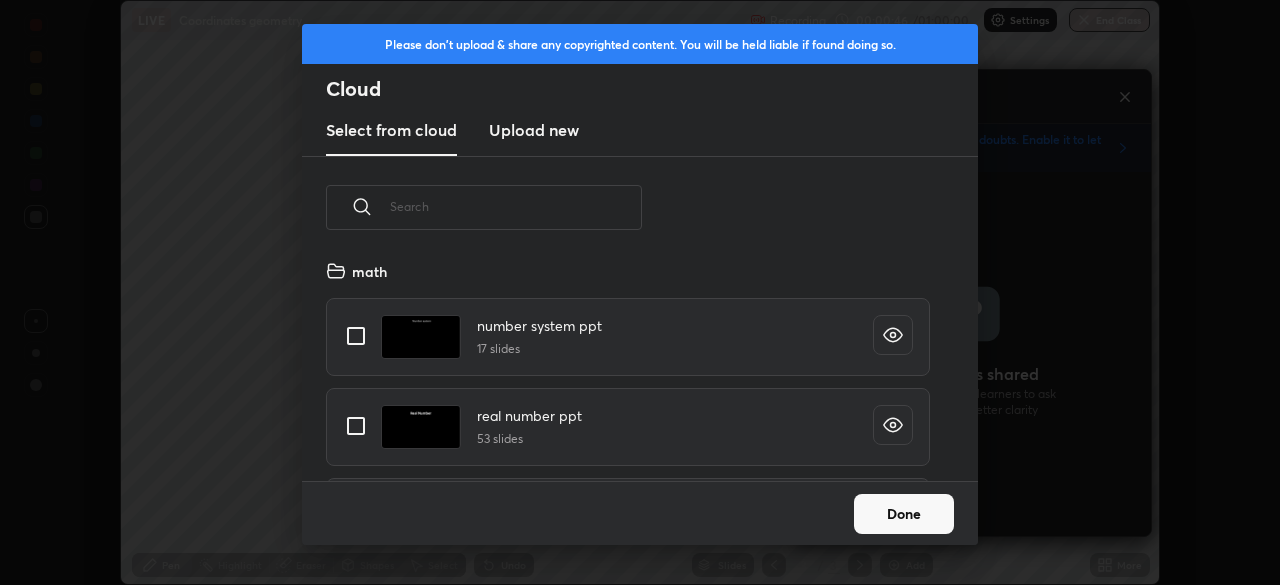 click at bounding box center (516, 206) 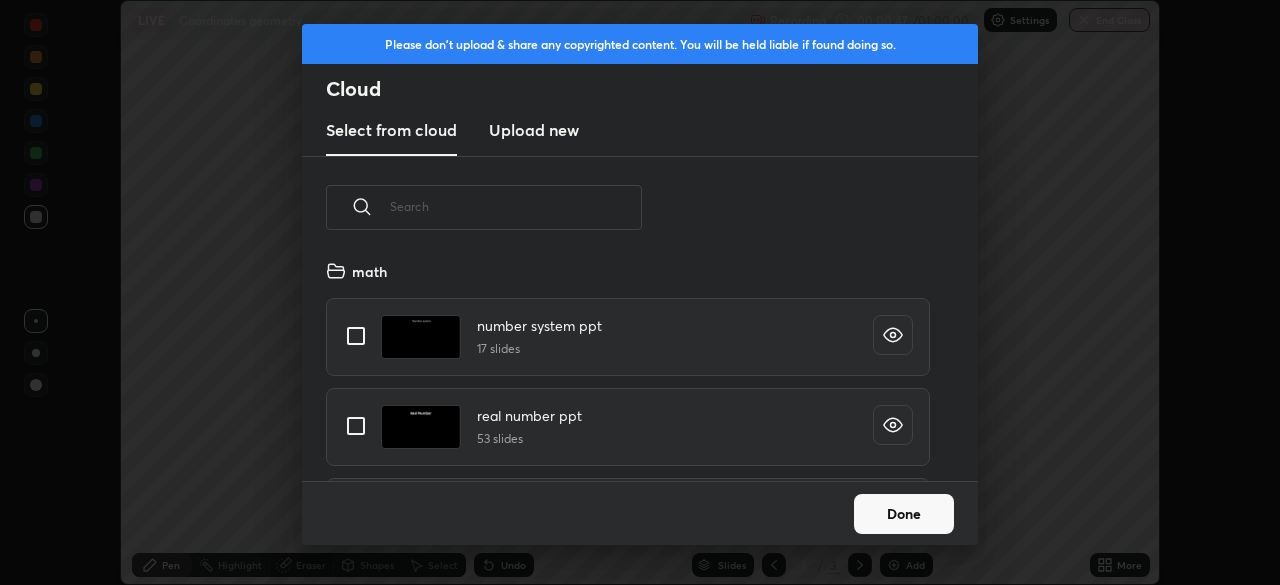 click on "Upload new" at bounding box center (534, 130) 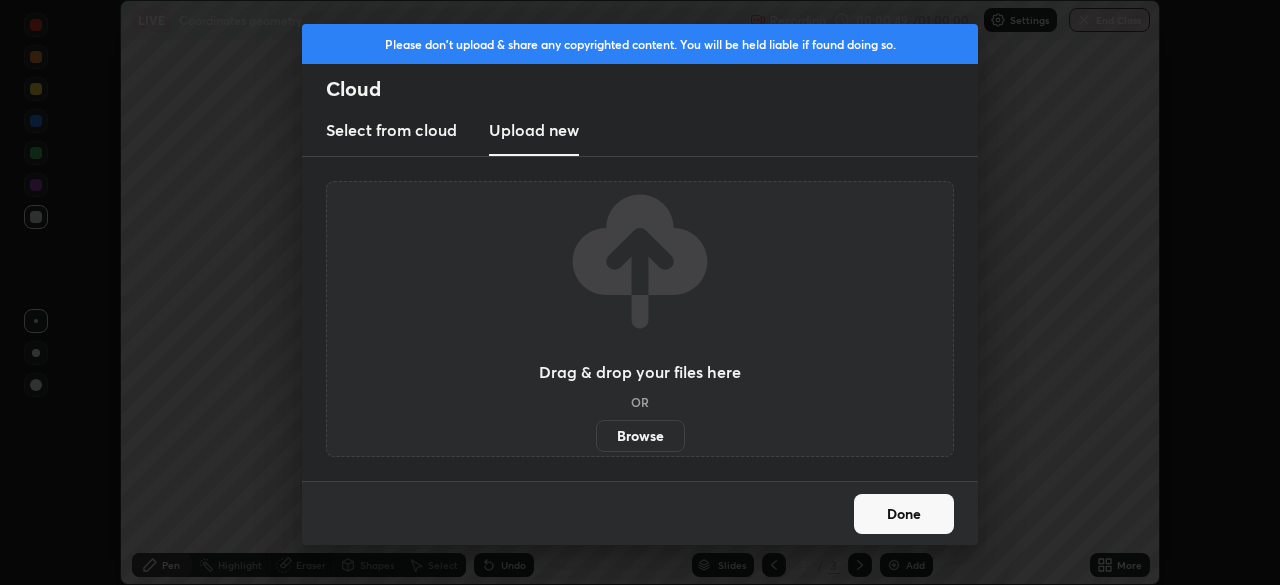 click on "Browse" at bounding box center (640, 436) 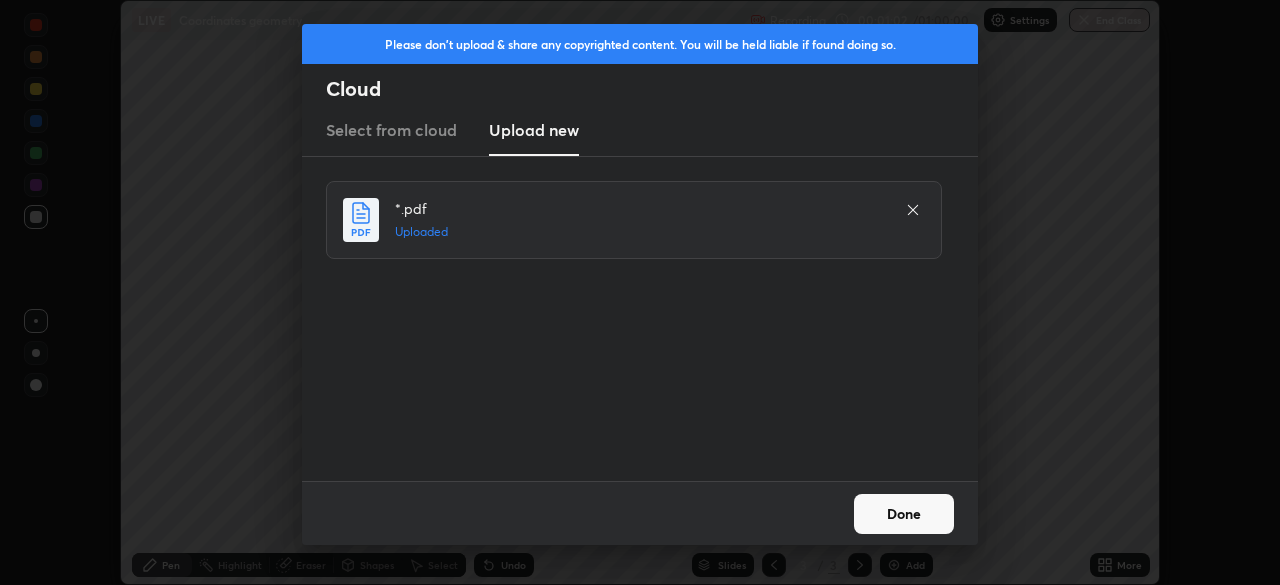 click on "Done" at bounding box center (904, 514) 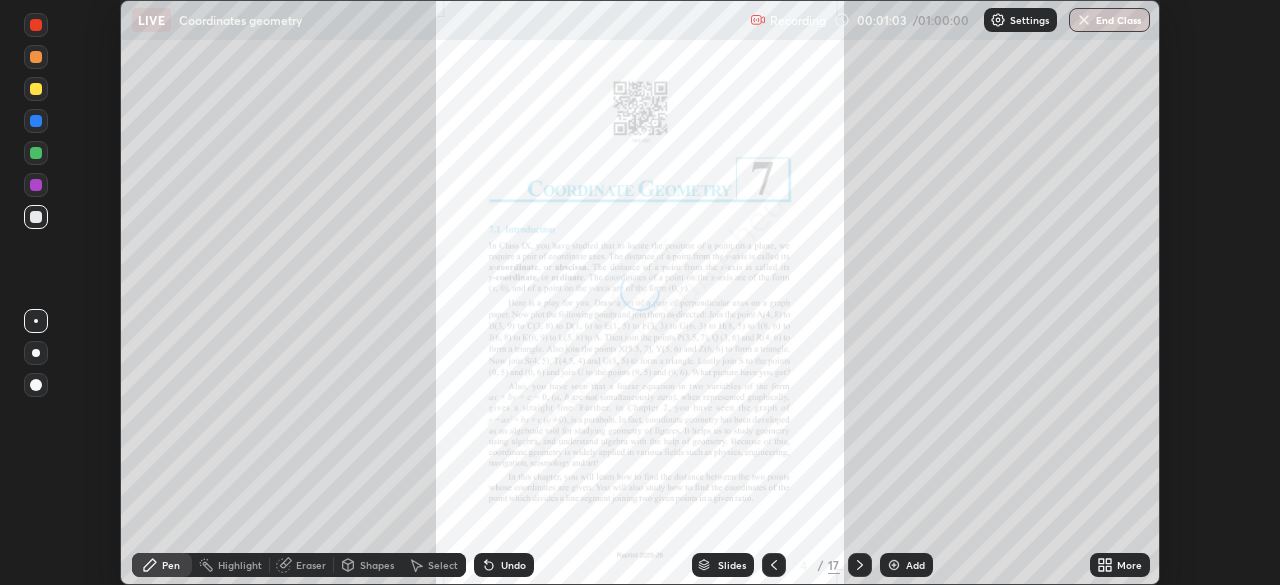 click 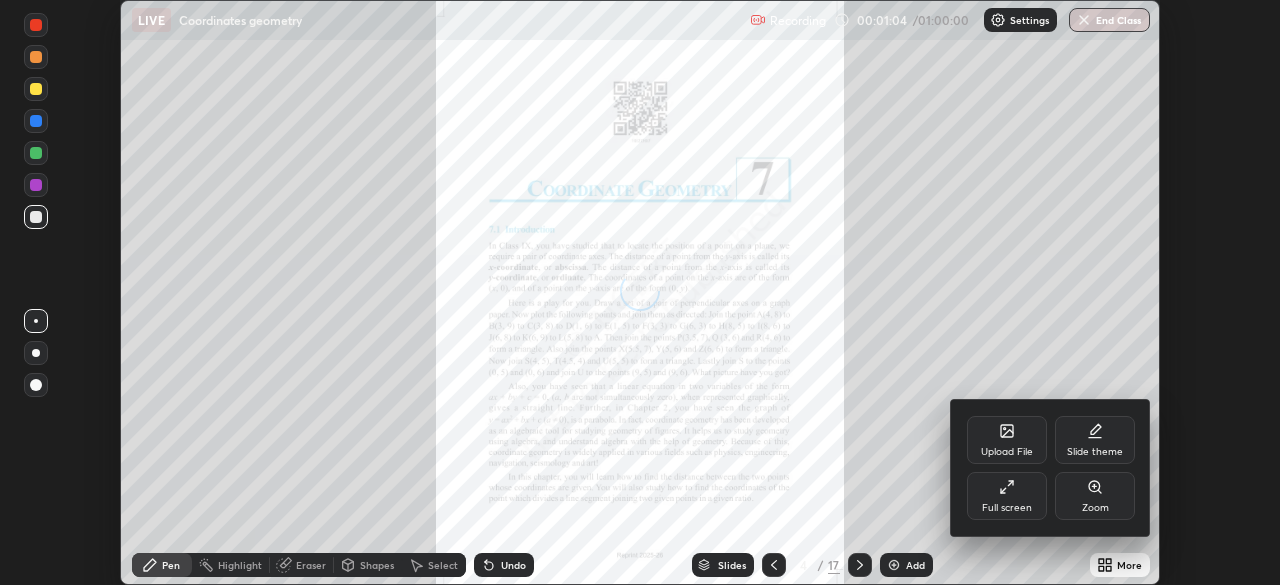 click on "Full screen" at bounding box center (1007, 508) 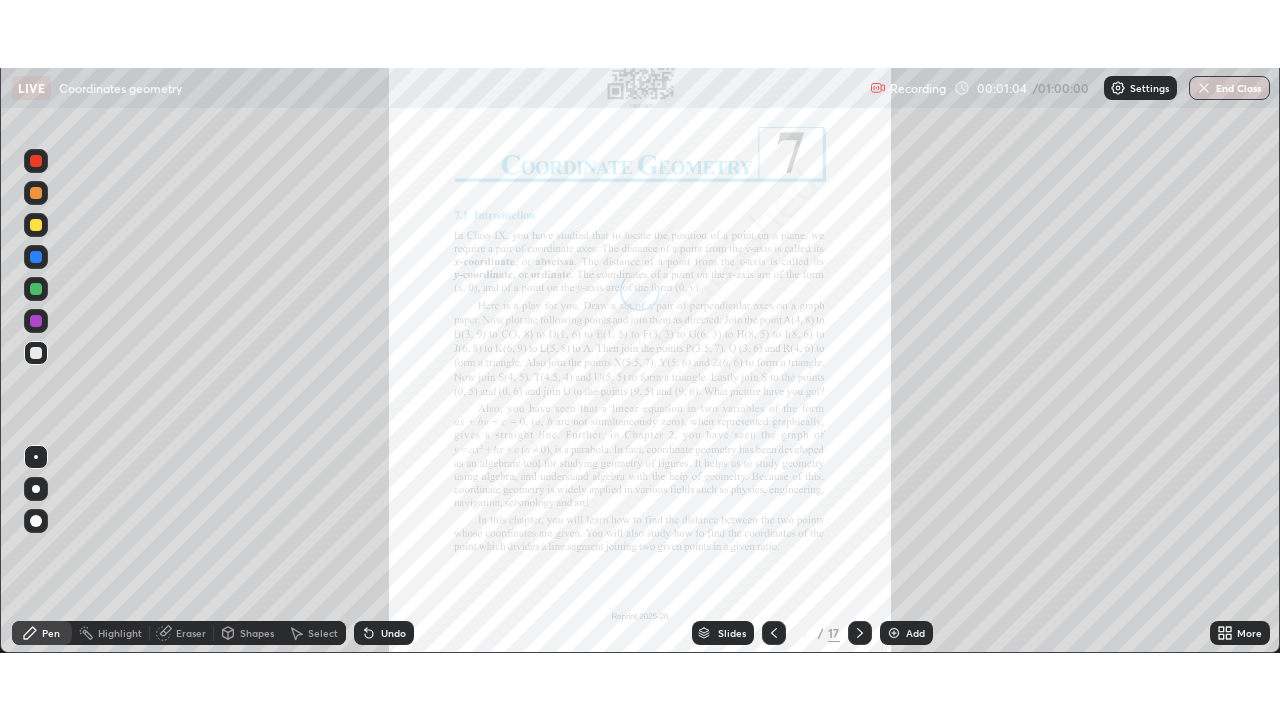 scroll, scrollTop: 99280, scrollLeft: 98720, axis: both 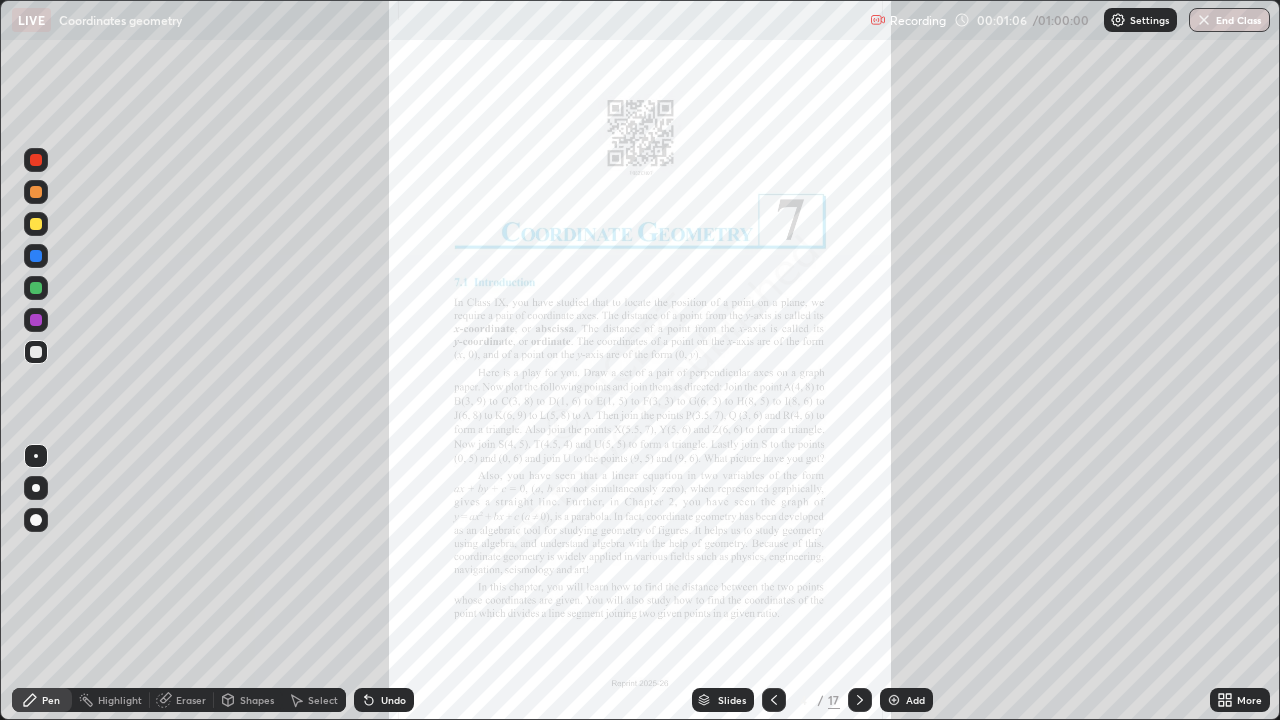 click on "Slides" at bounding box center (732, 700) 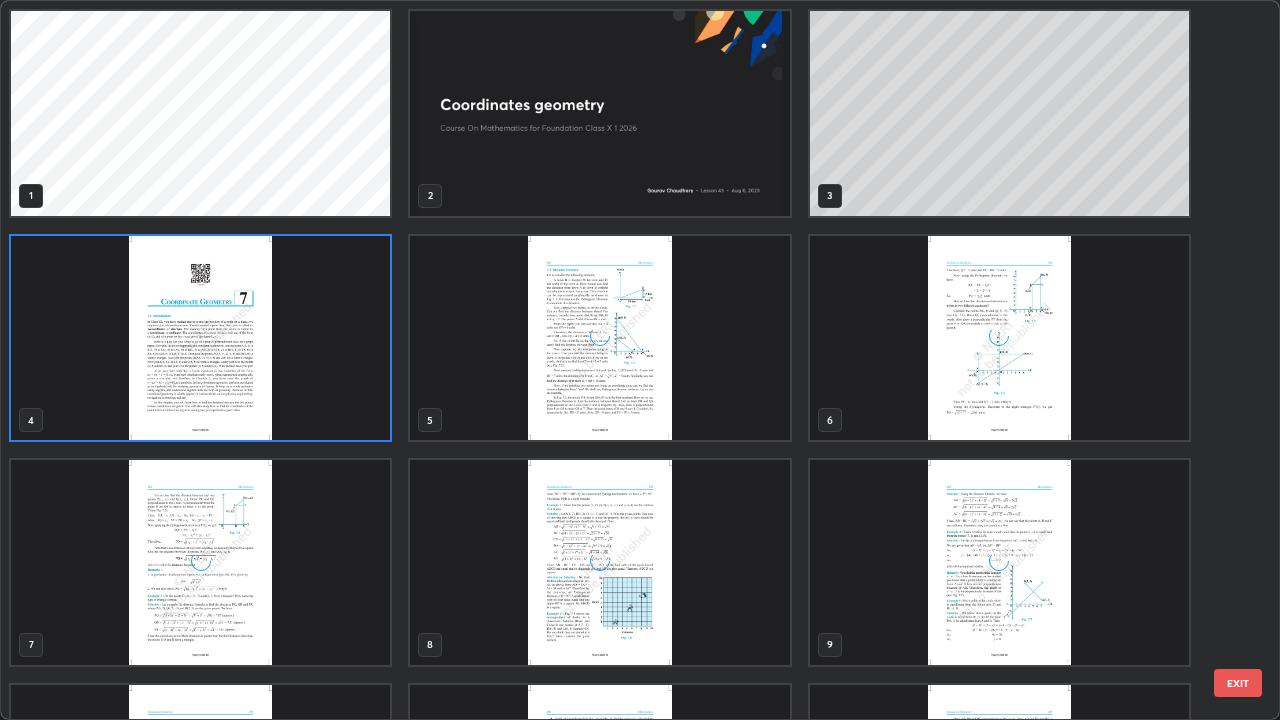 scroll, scrollTop: 7, scrollLeft: 11, axis: both 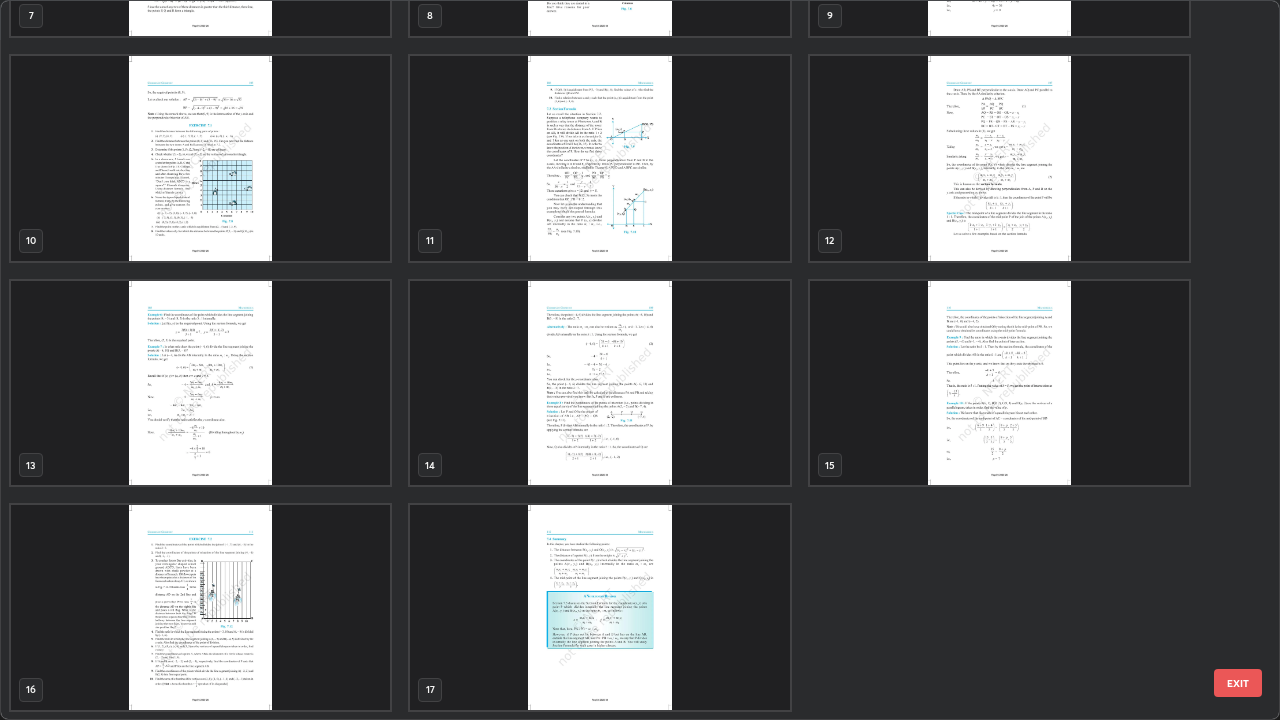 click at bounding box center [200, 607] 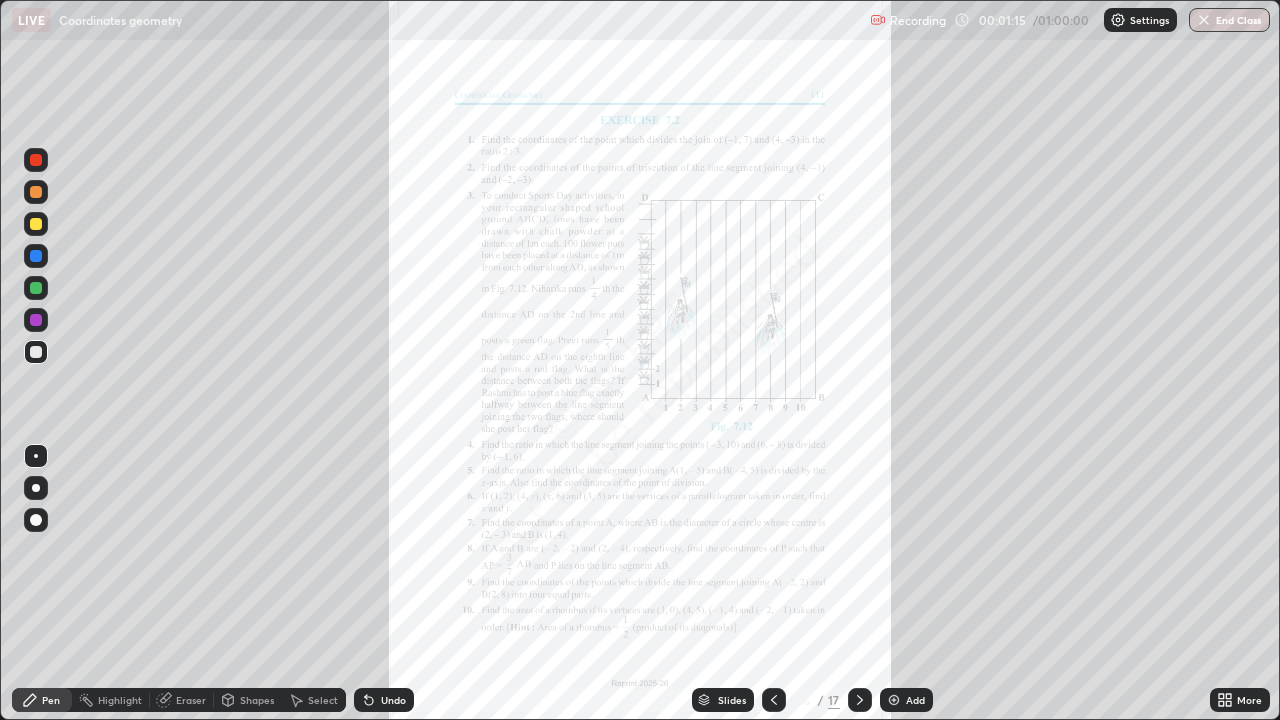 click on "More" at bounding box center (1240, 700) 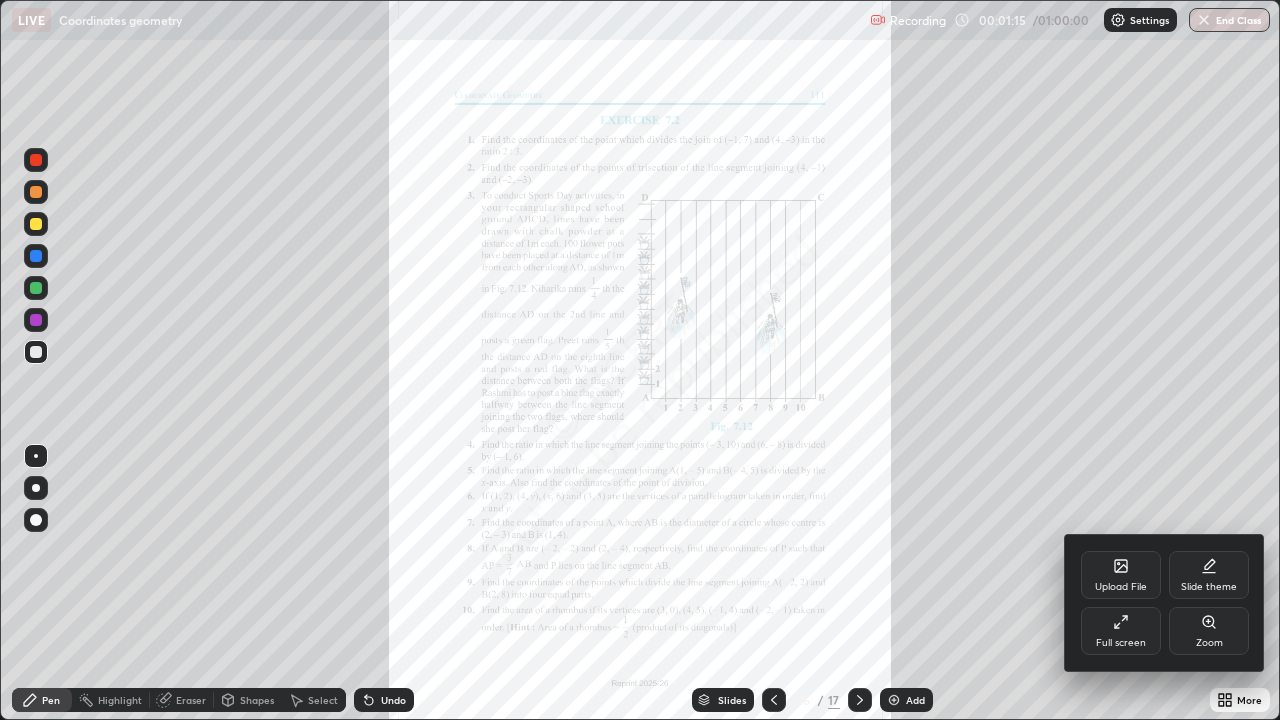 click on "Zoom" at bounding box center [1209, 631] 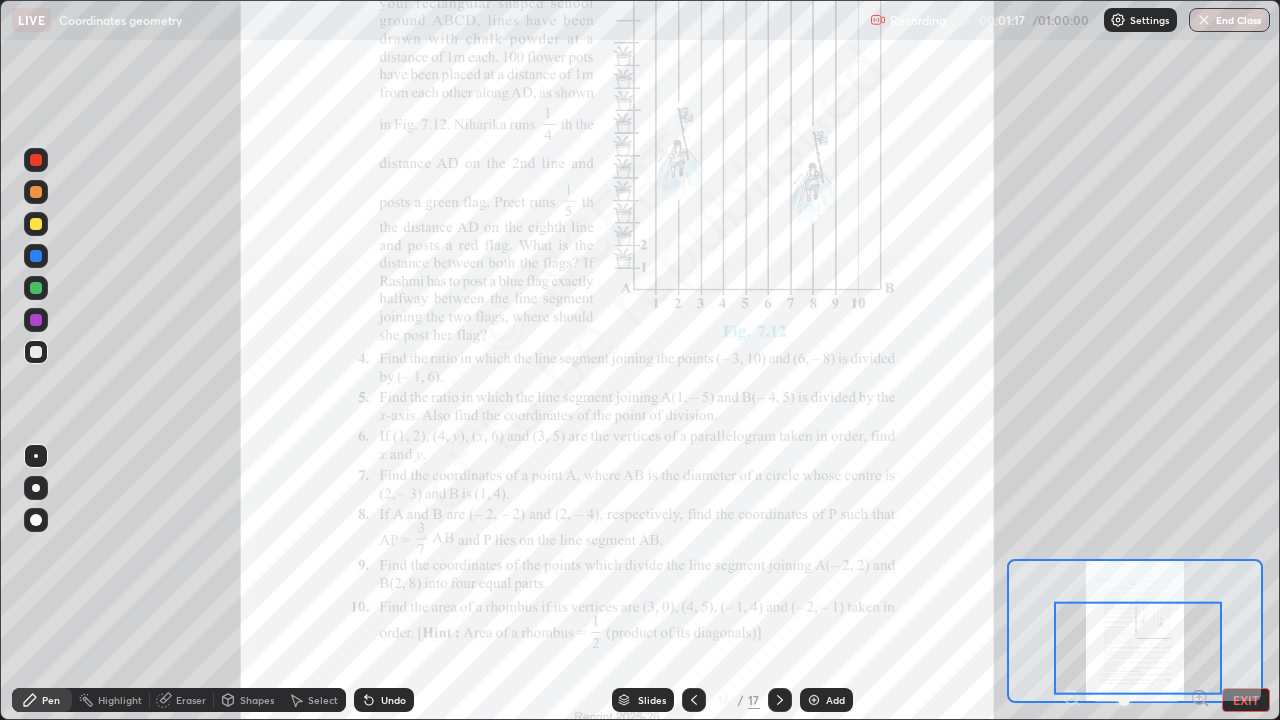 click 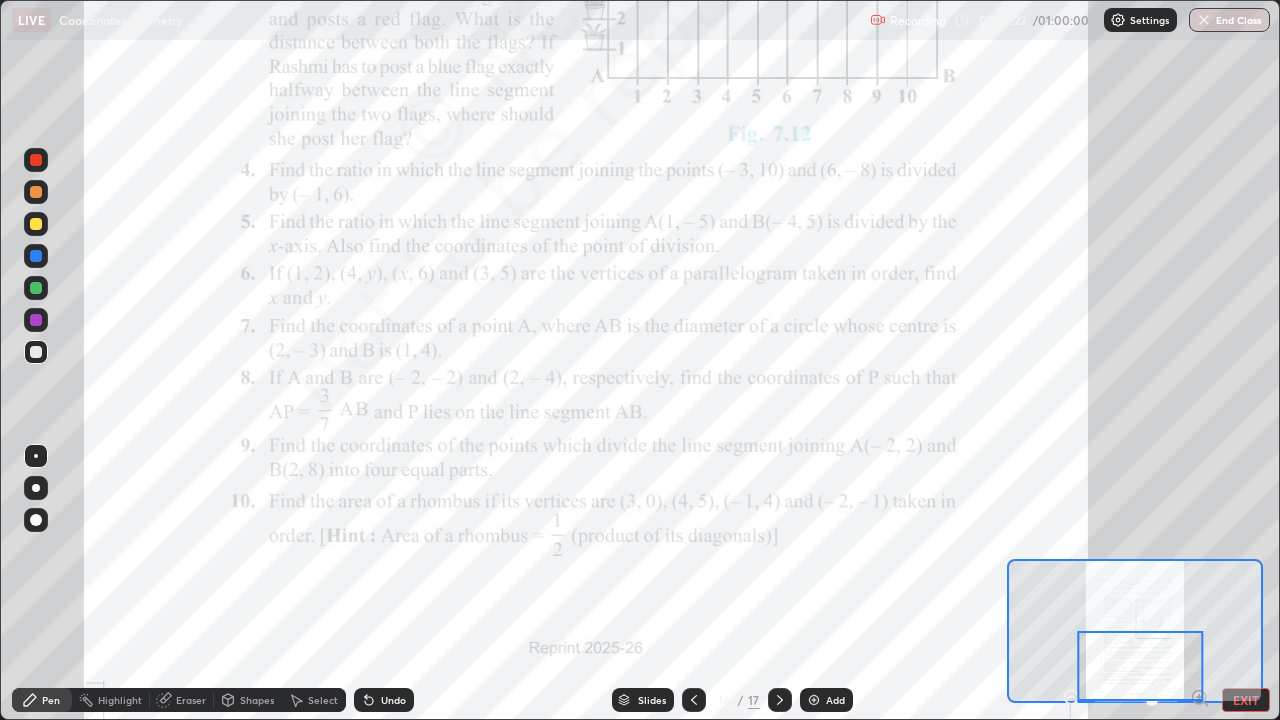 click at bounding box center (36, 320) 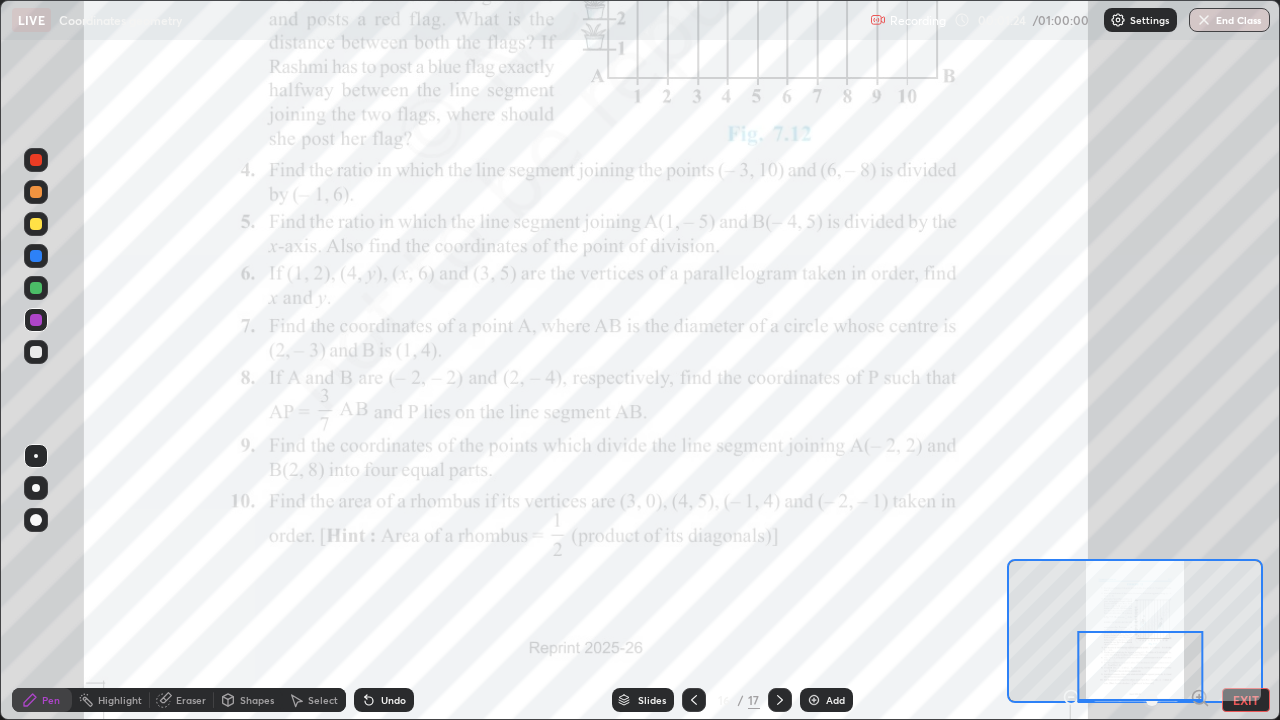 click on "Undo" at bounding box center (393, 700) 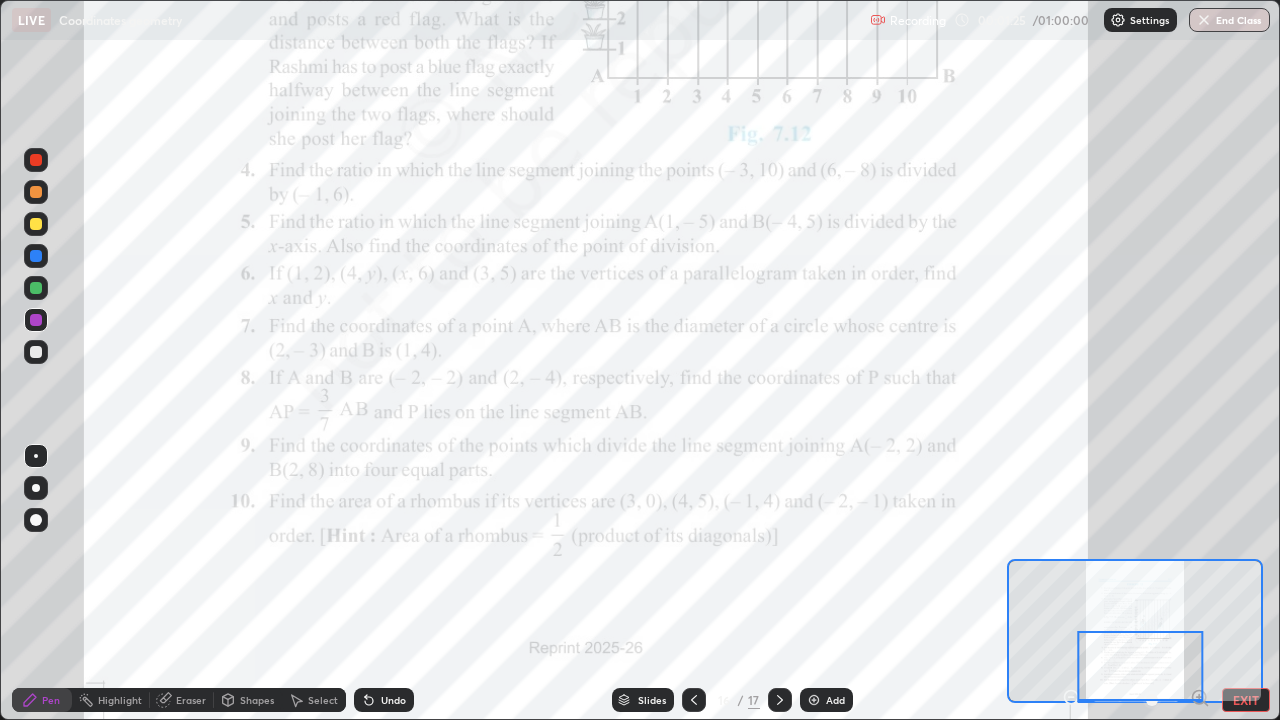click at bounding box center (36, 288) 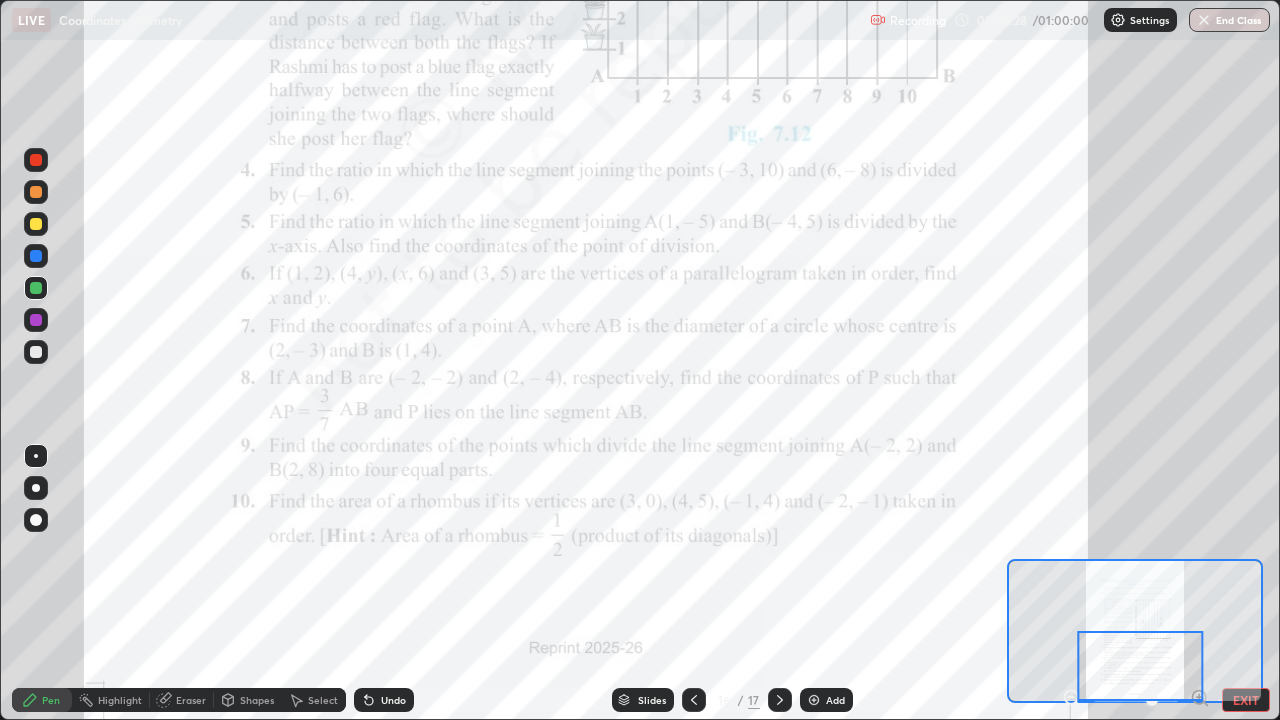 click on "Add" at bounding box center [835, 700] 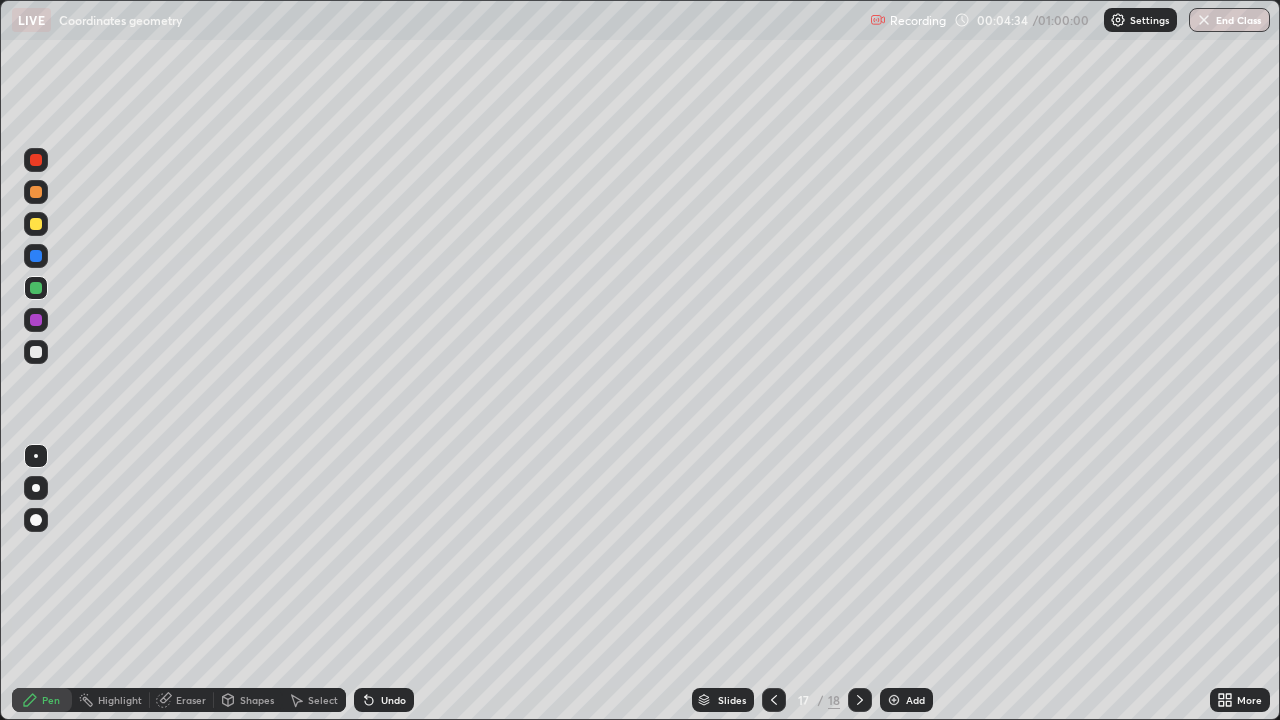 click 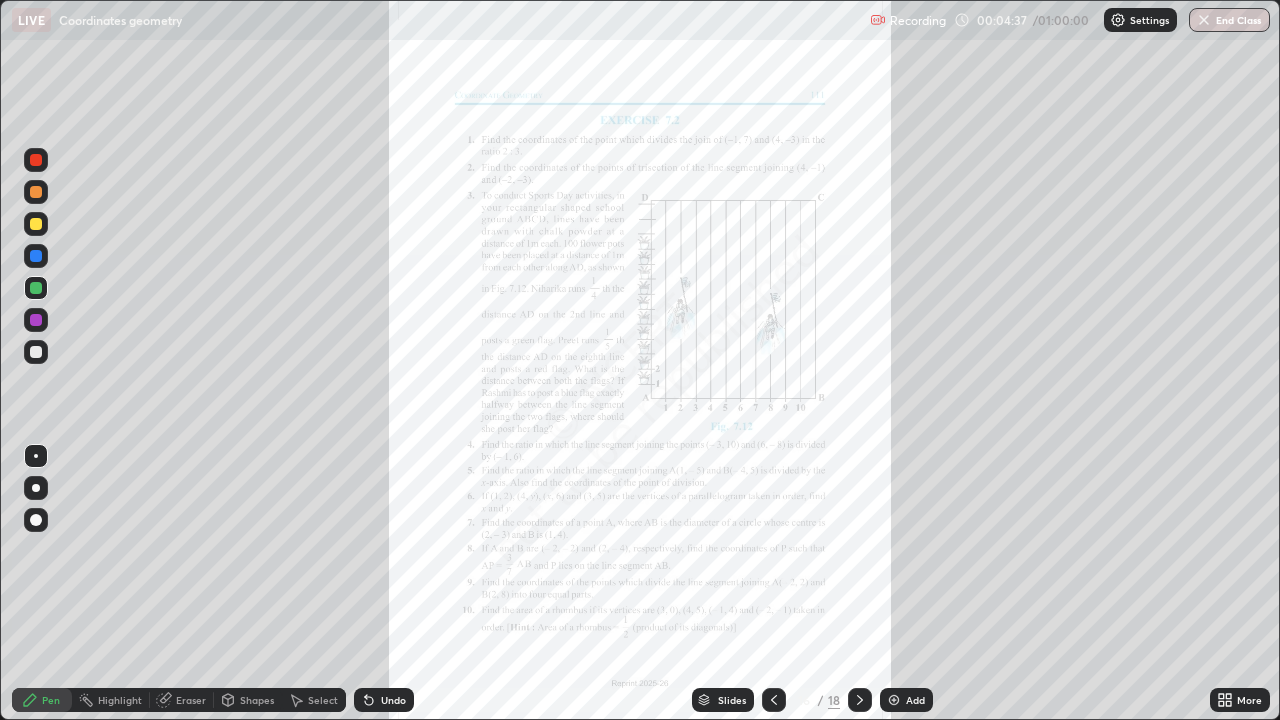 click 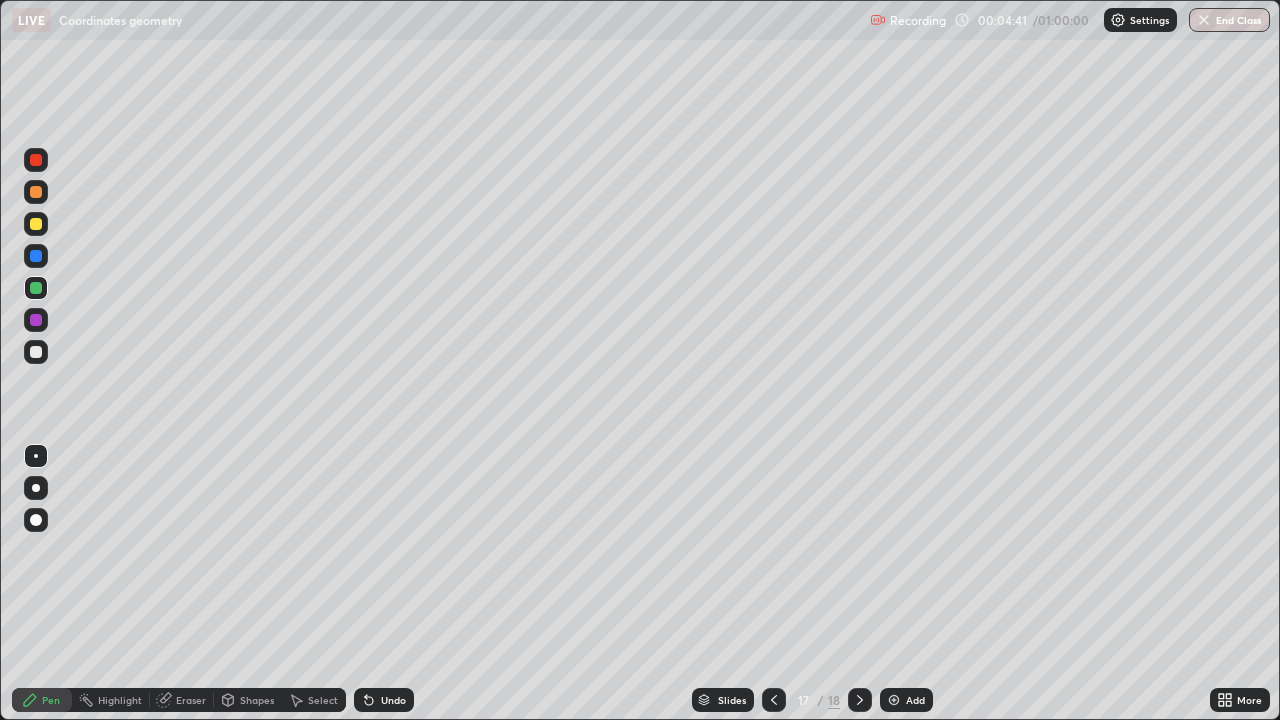 click 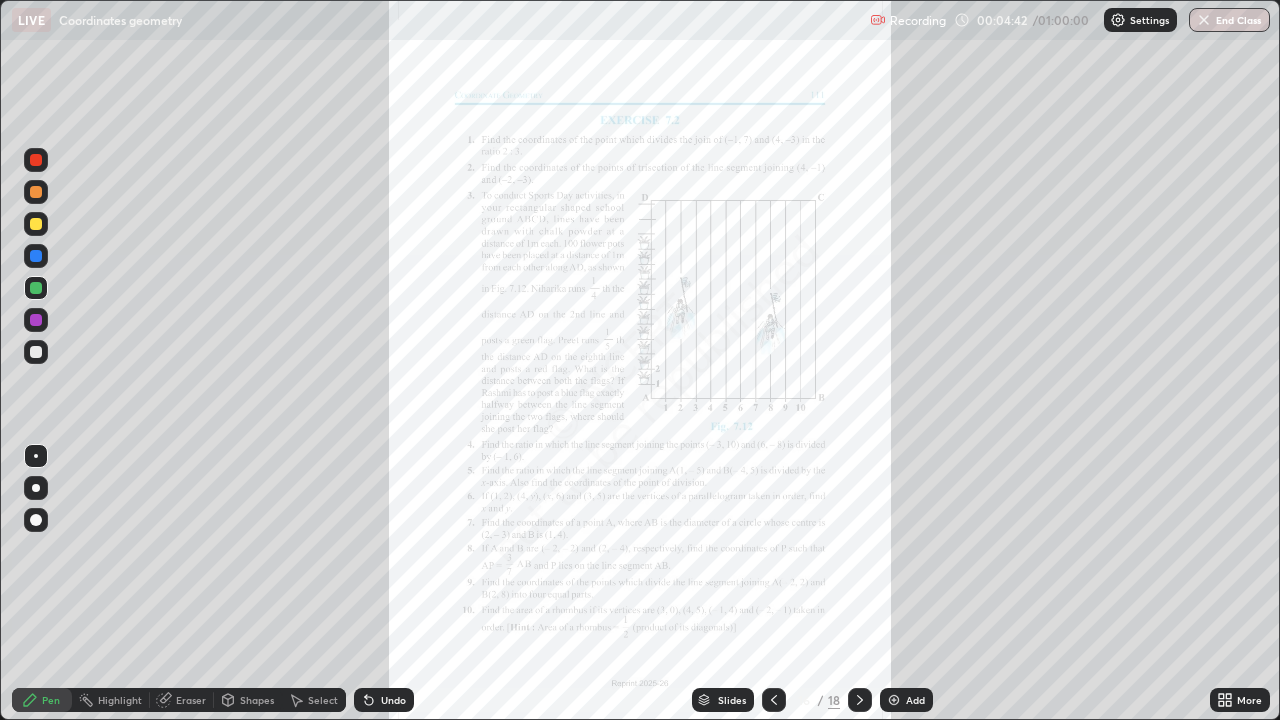 click at bounding box center (860, 700) 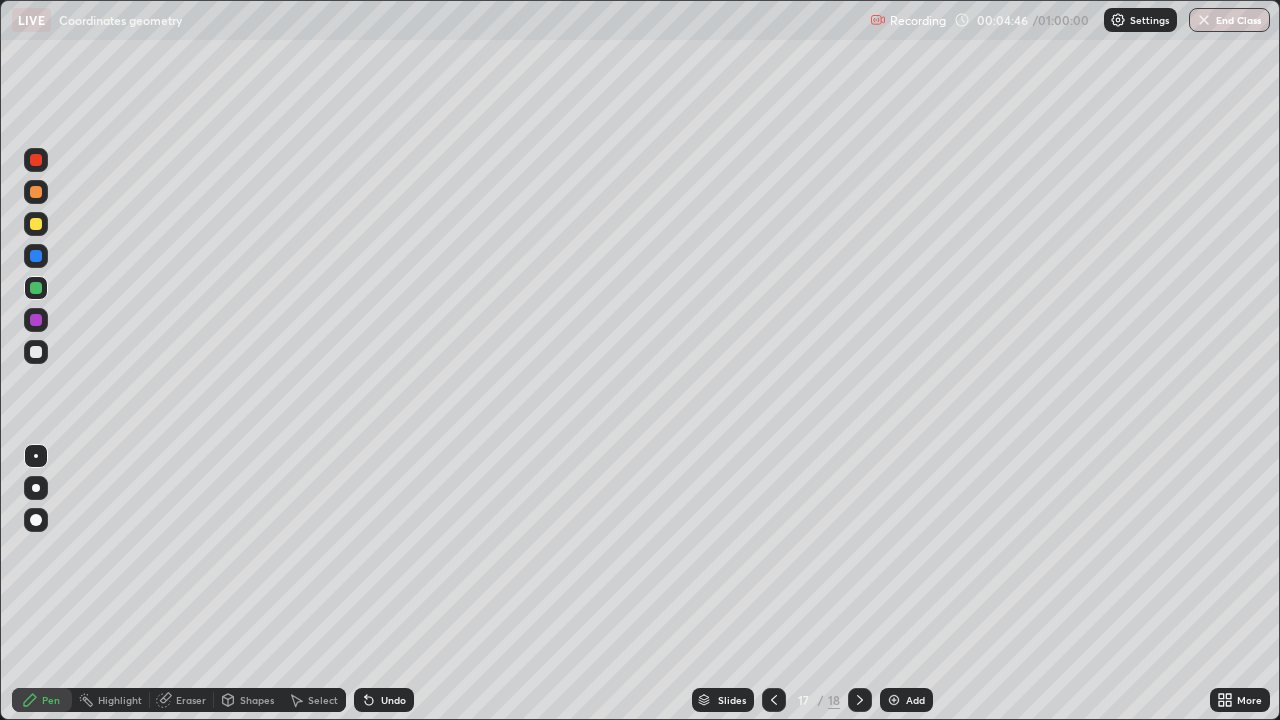 click 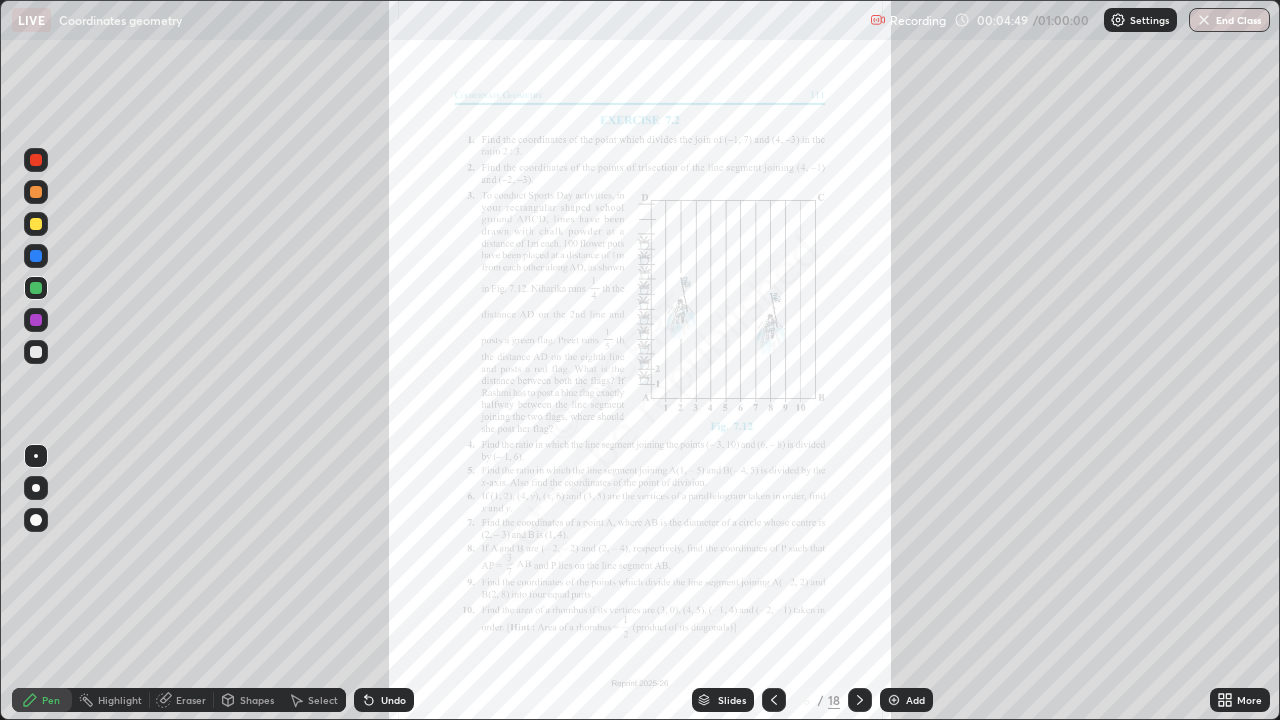 click 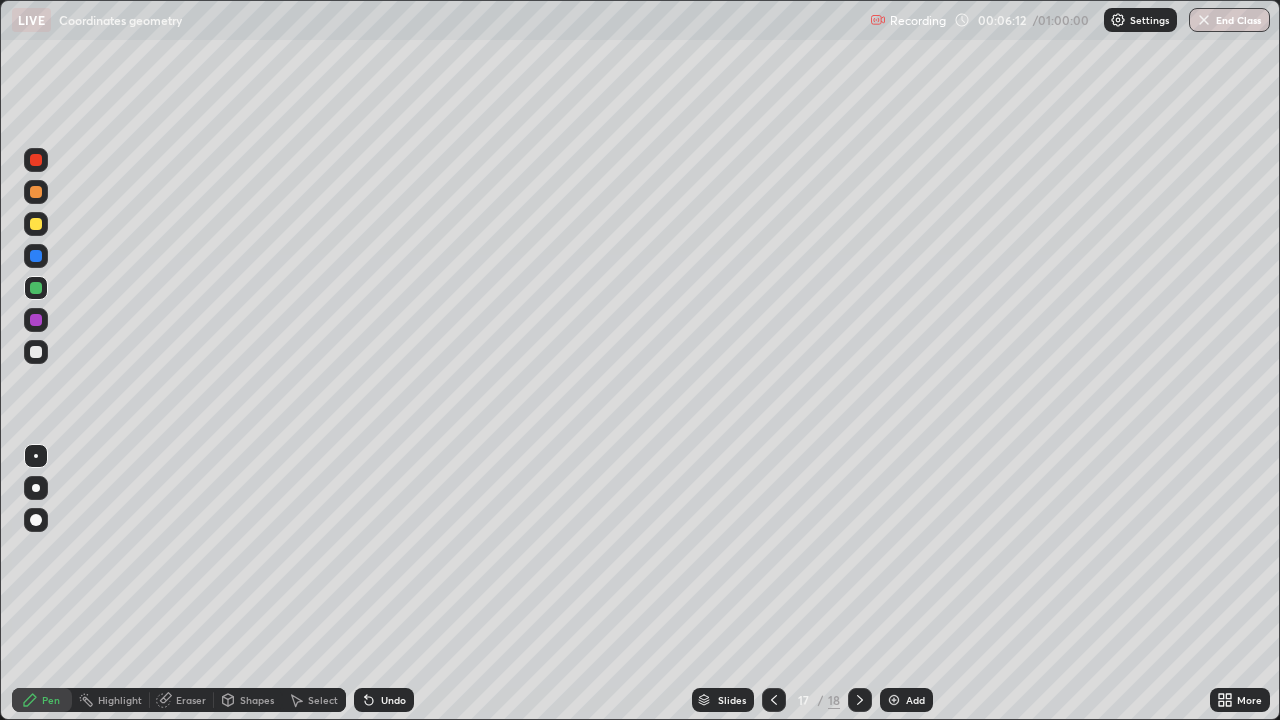 click on "Undo" at bounding box center [384, 700] 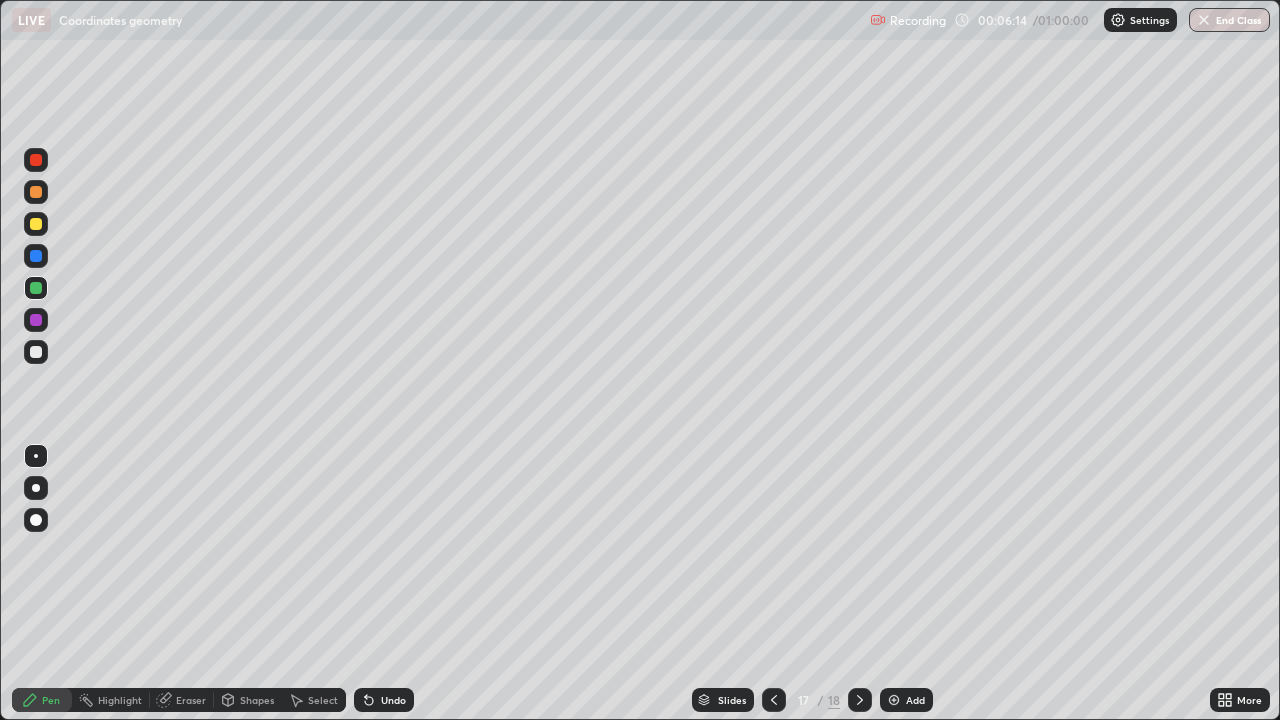 click on "Undo" at bounding box center (393, 700) 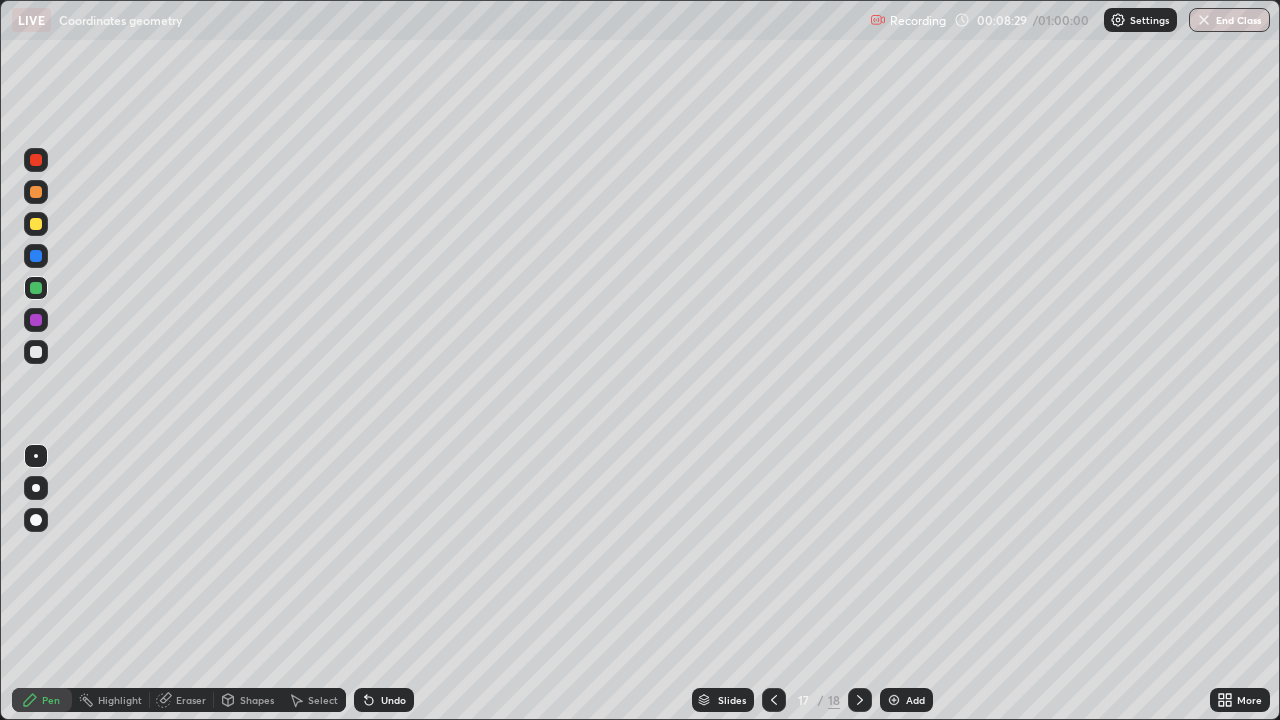 click 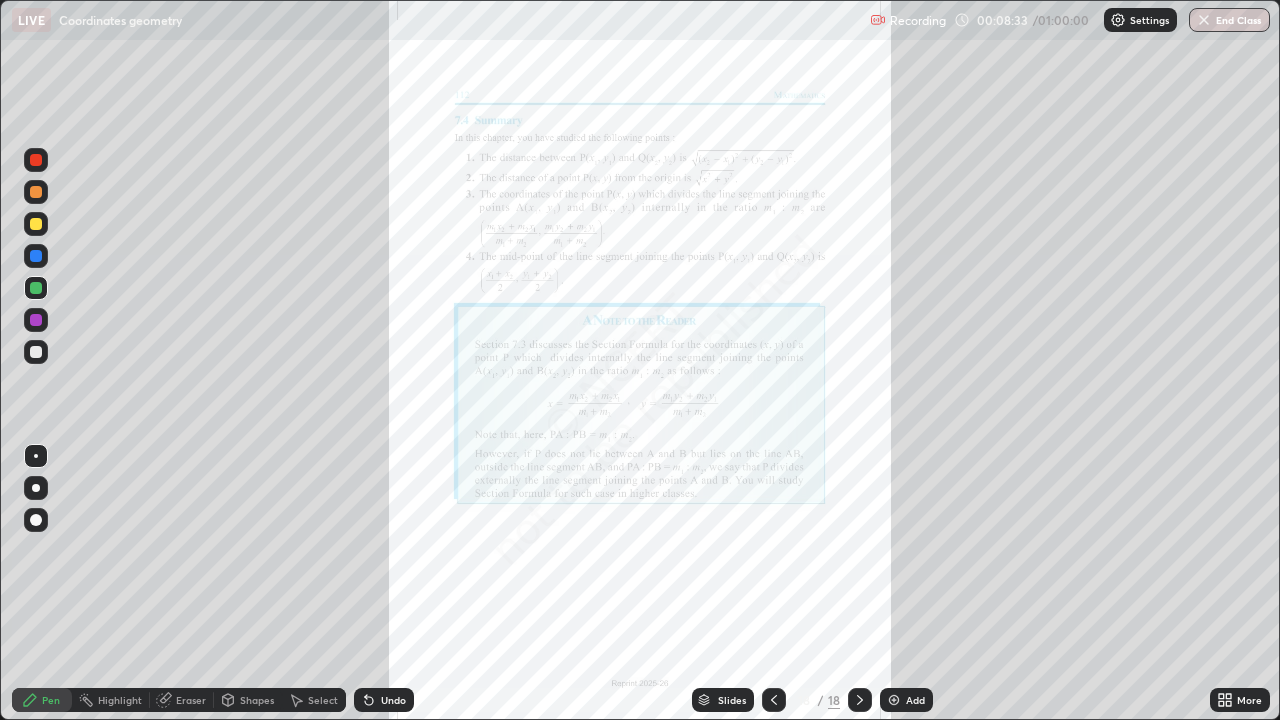 click at bounding box center [774, 700] 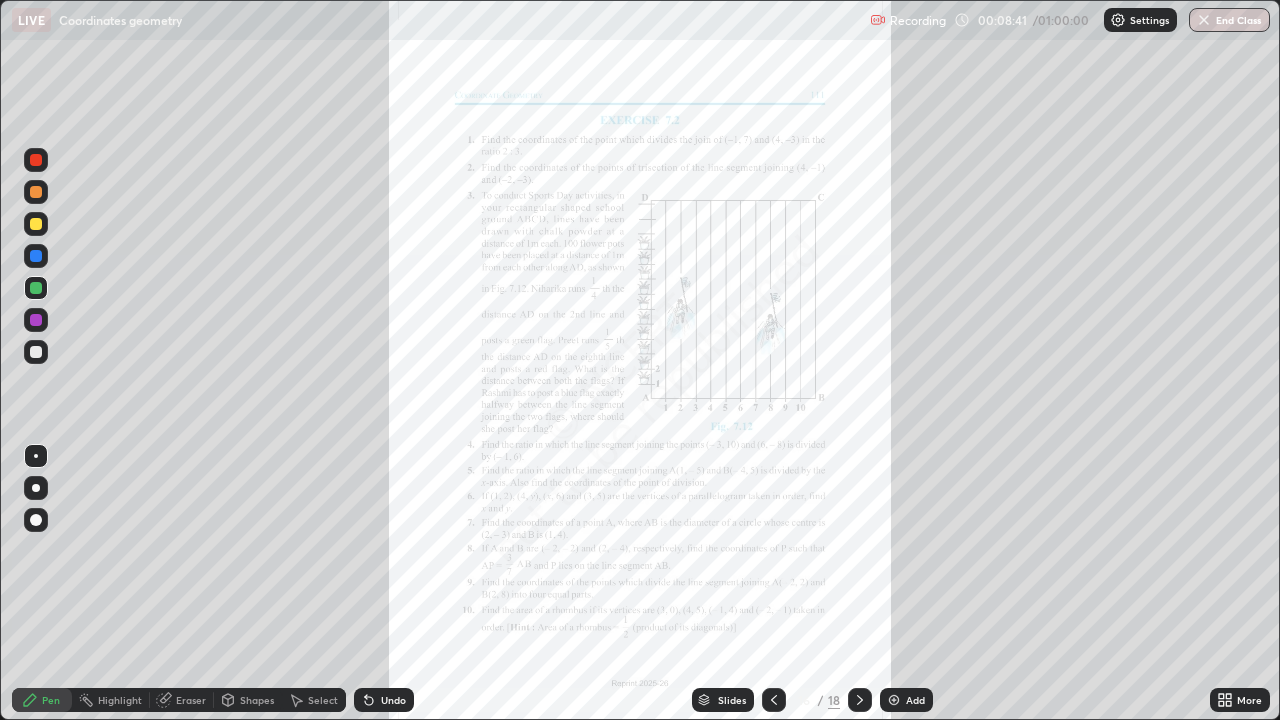 click 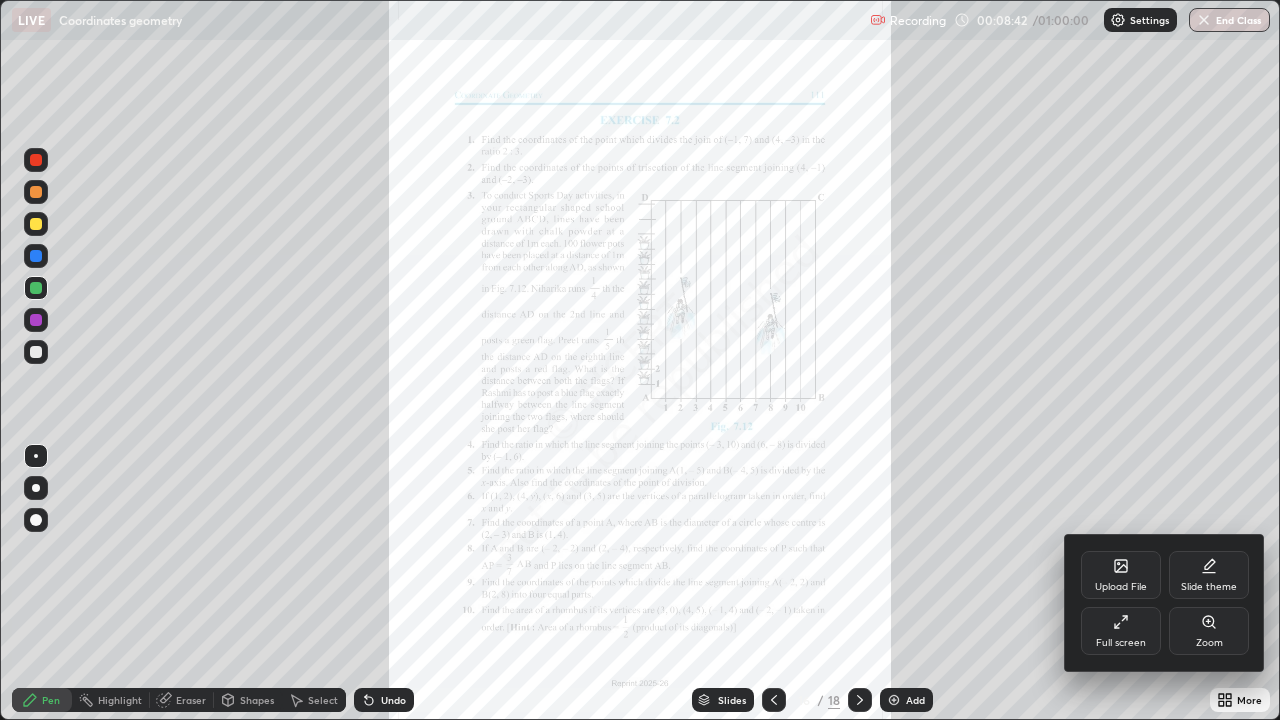 click on "Zoom" at bounding box center (1209, 643) 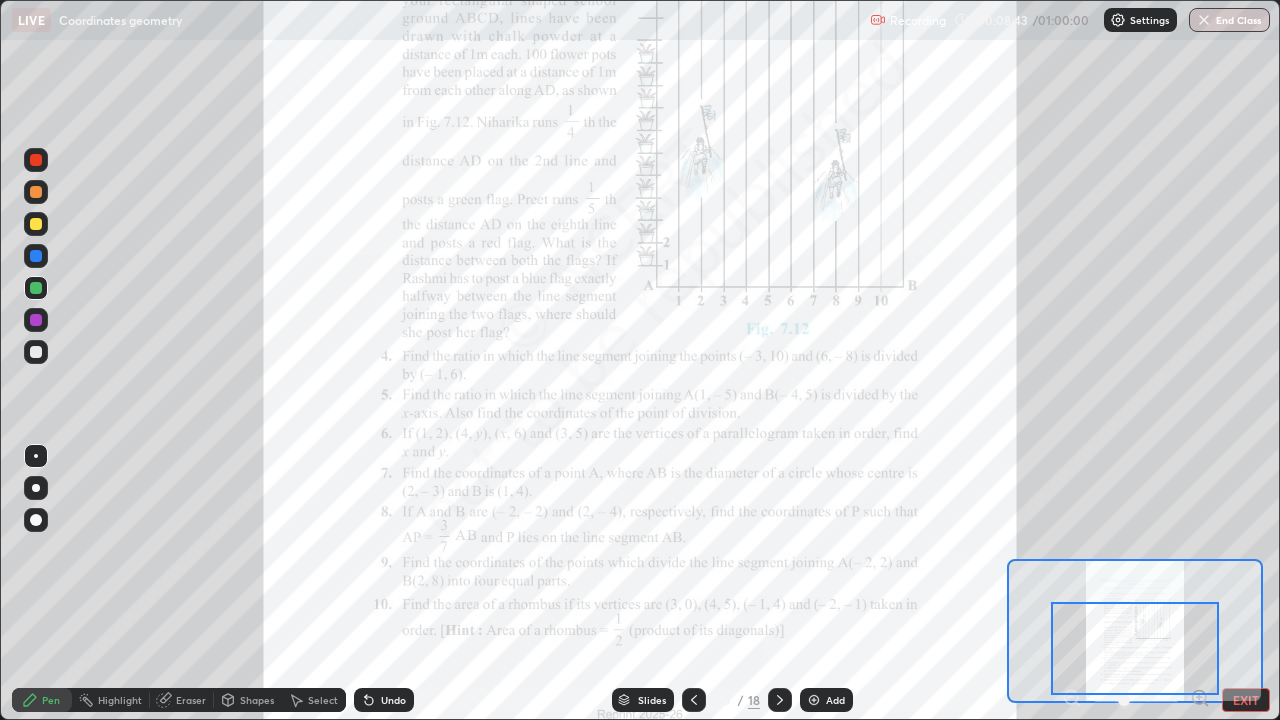 click 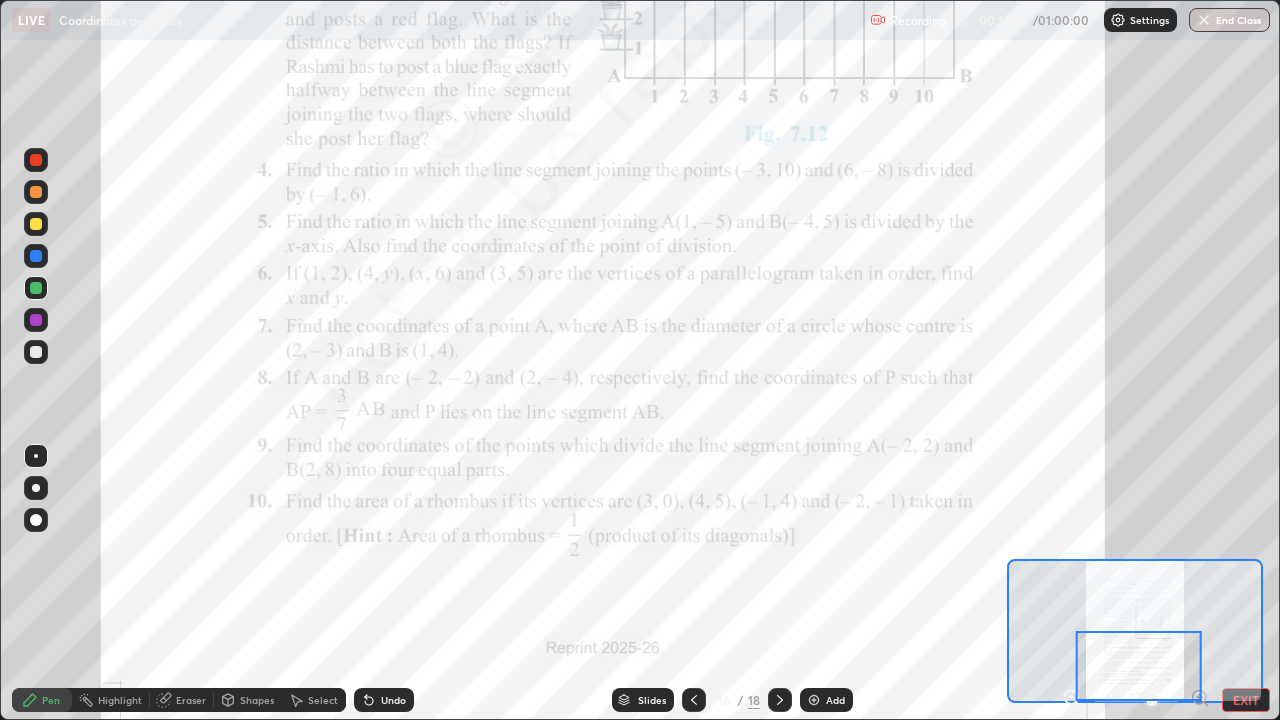 click on "Add" at bounding box center [835, 700] 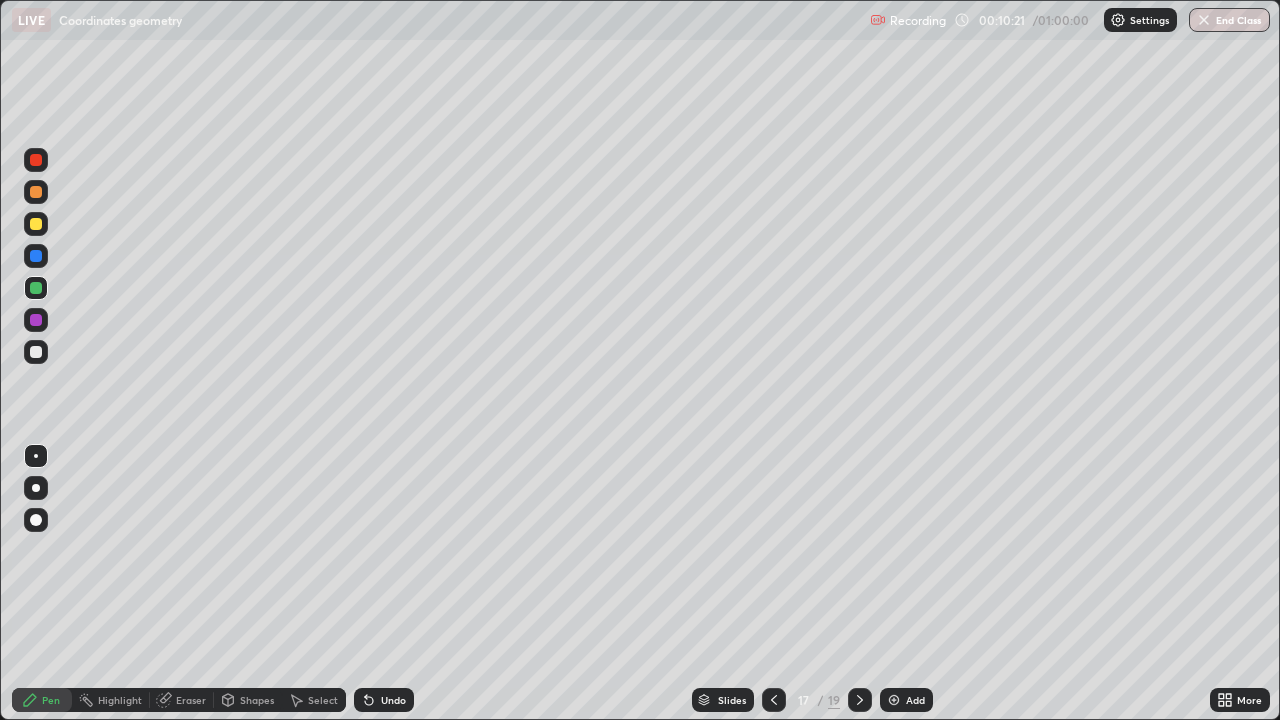 click 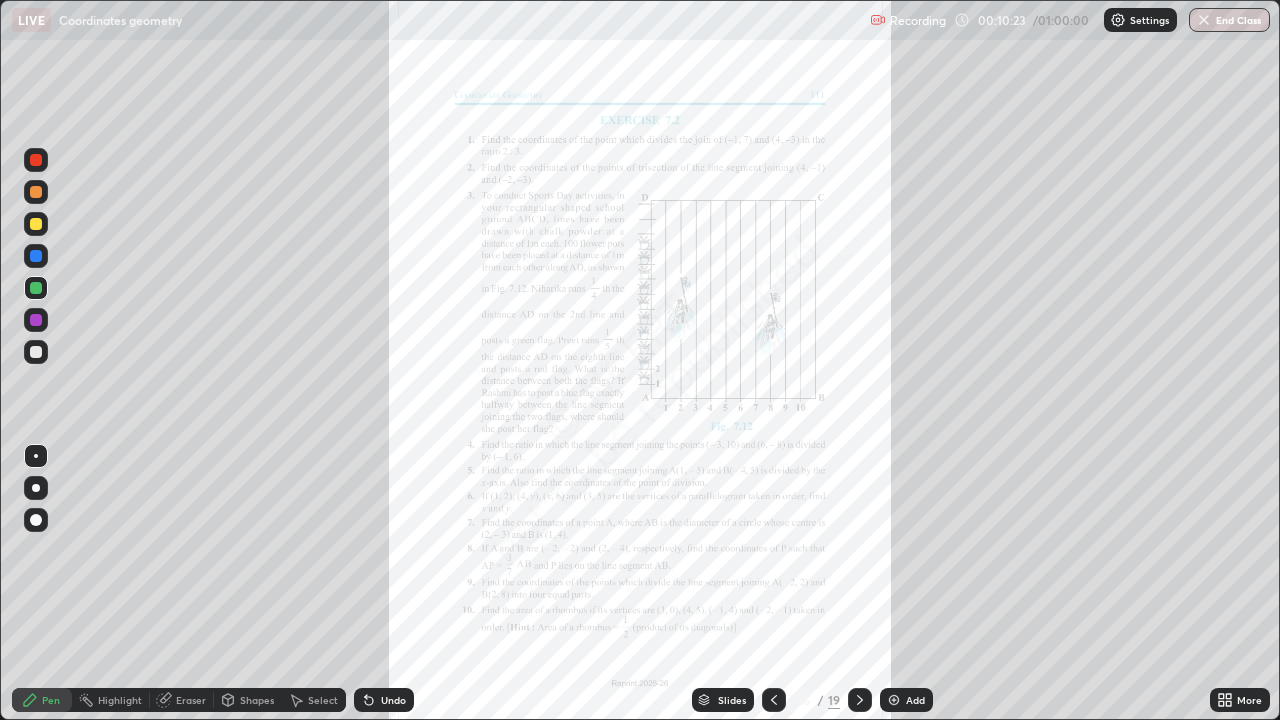 click 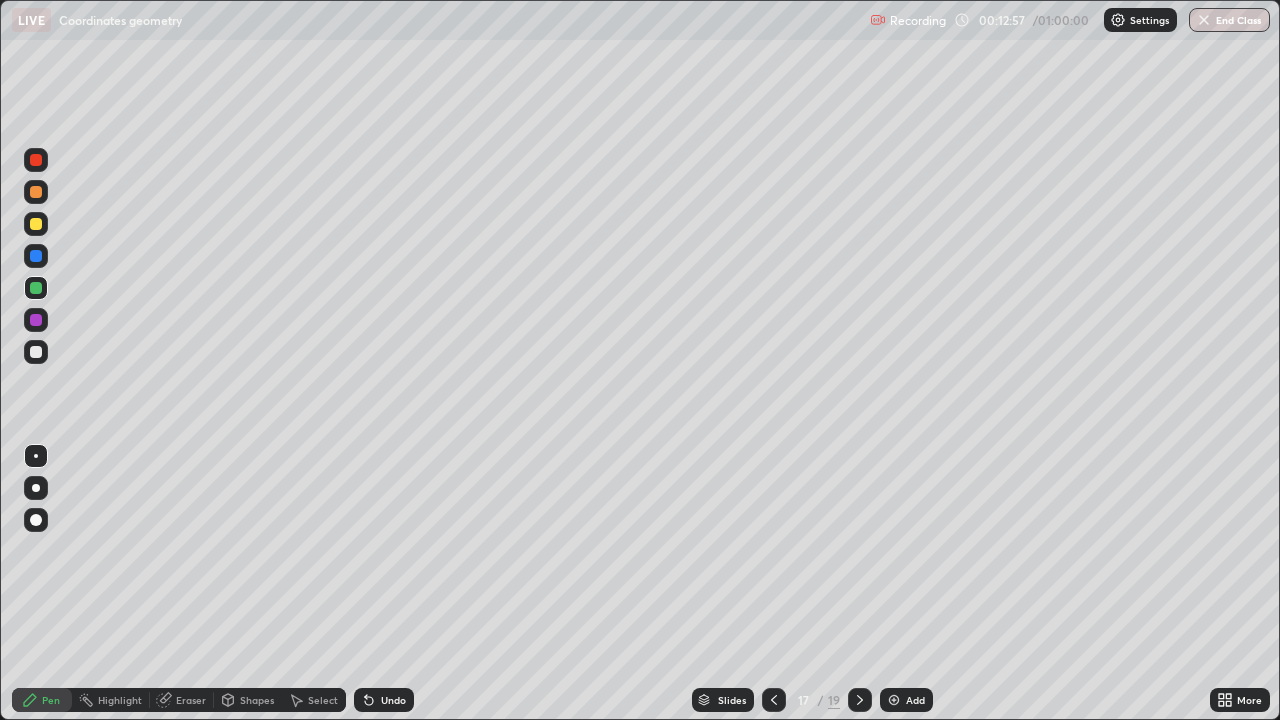 click on "Add" at bounding box center [906, 700] 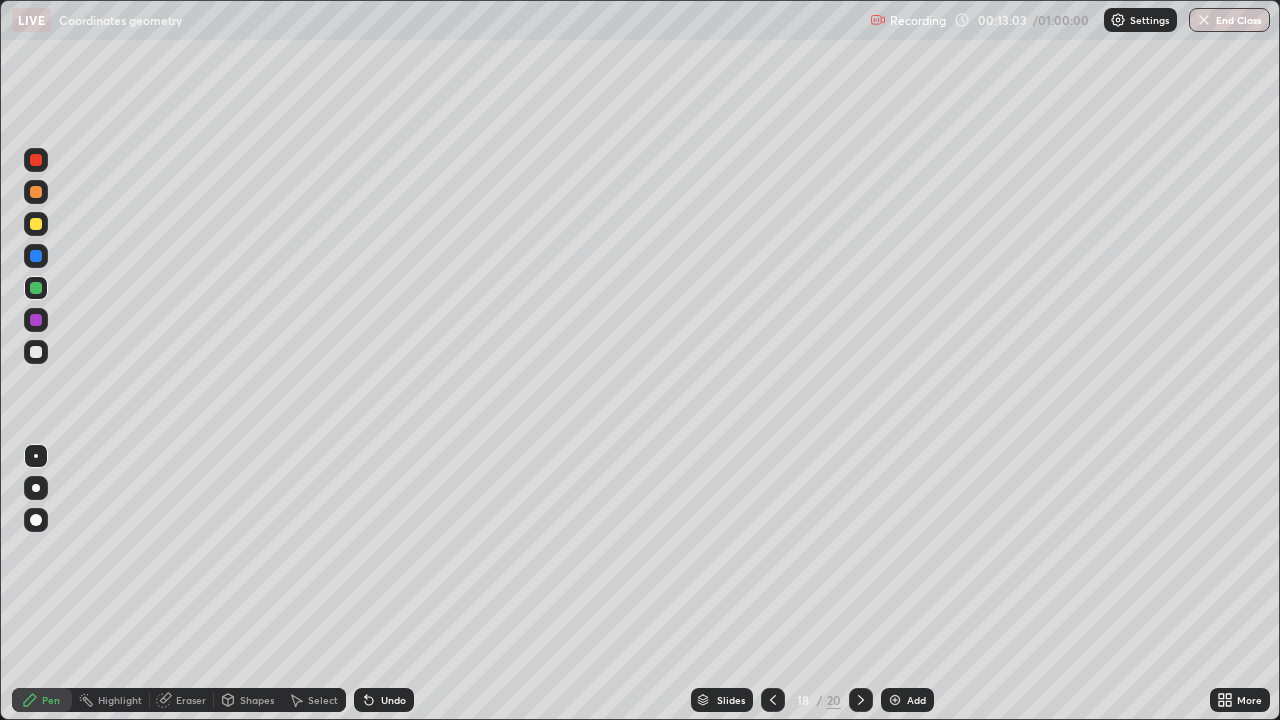 click 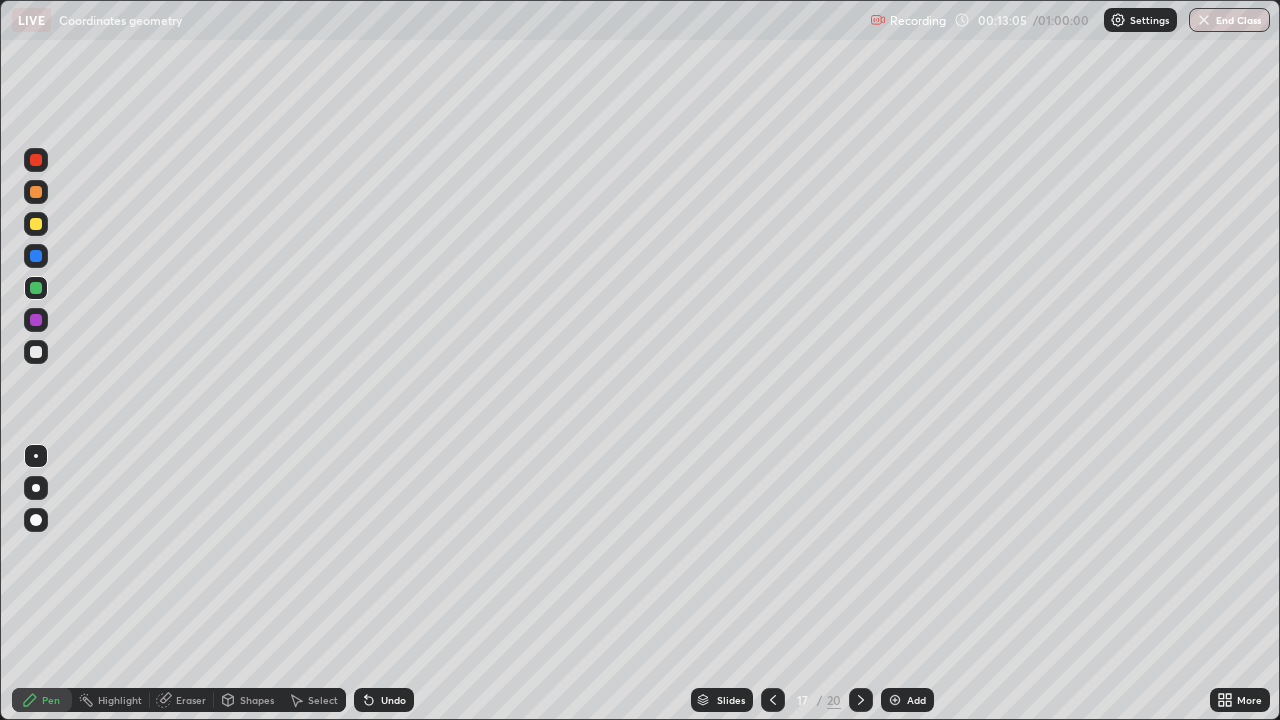 click 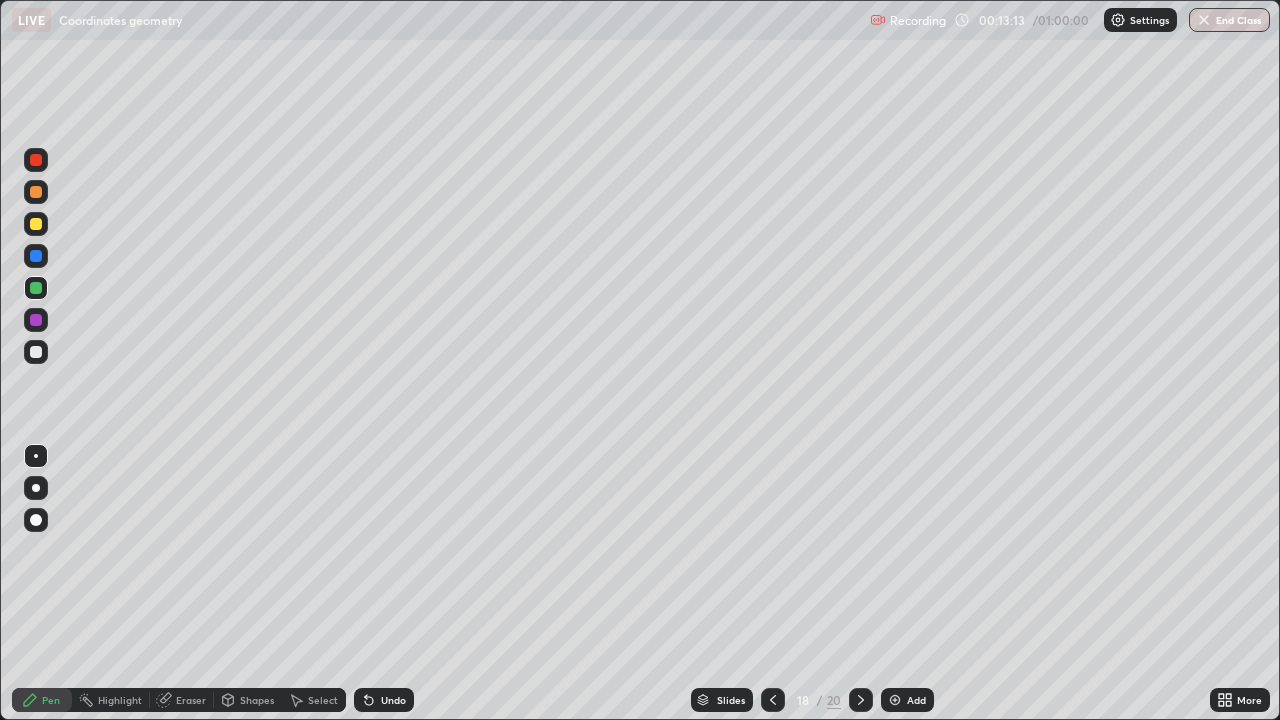 click 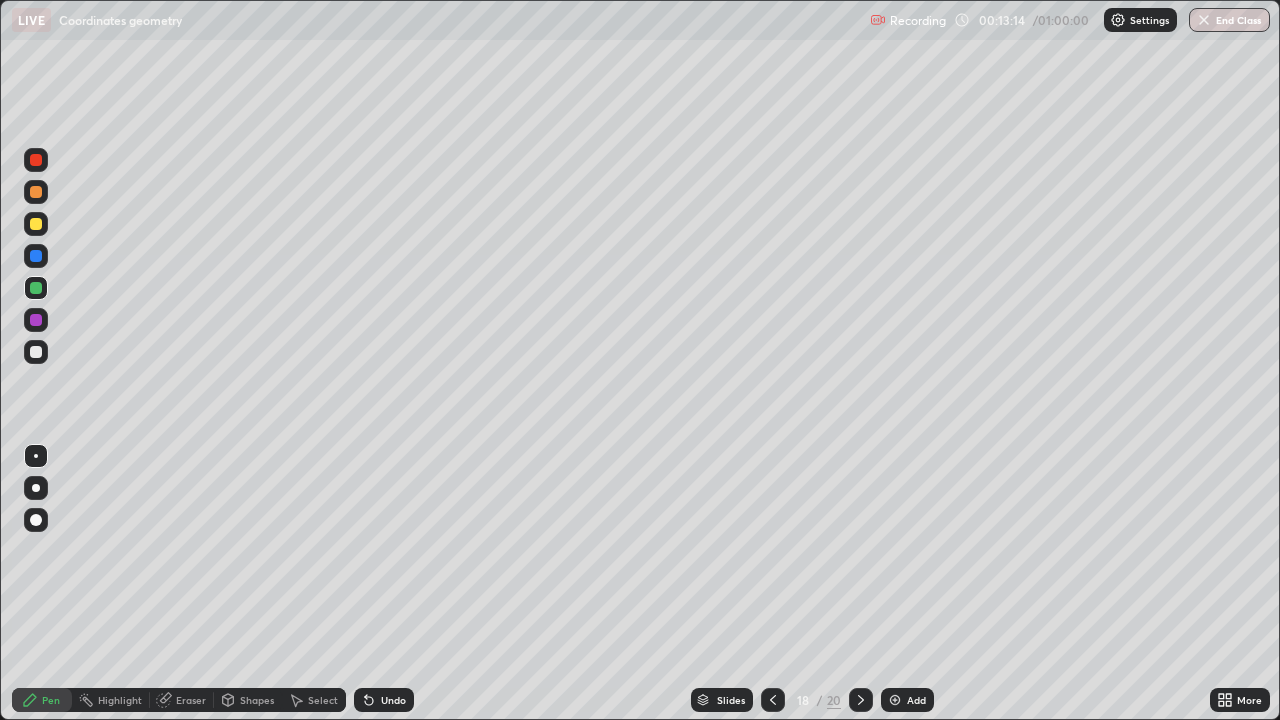 click 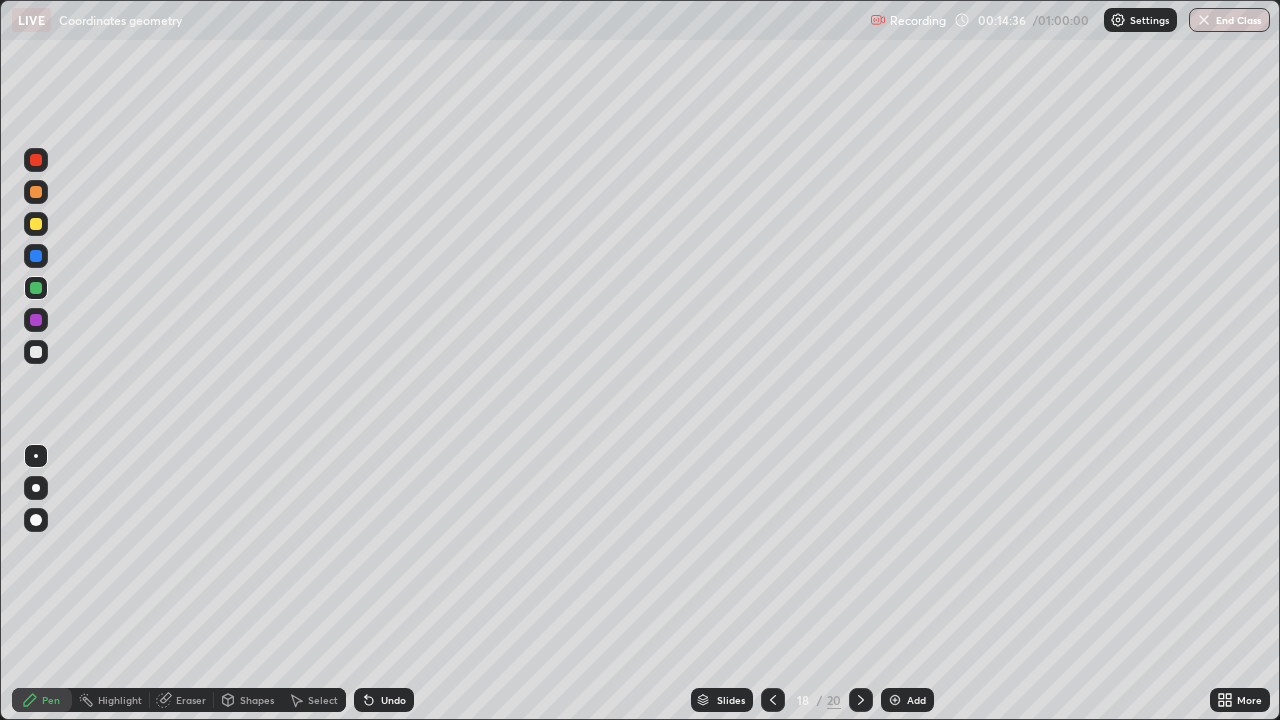 click on "Add" at bounding box center [907, 700] 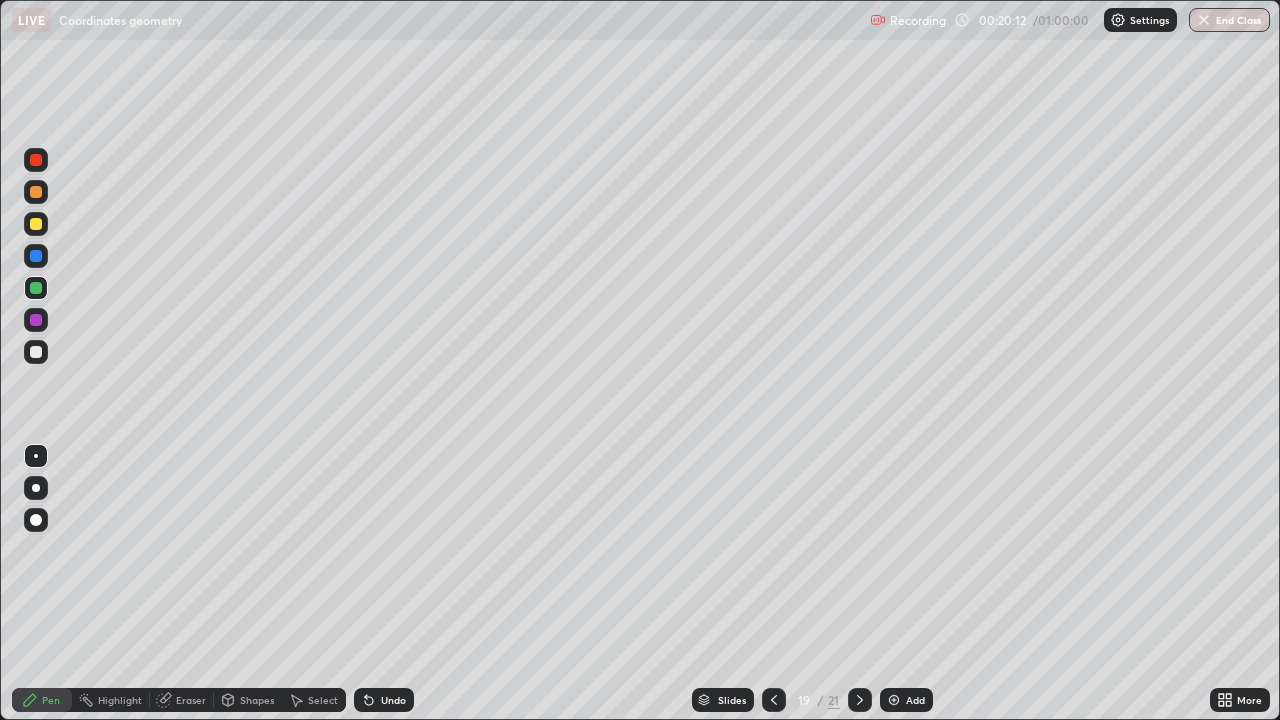 click on "Undo" at bounding box center [393, 700] 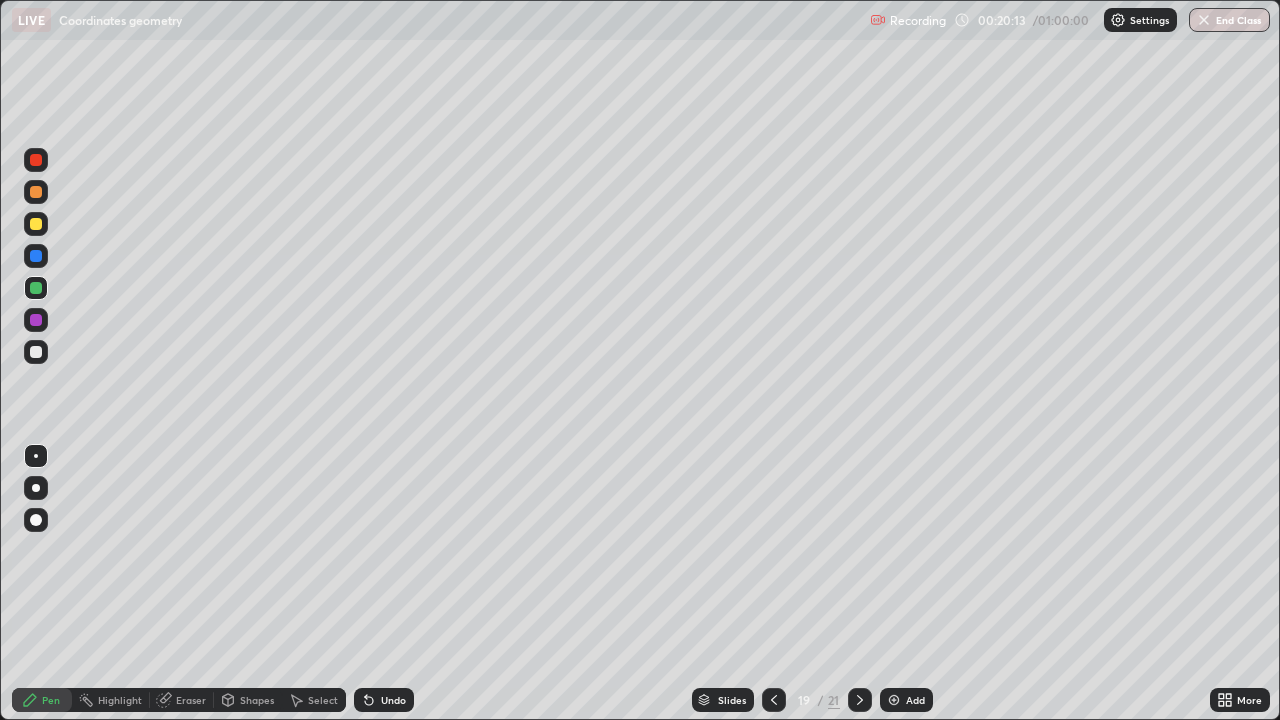 click 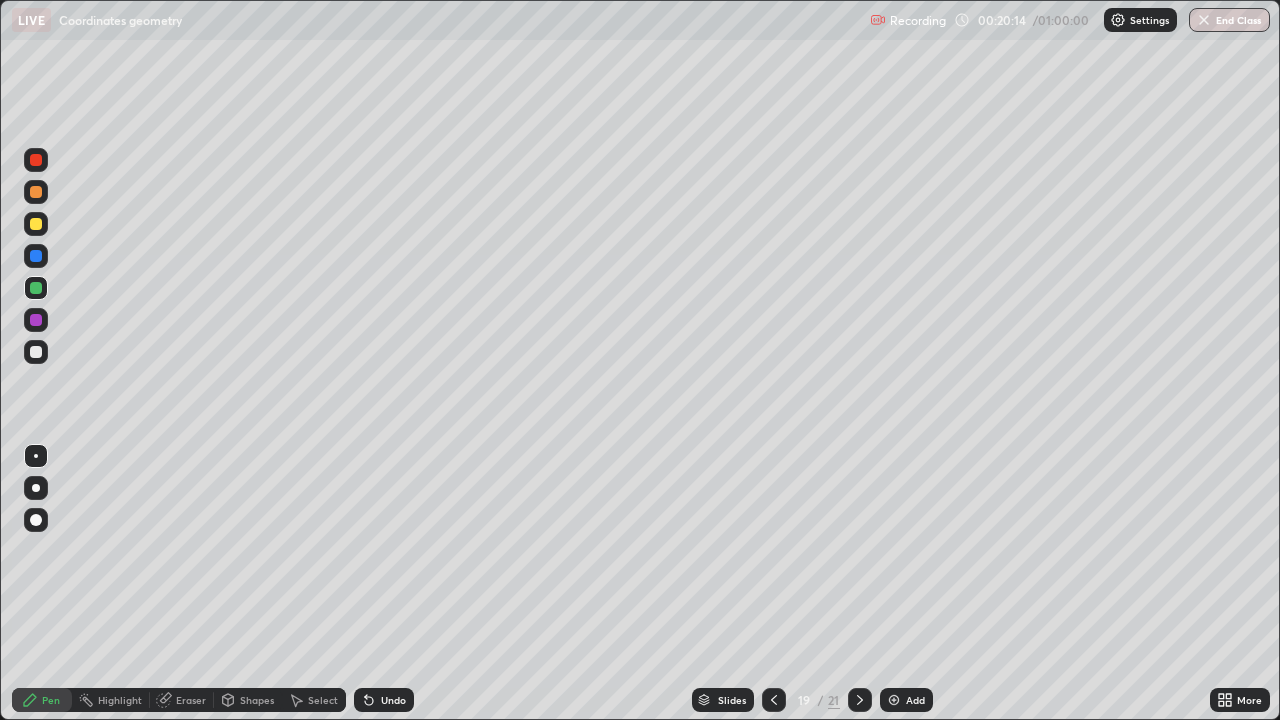 click 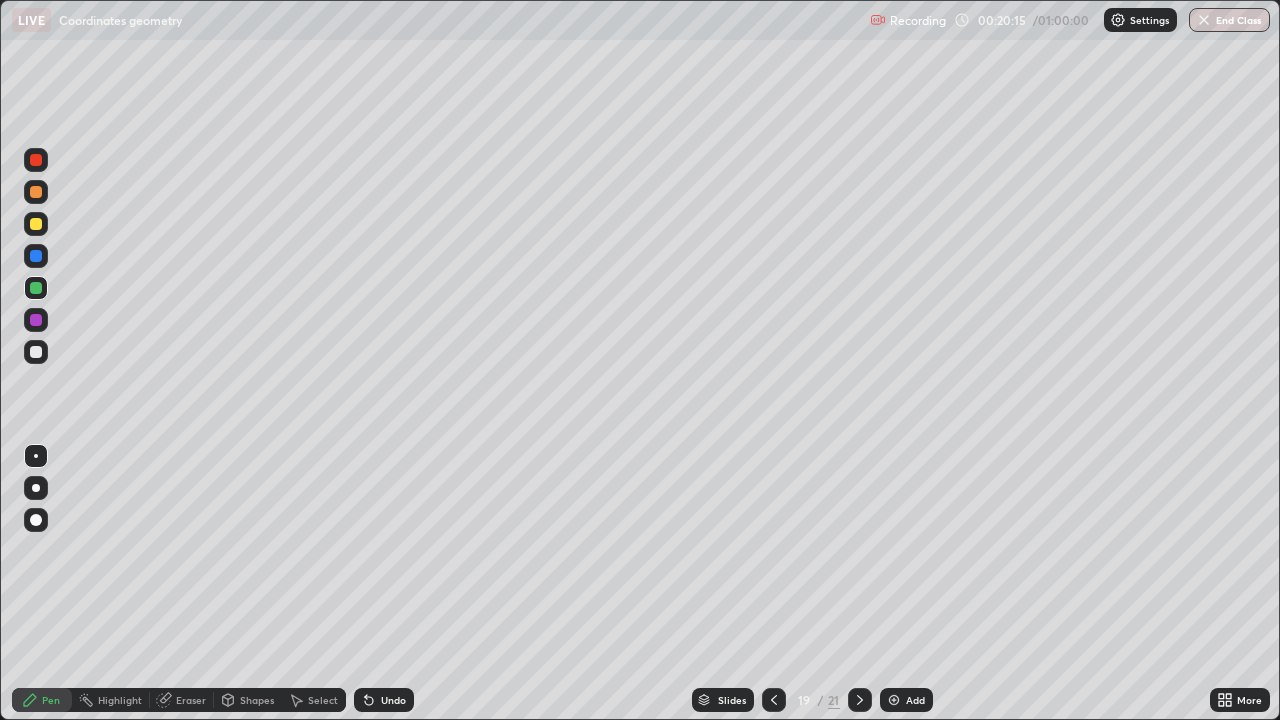 click on "Undo" at bounding box center [384, 700] 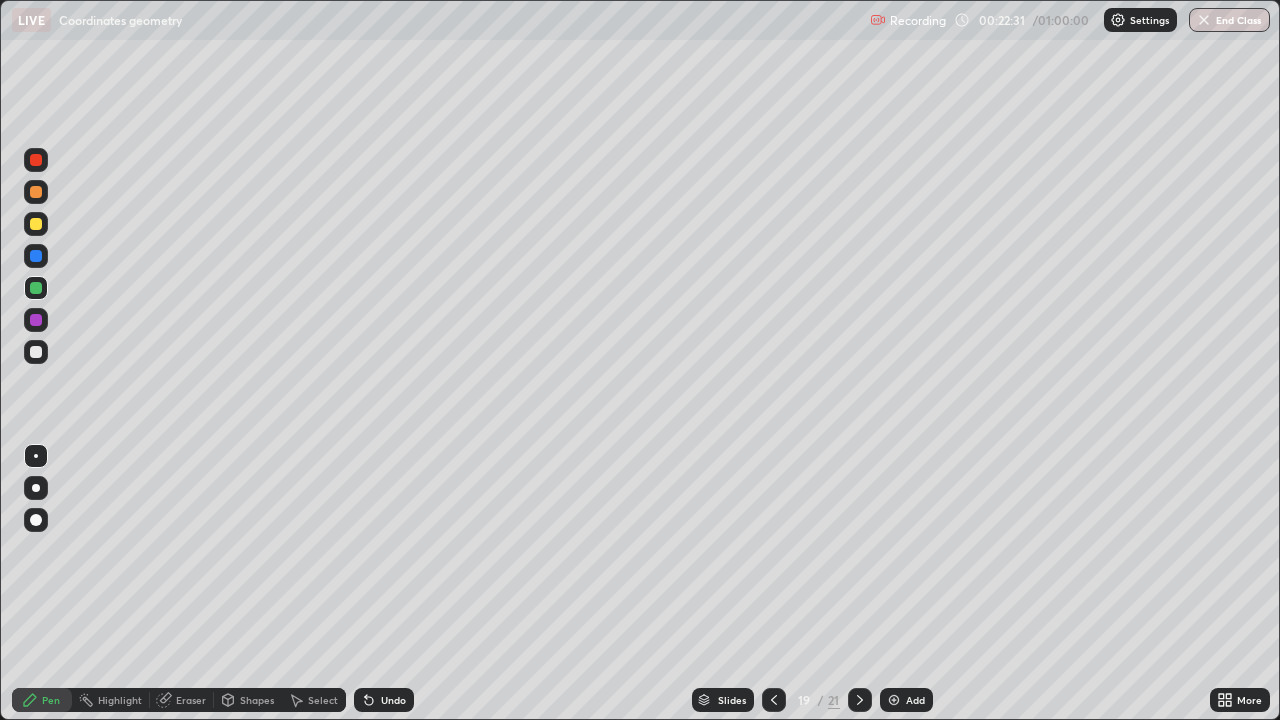 click 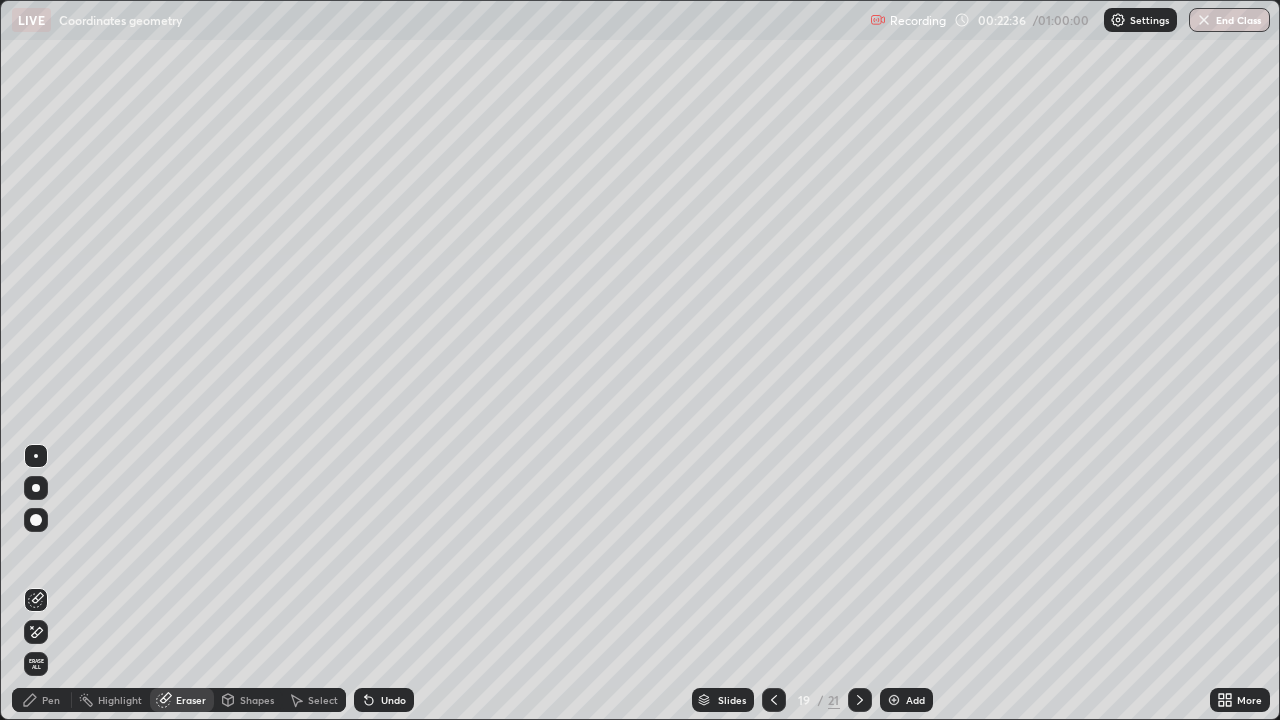 click at bounding box center [36, 632] 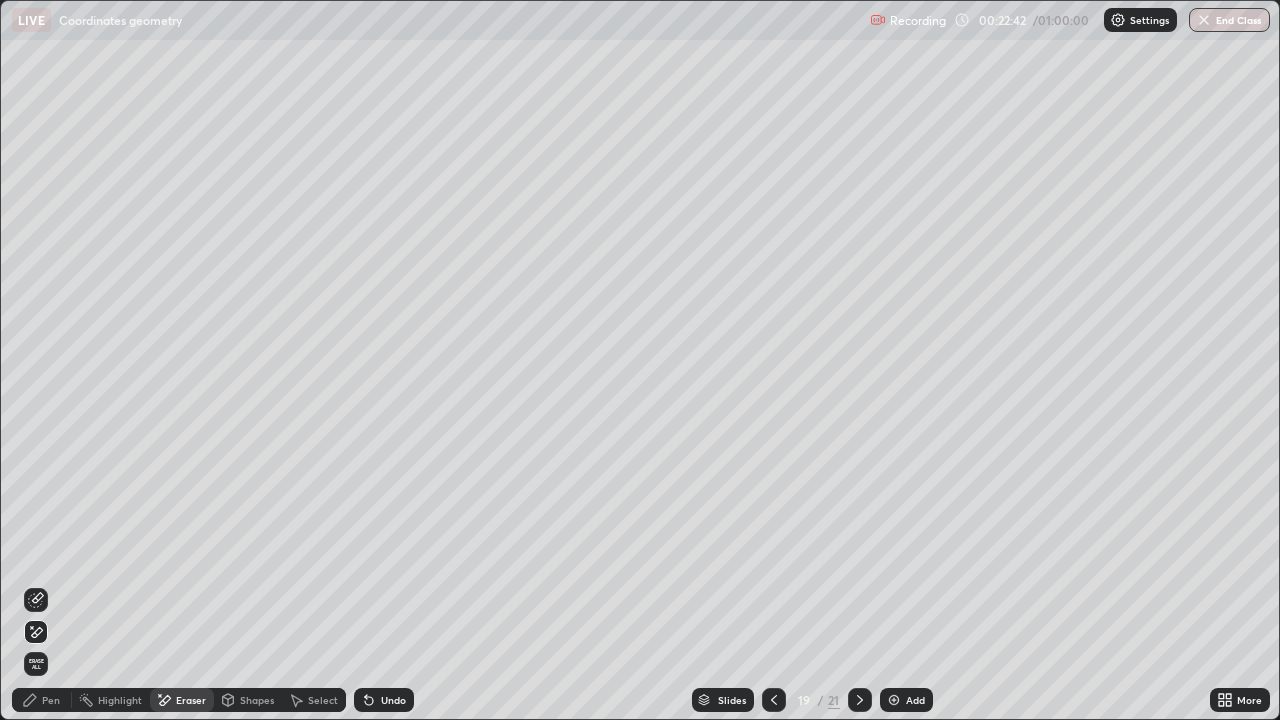 click on "Pen" at bounding box center [51, 700] 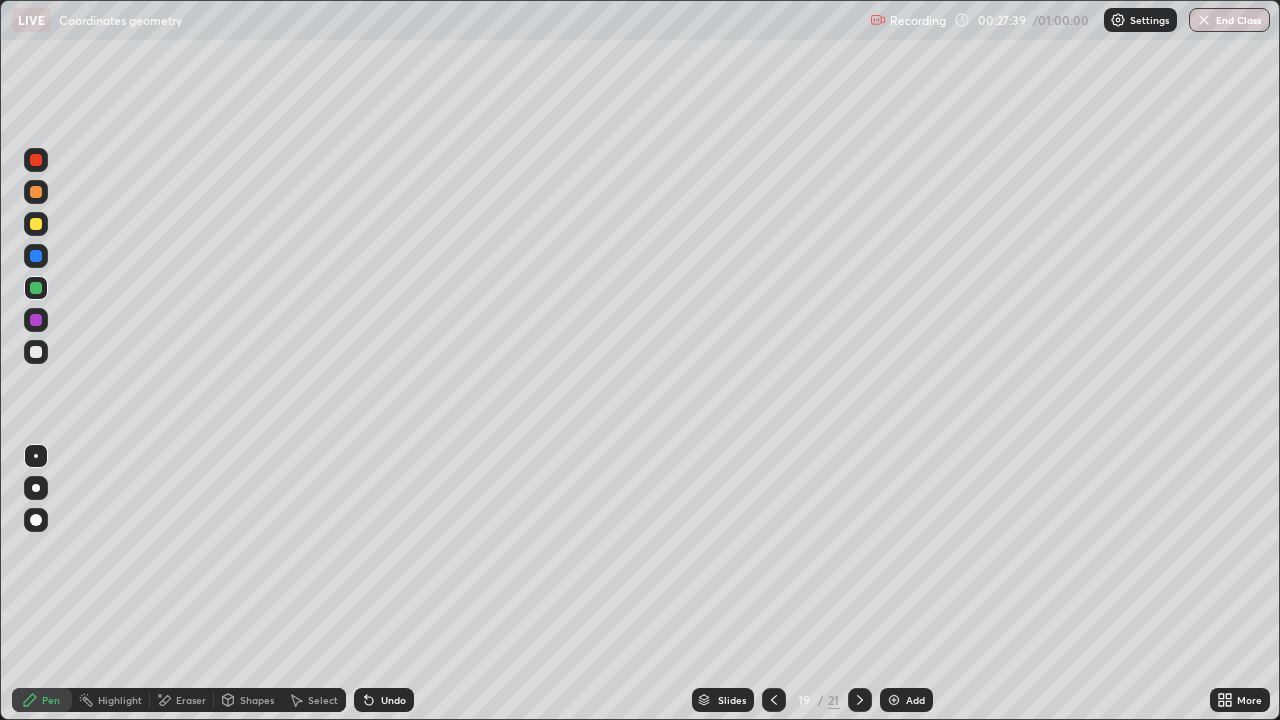 click on "Add" at bounding box center [915, 700] 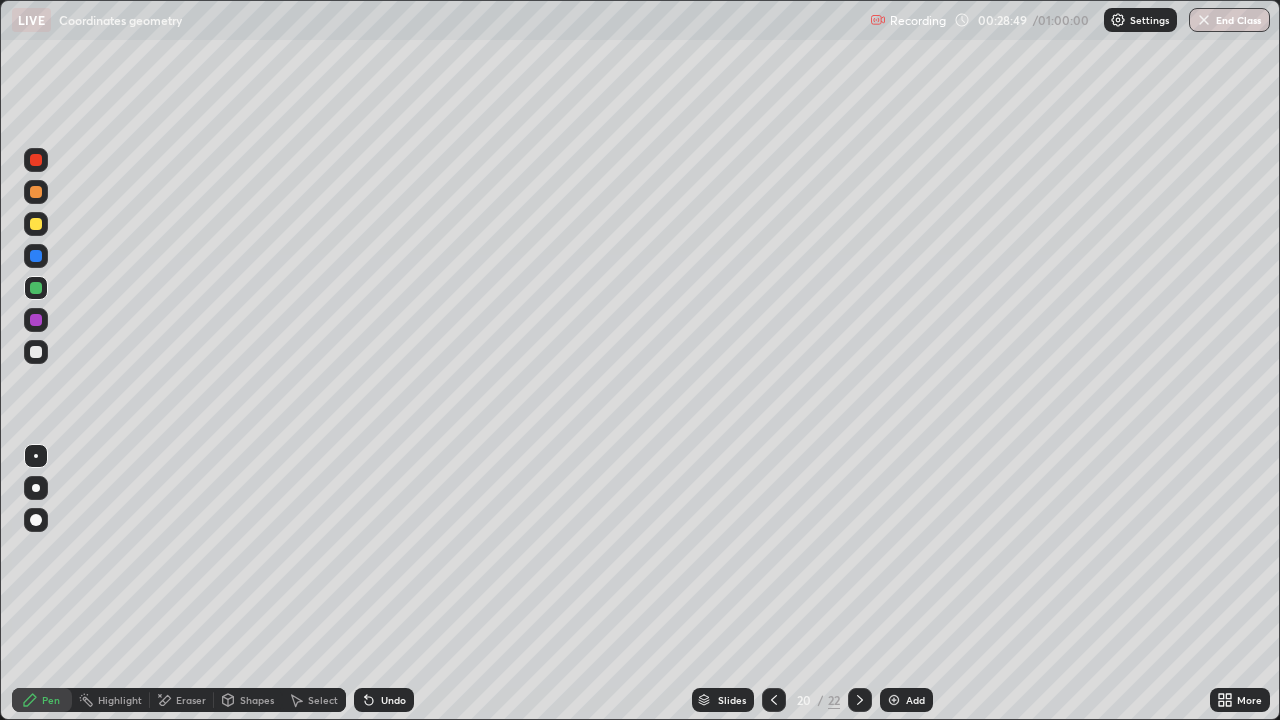 click on "Add" at bounding box center [906, 700] 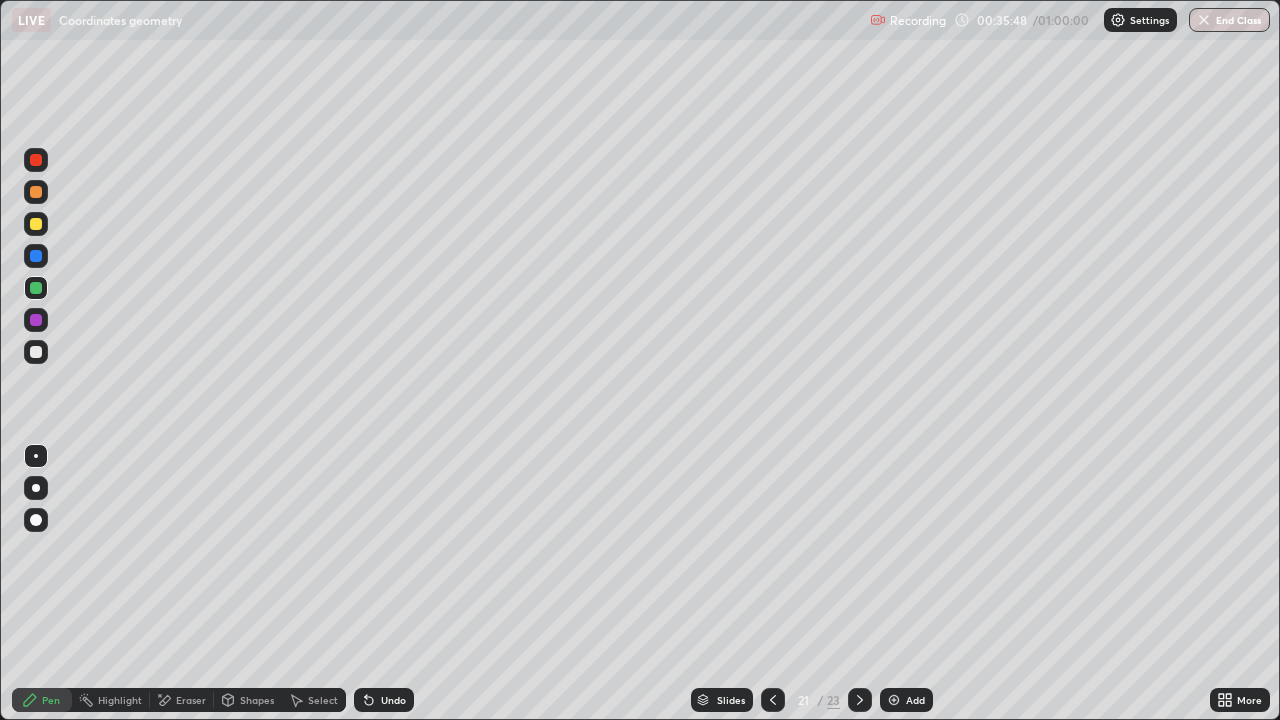 click on "Select" at bounding box center (323, 700) 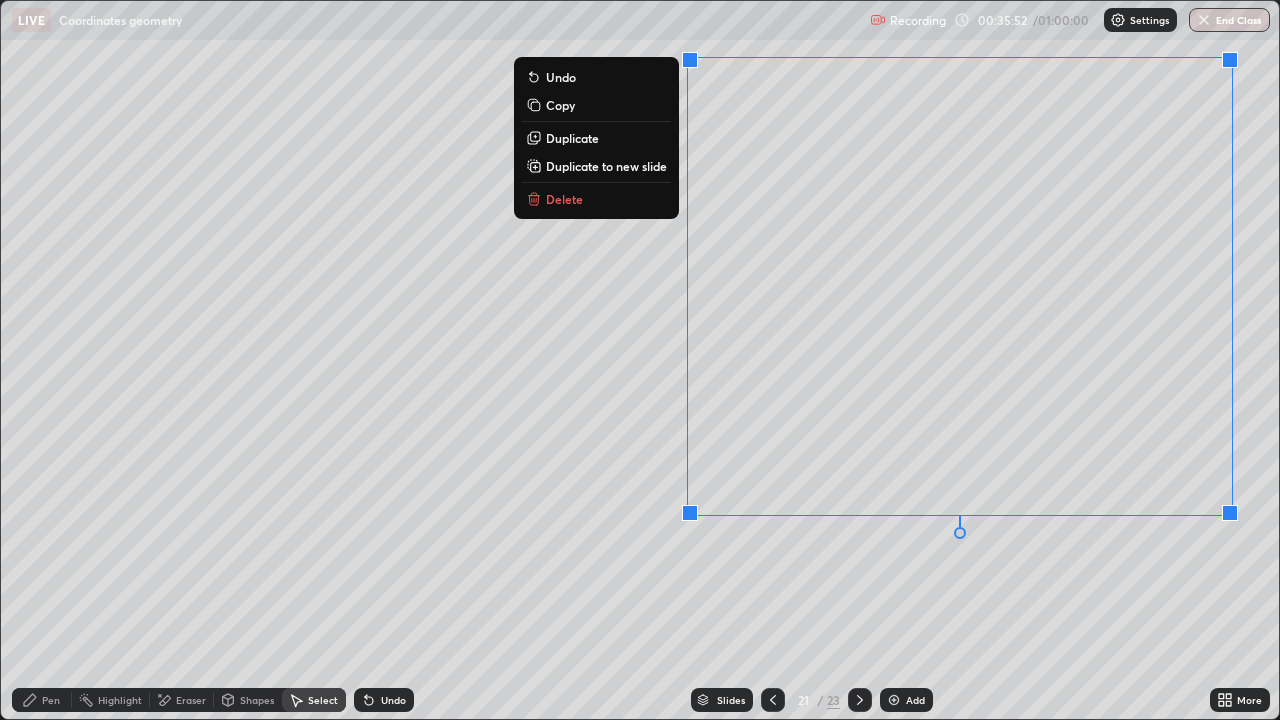 click on "Duplicate to new slide" at bounding box center (606, 166) 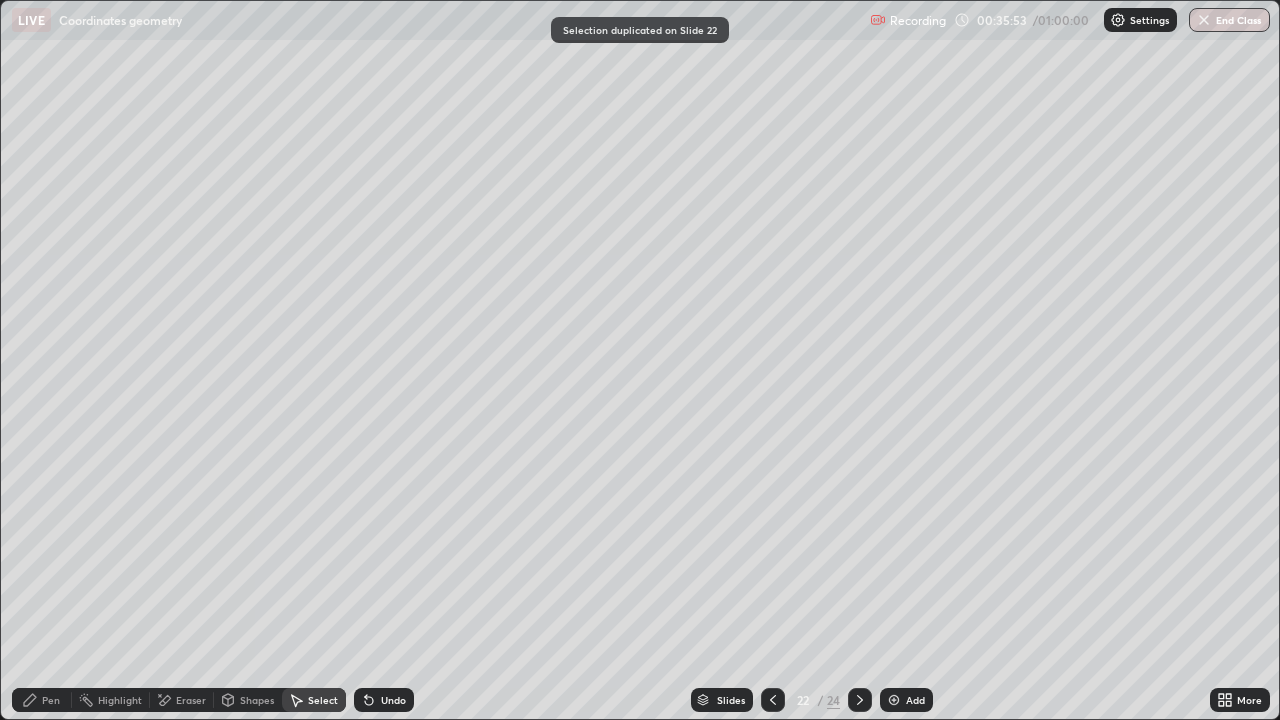 click 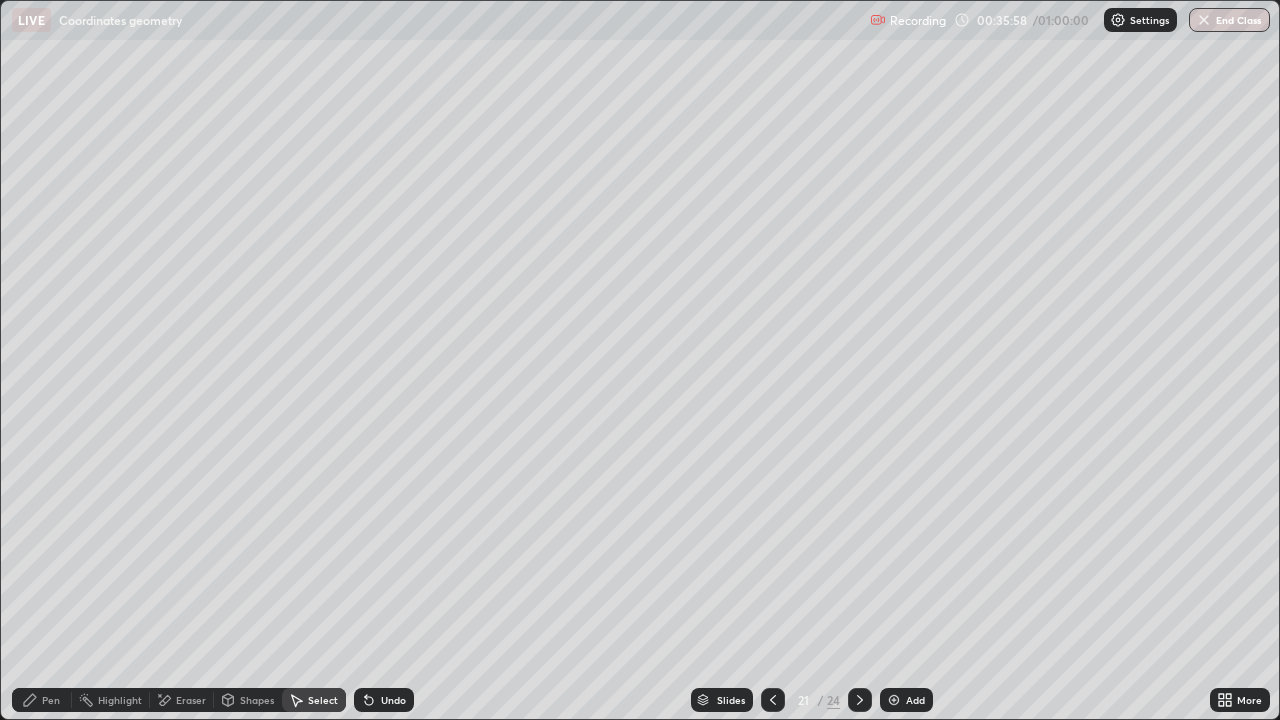 click on "0 ° Undo Copy Duplicate Duplicate to new slide Delete" at bounding box center [640, 360] 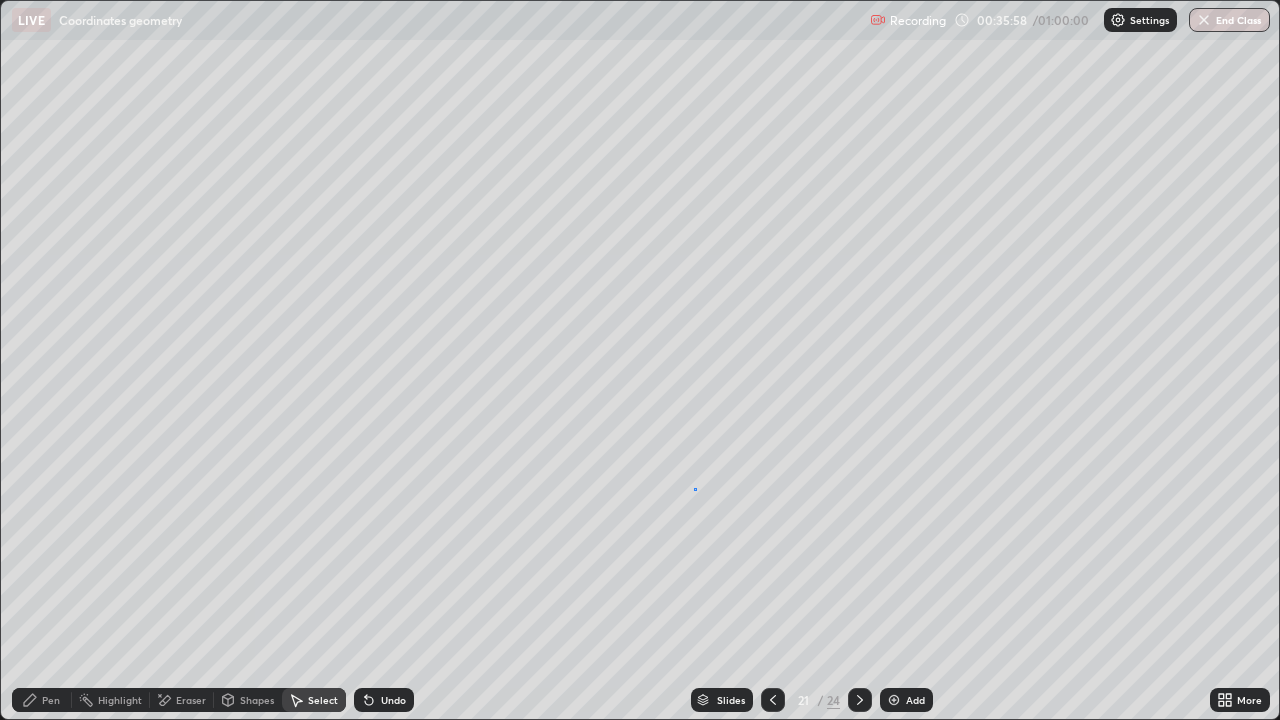 click on "0 ° Undo Copy Duplicate Duplicate to new slide Delete" at bounding box center [640, 360] 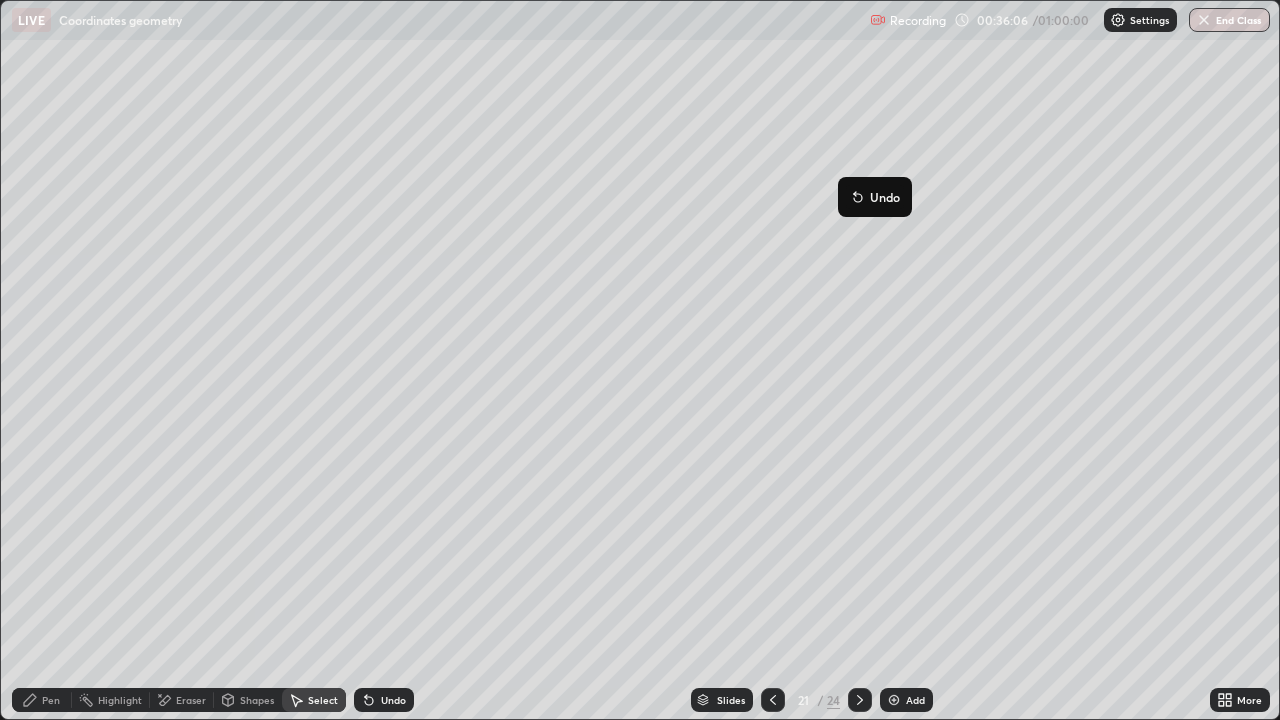 click 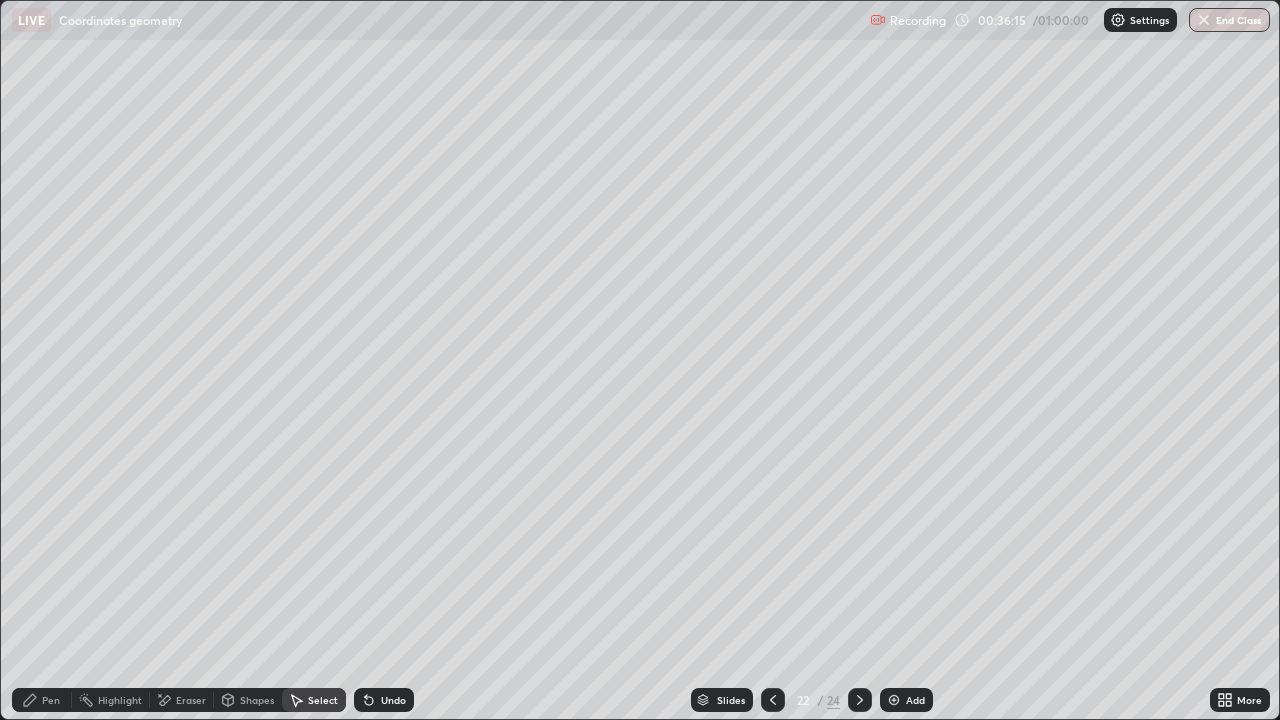 click on "Pen" at bounding box center [51, 700] 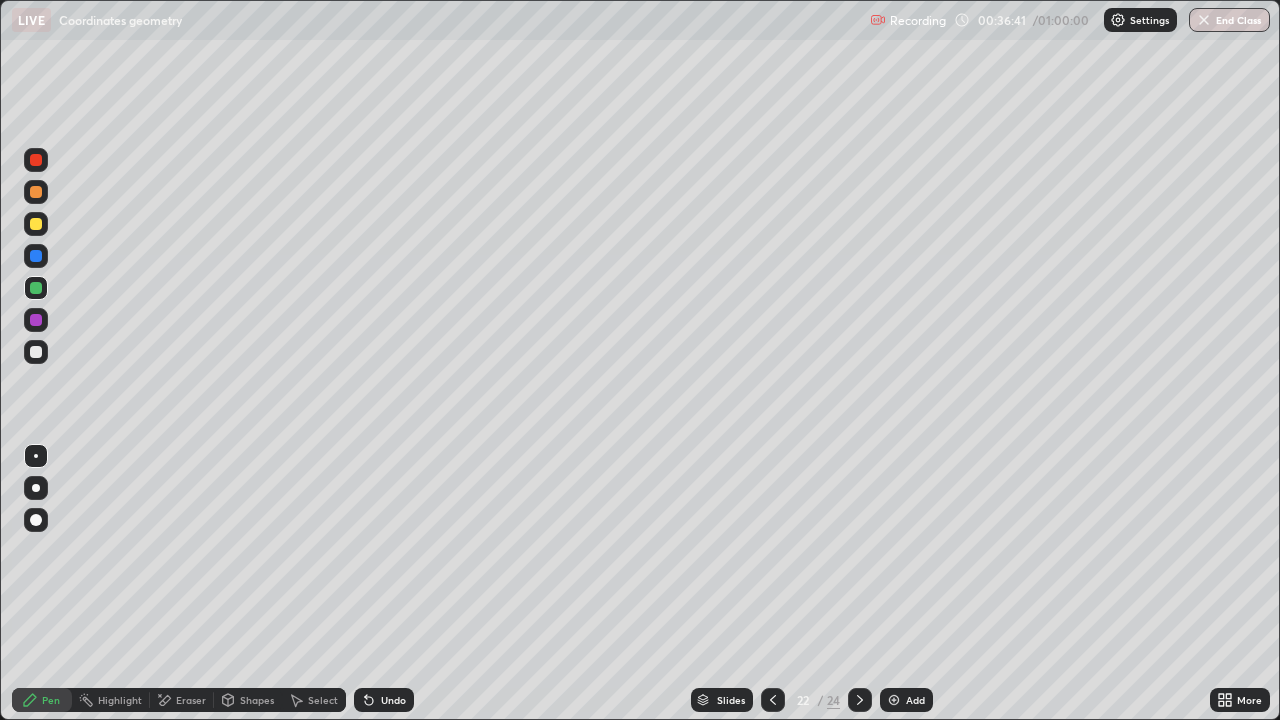 click on "Undo" at bounding box center (393, 700) 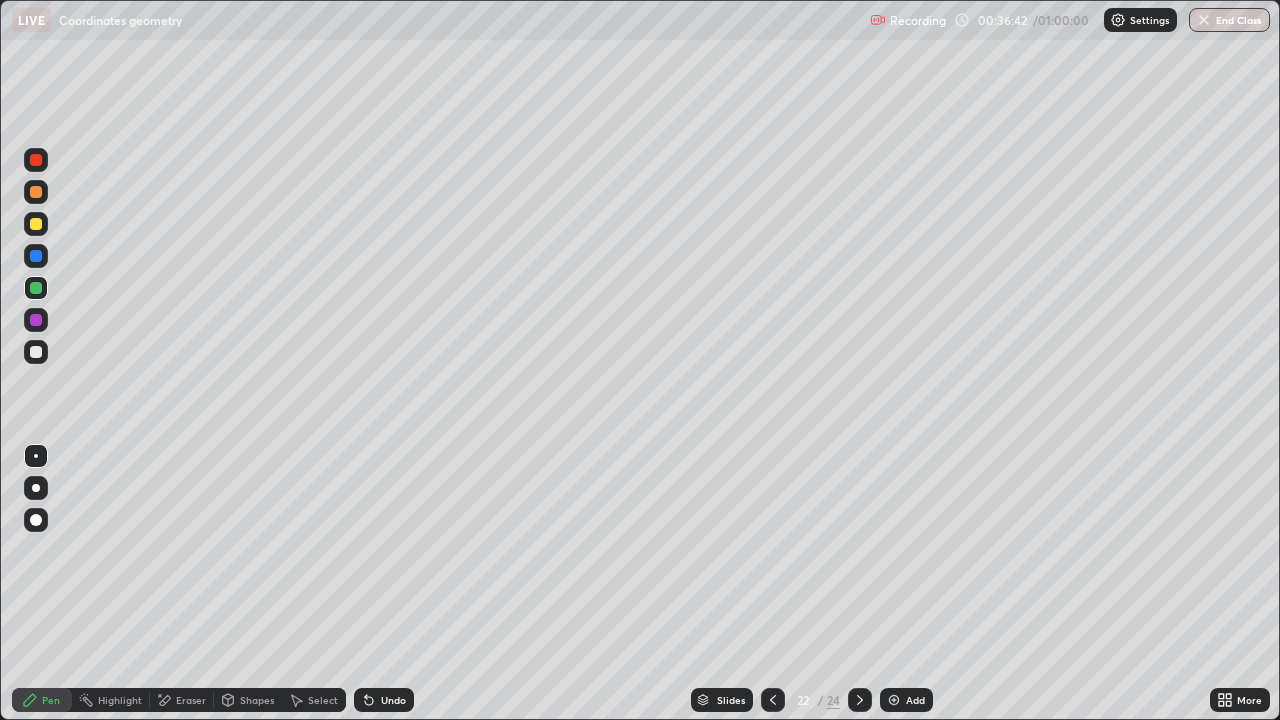 click on "Undo" at bounding box center (393, 700) 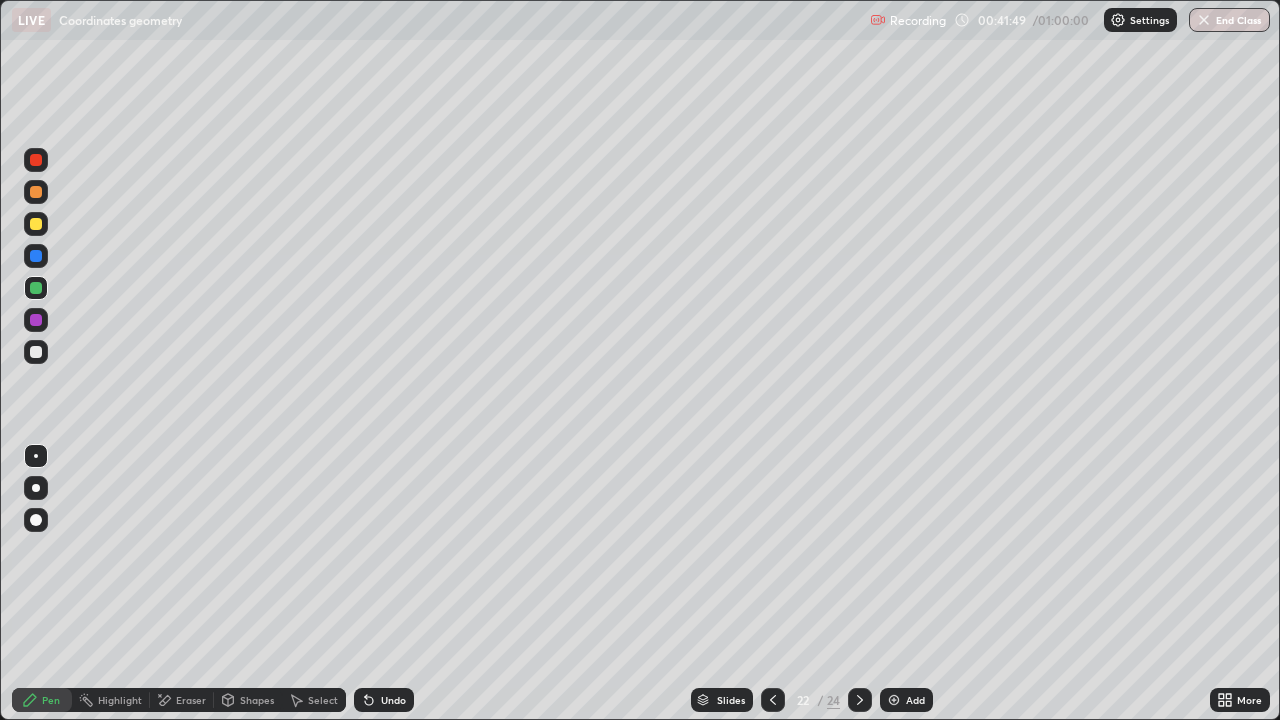 click 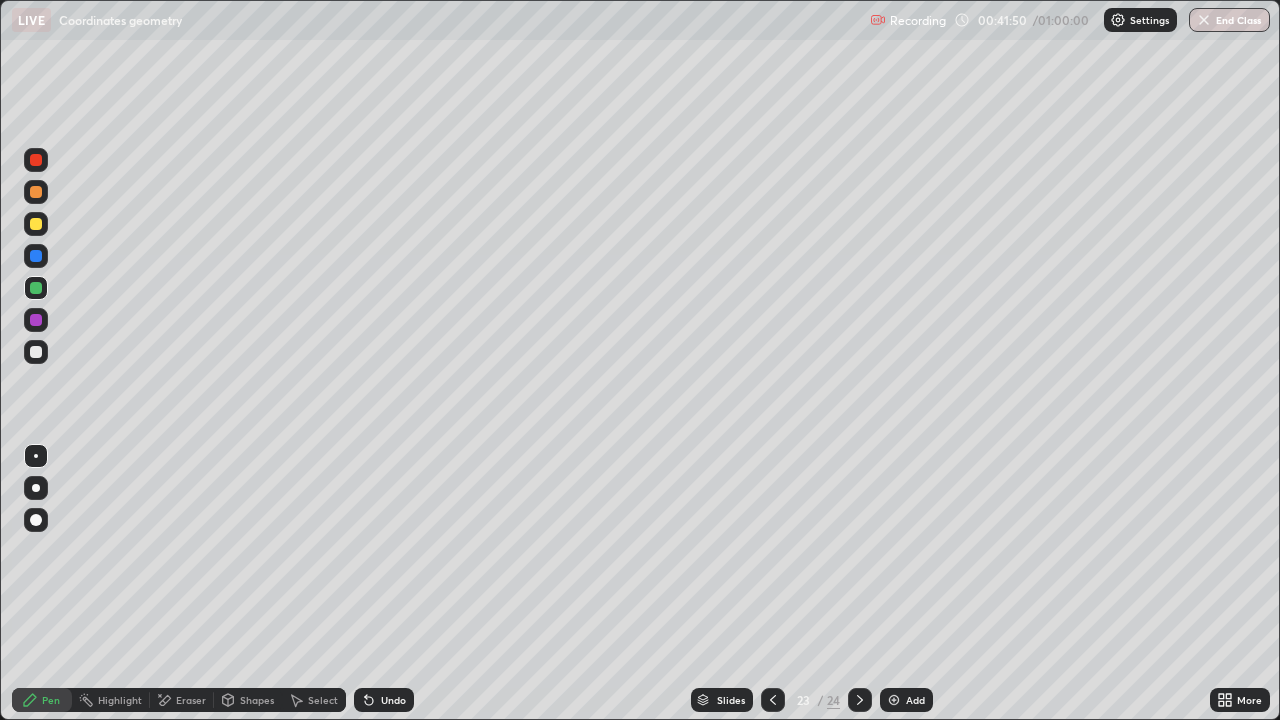 click on "Add" at bounding box center [906, 700] 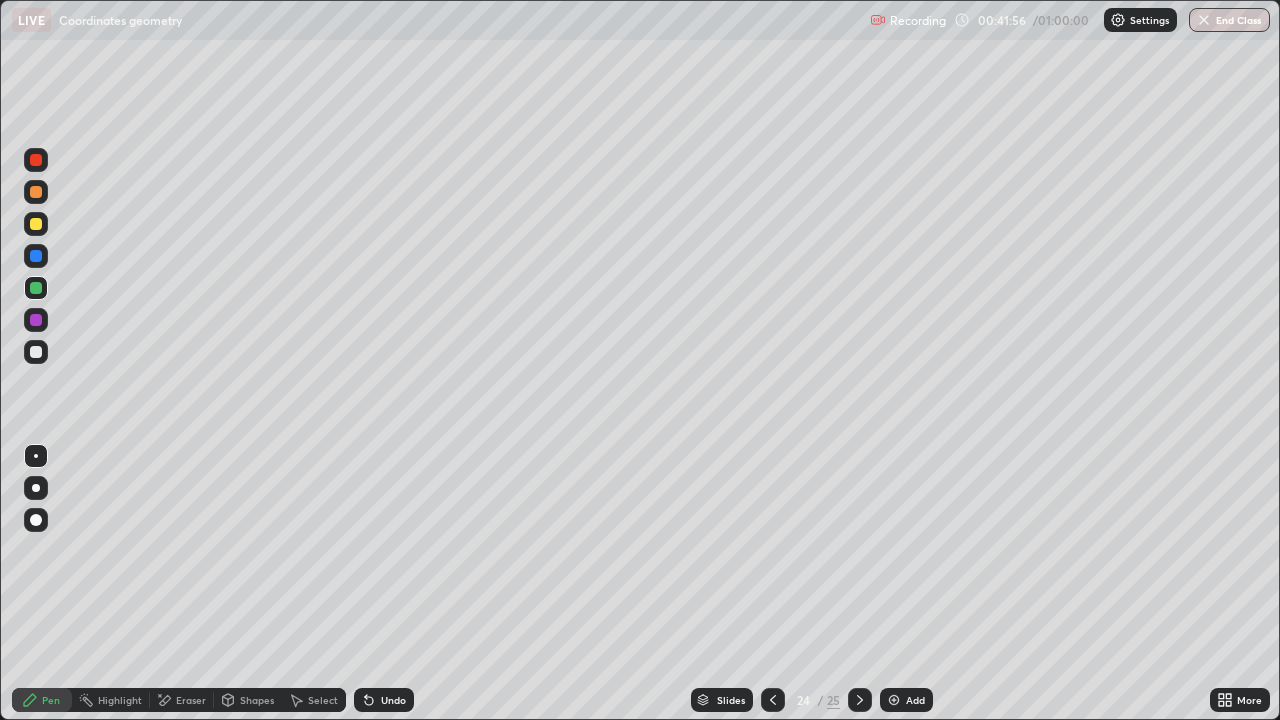 click 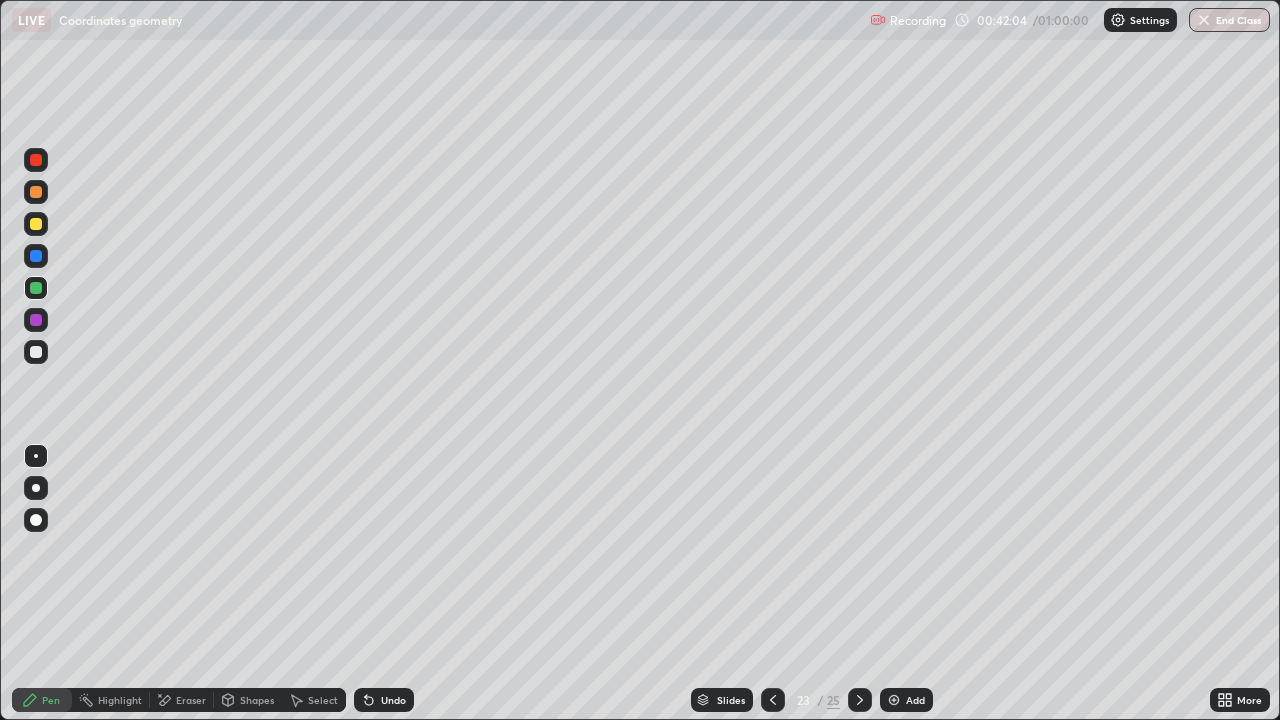 click 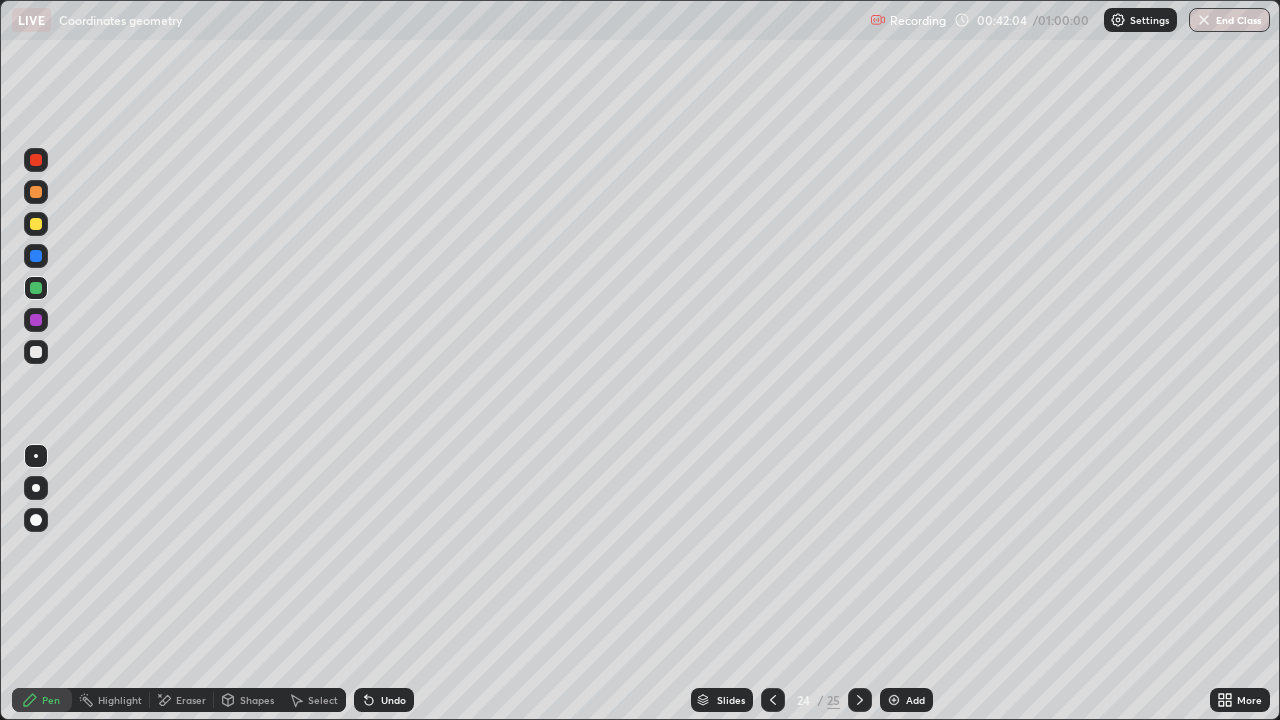 click at bounding box center (860, 700) 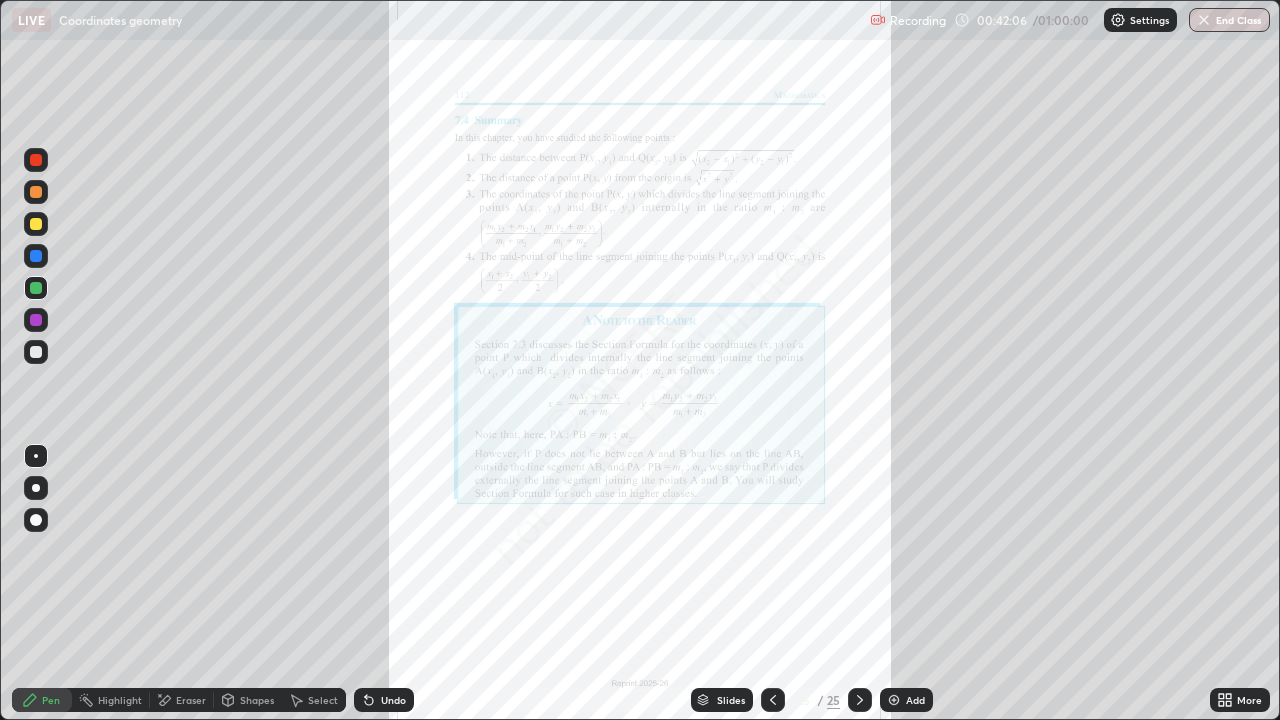 click 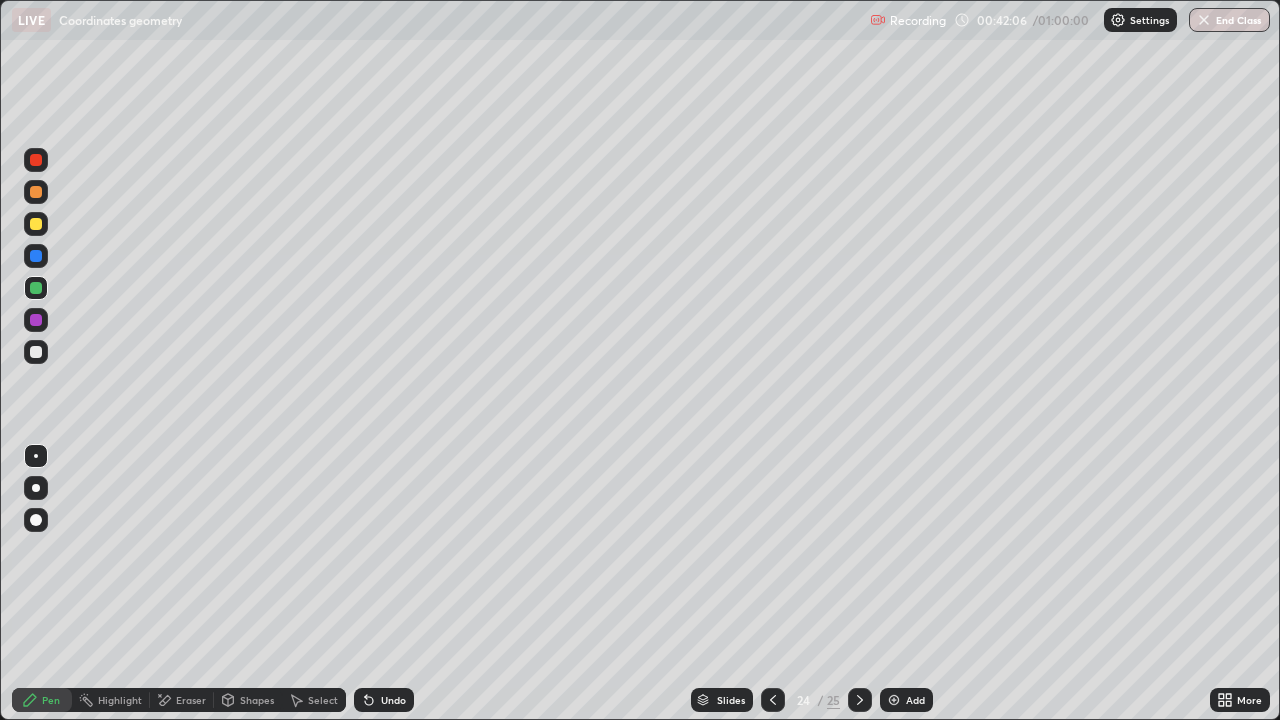 click 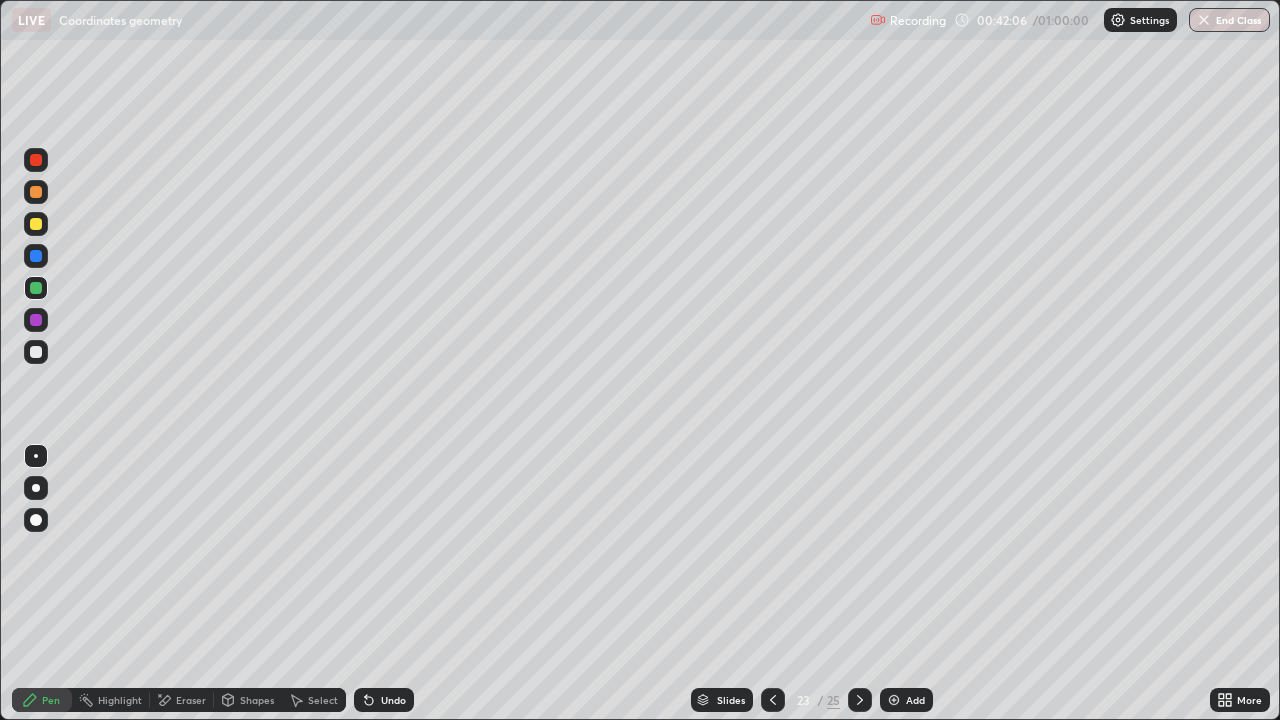 click 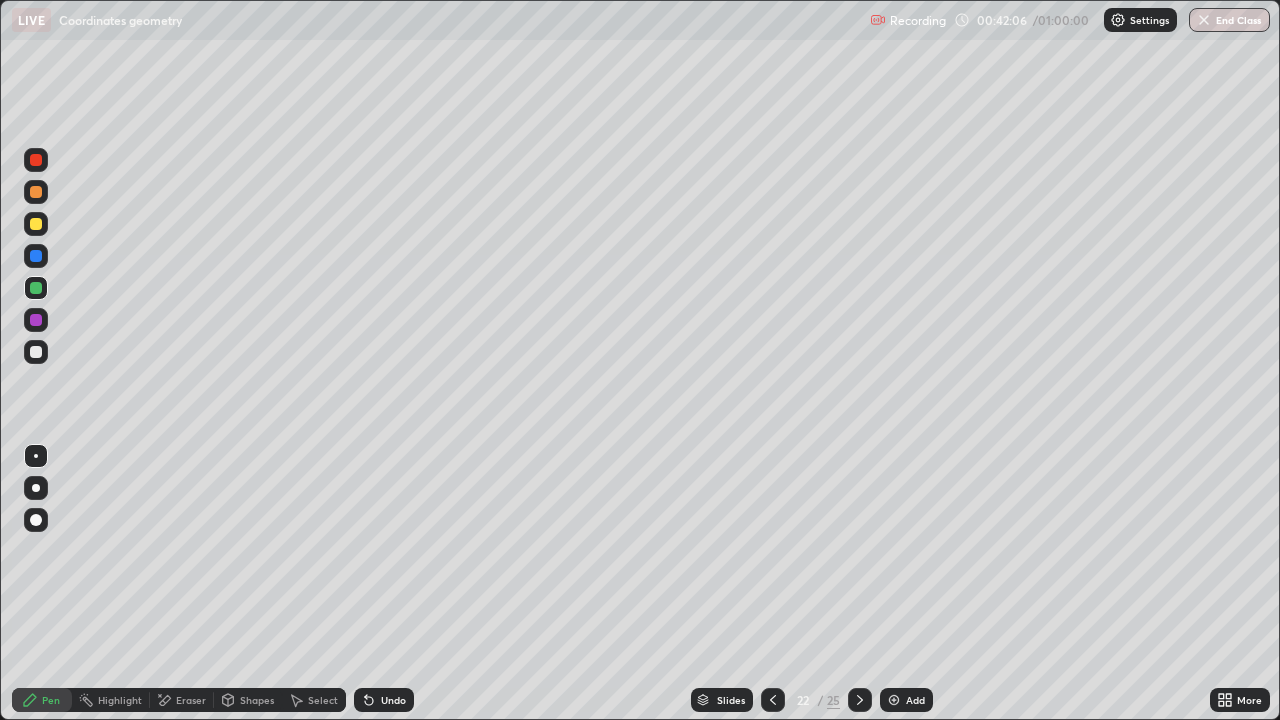 click 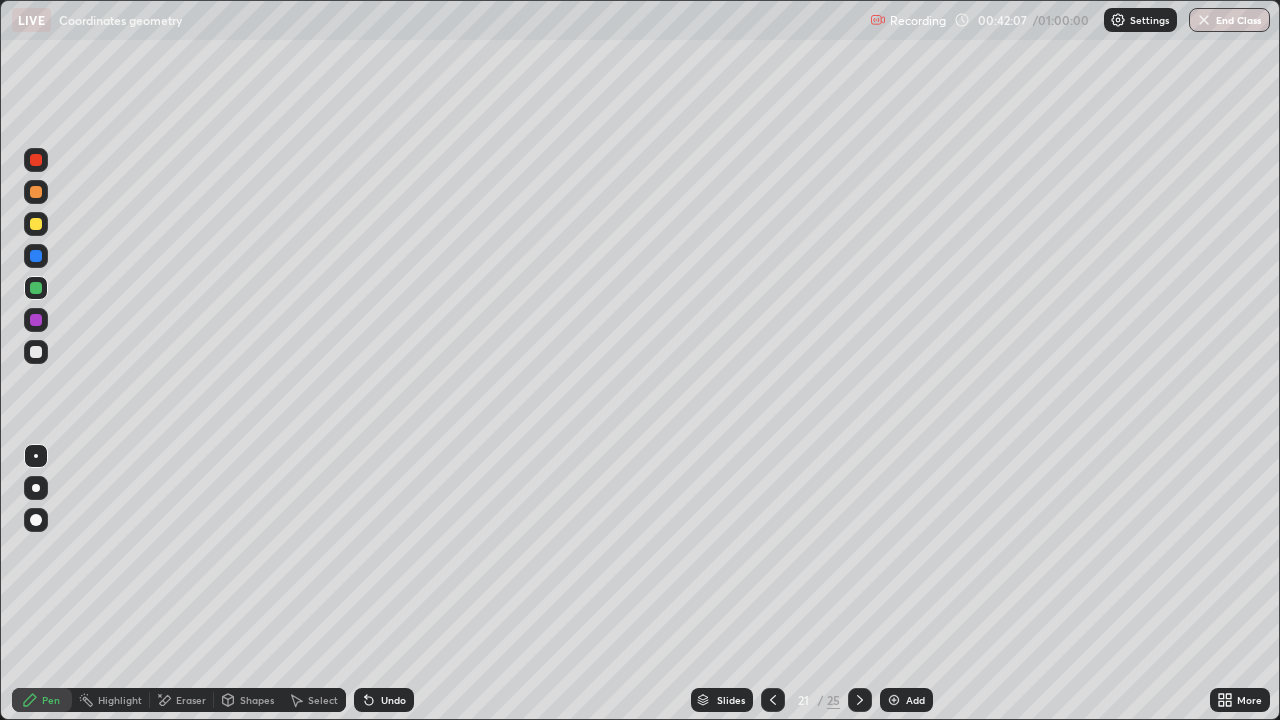 click 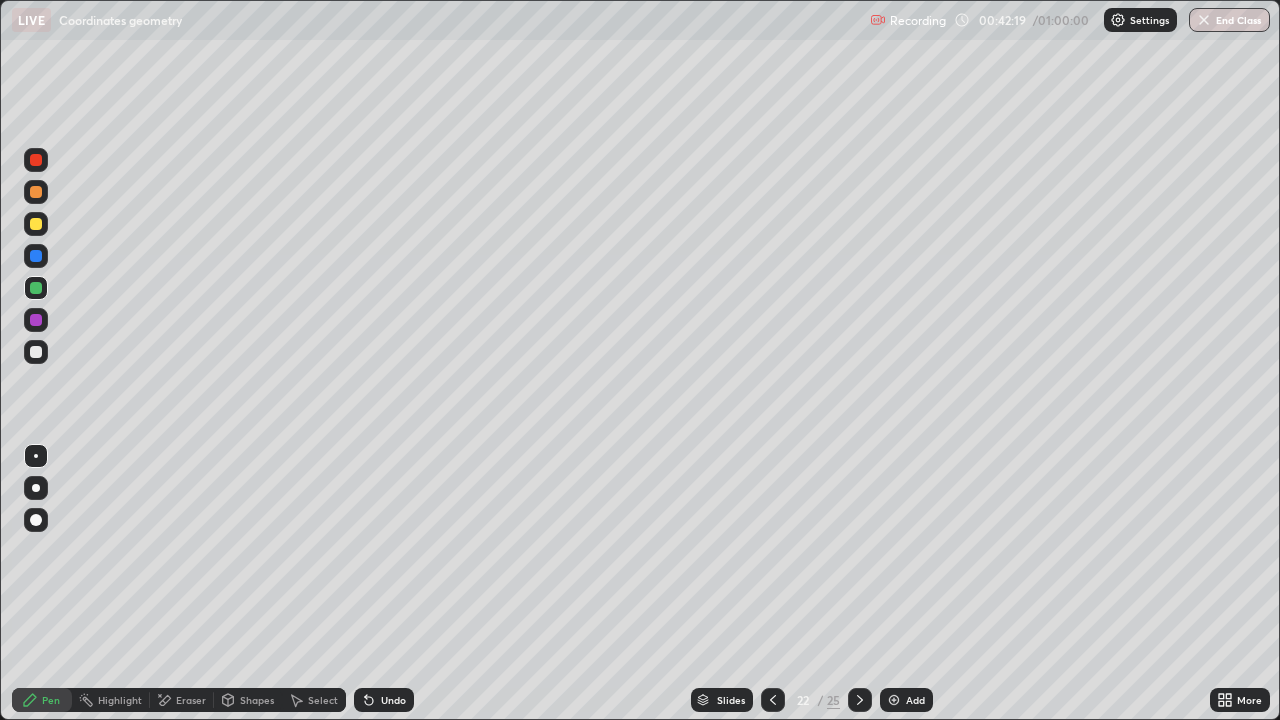 click 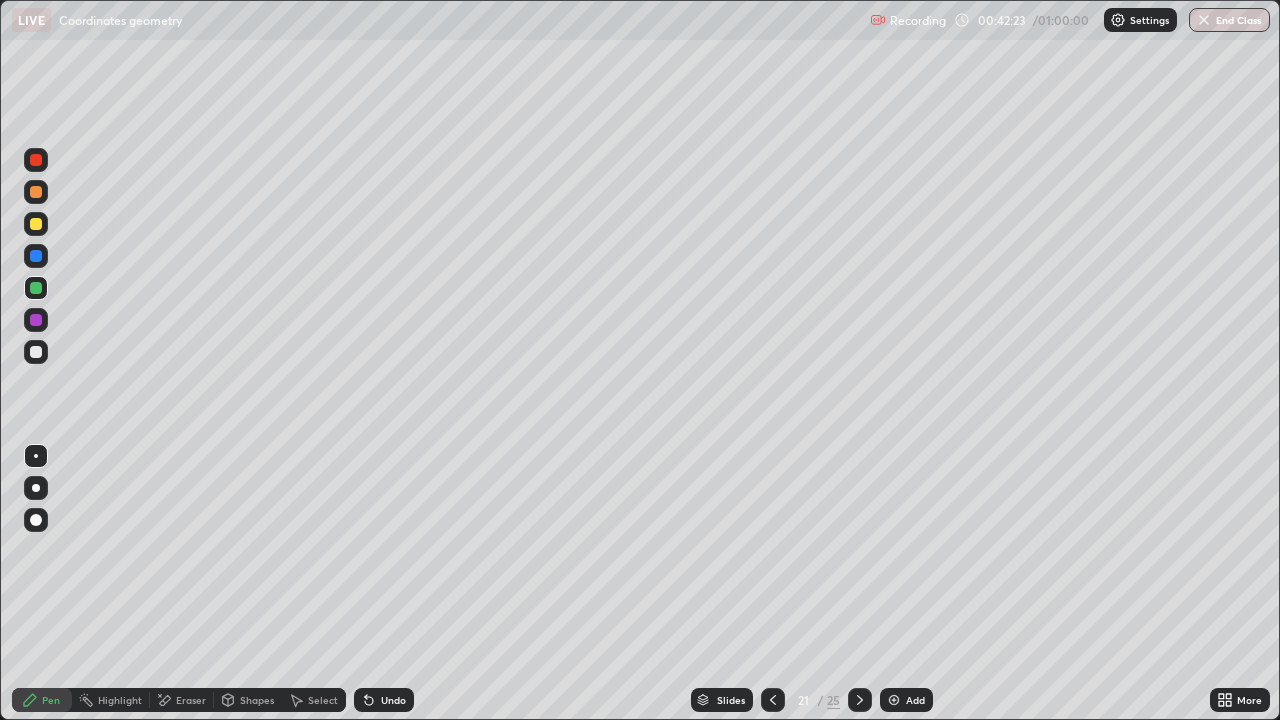 click 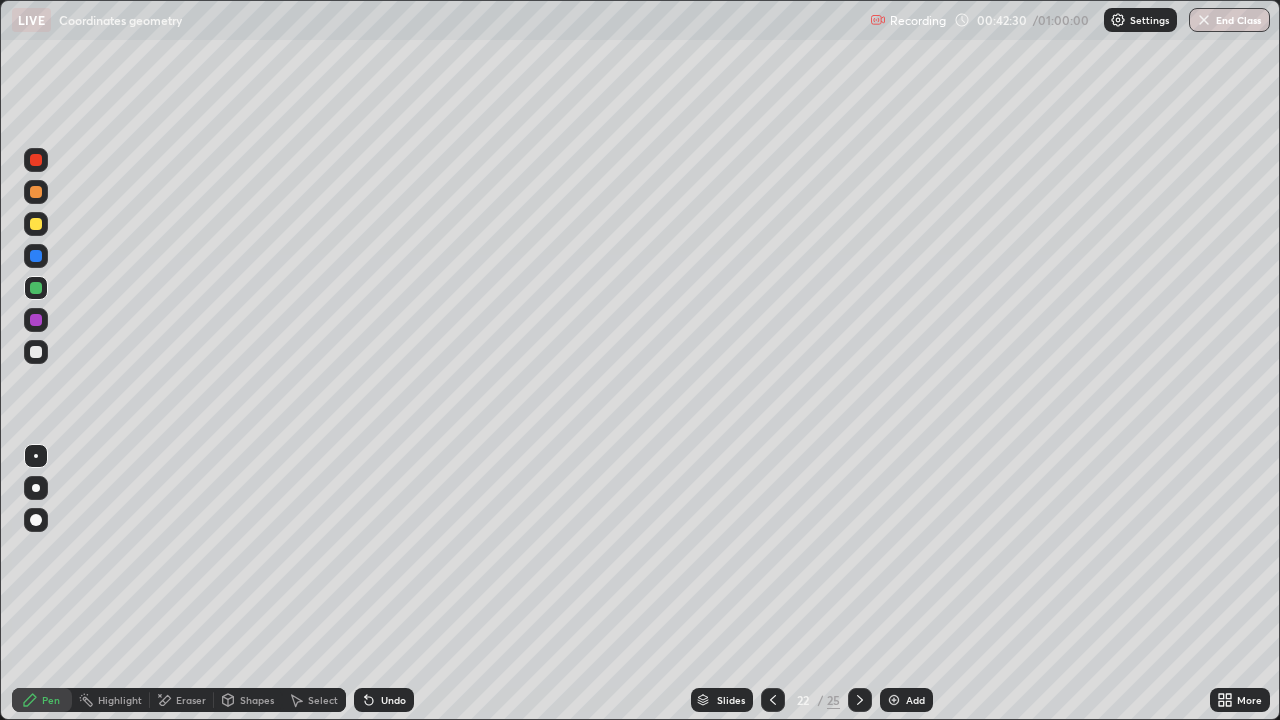 click 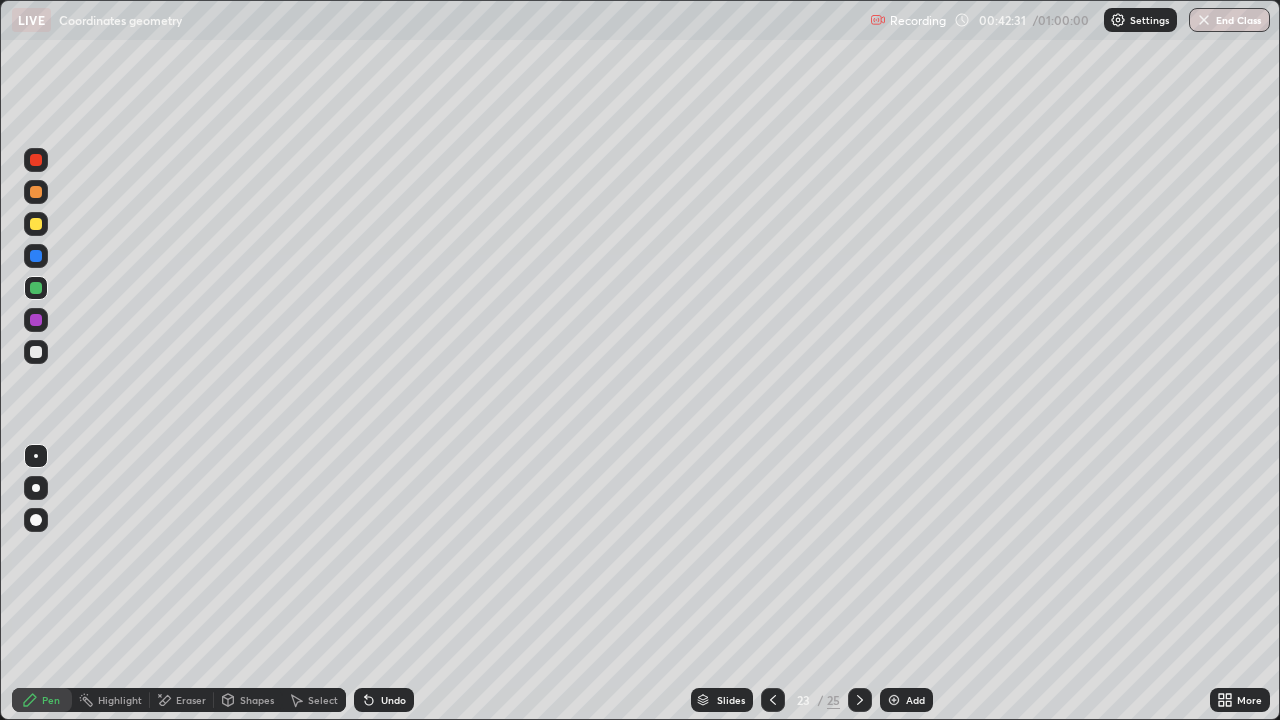 click 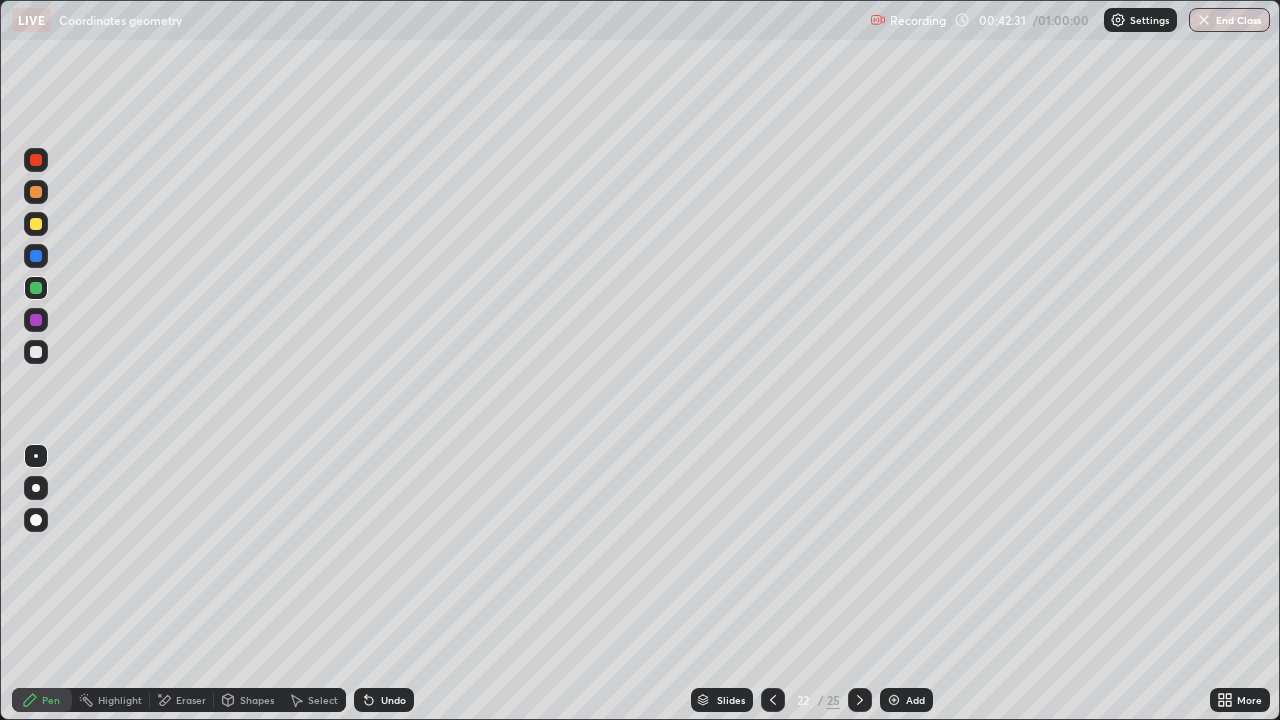 click at bounding box center (894, 700) 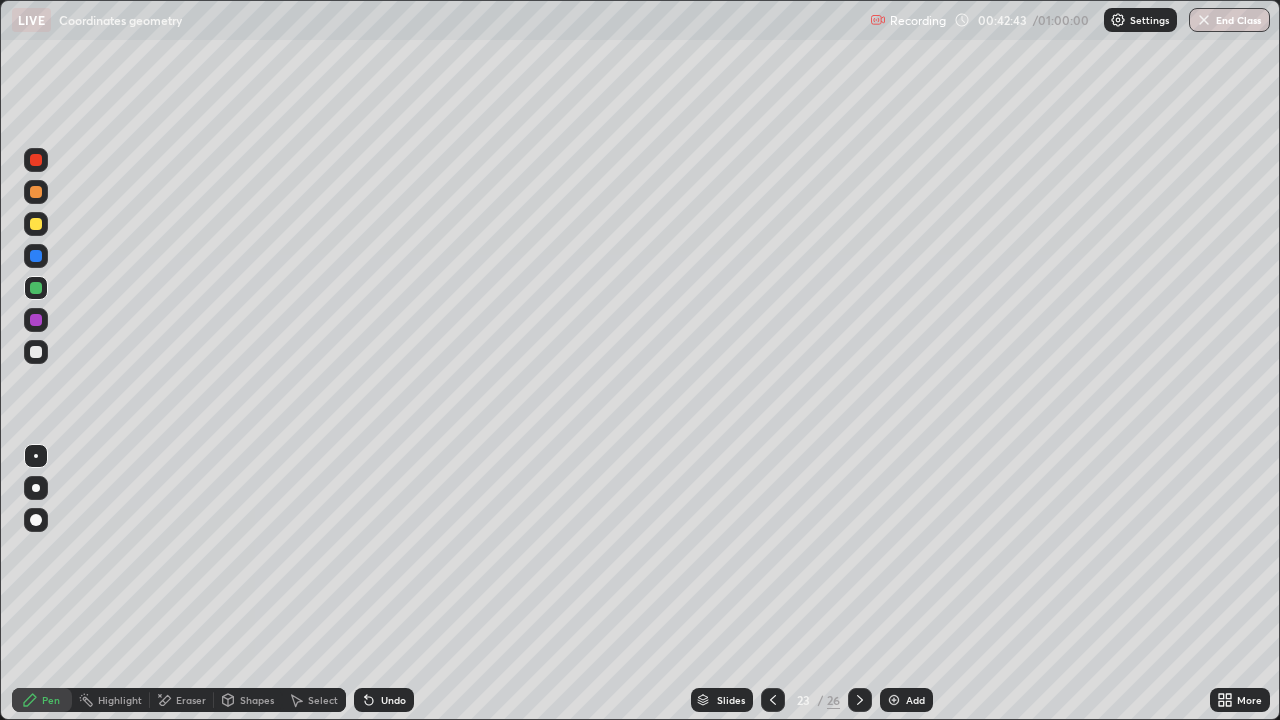 click at bounding box center [773, 700] 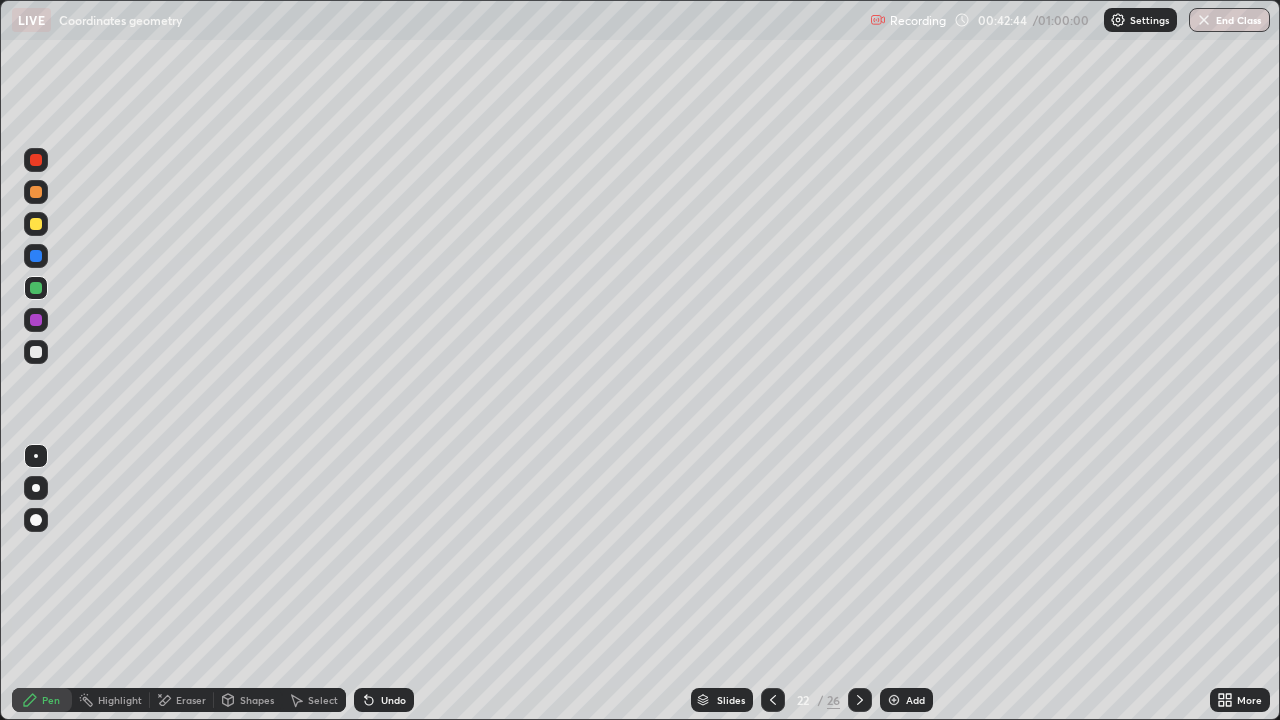 click at bounding box center [773, 700] 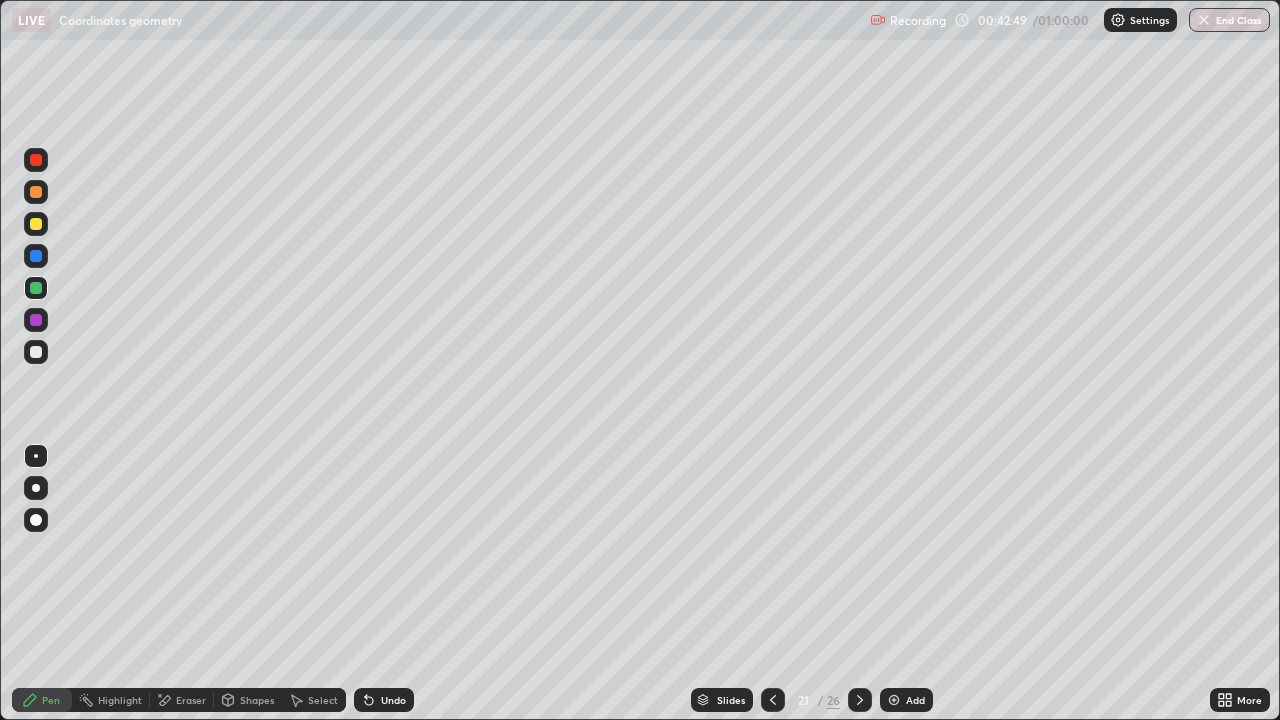 click 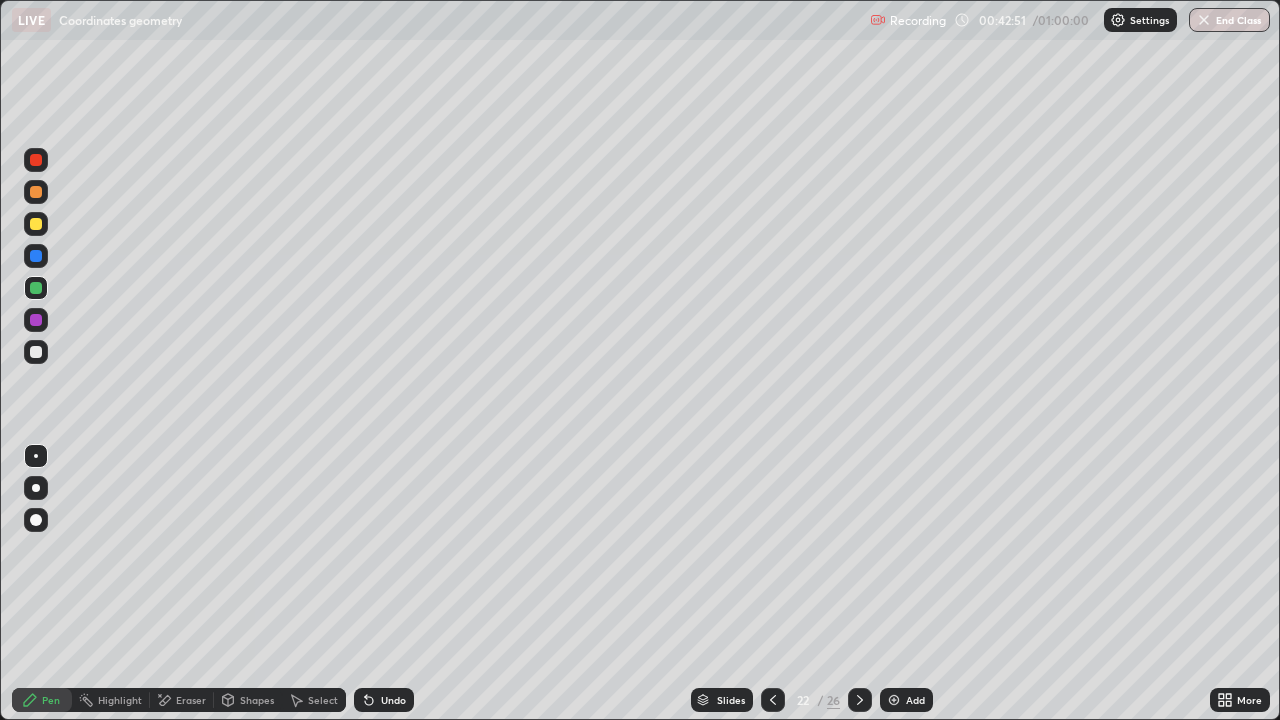 click at bounding box center [860, 700] 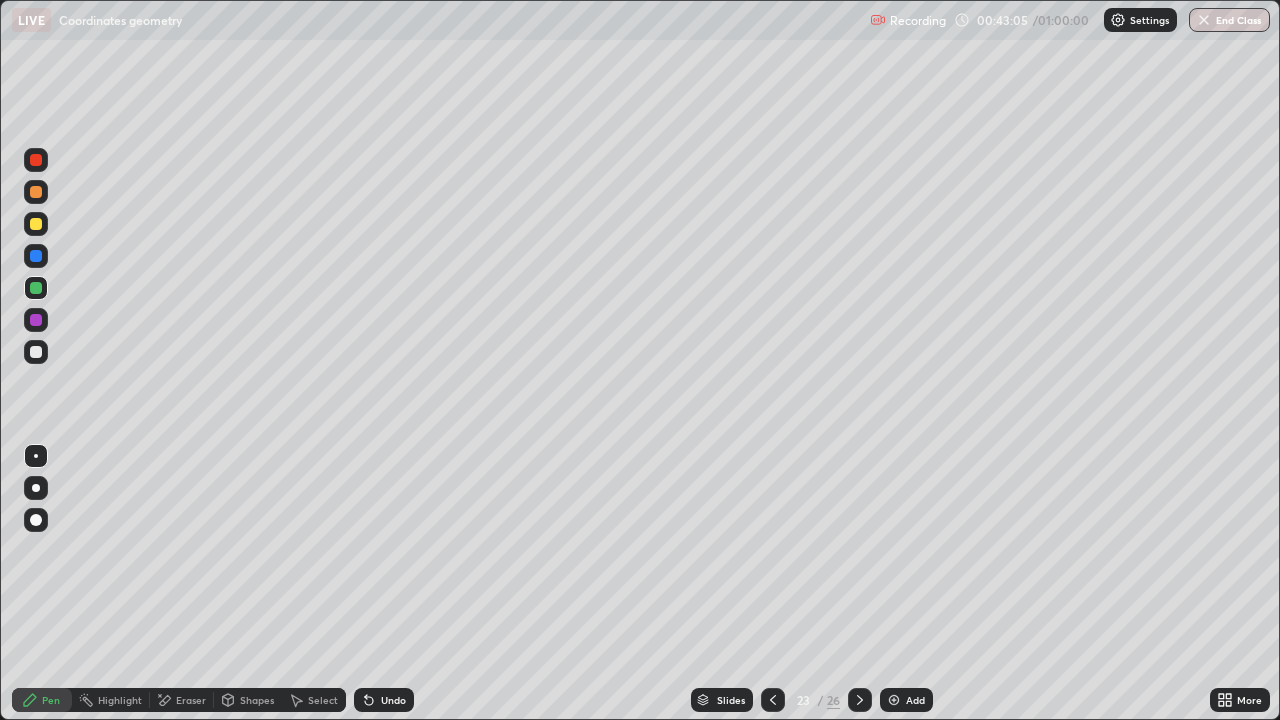 click 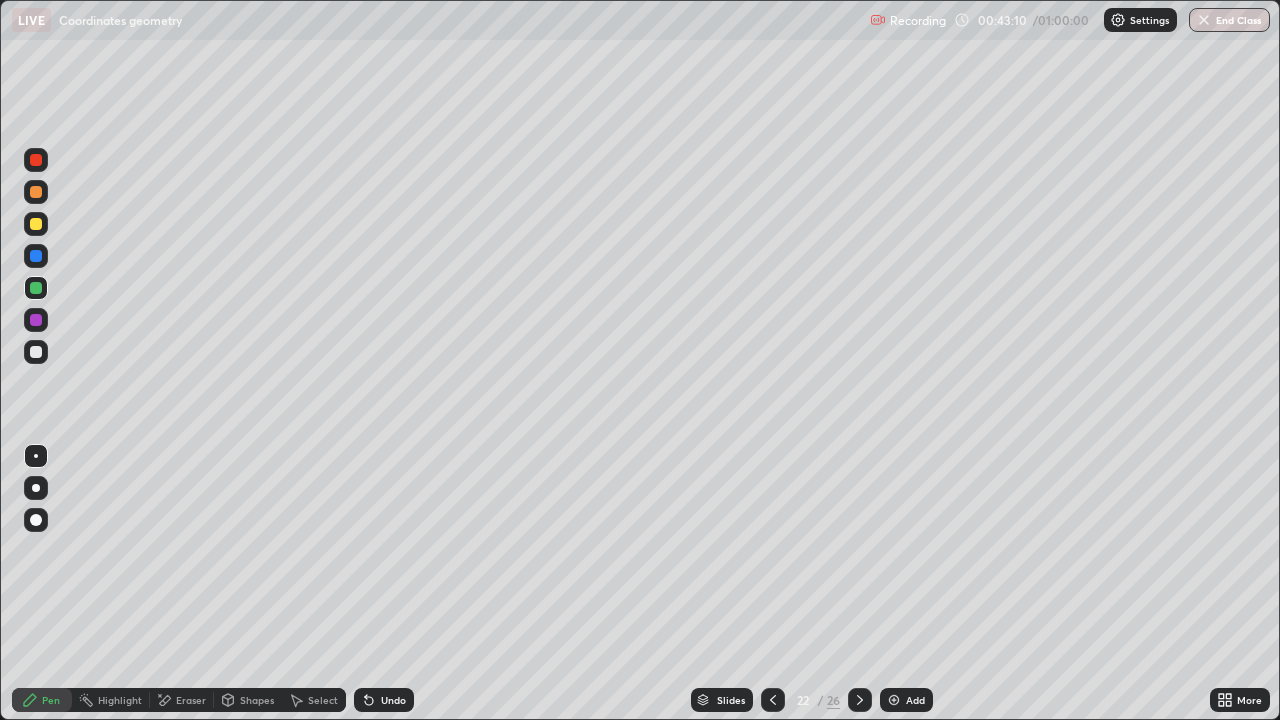 click at bounding box center (773, 700) 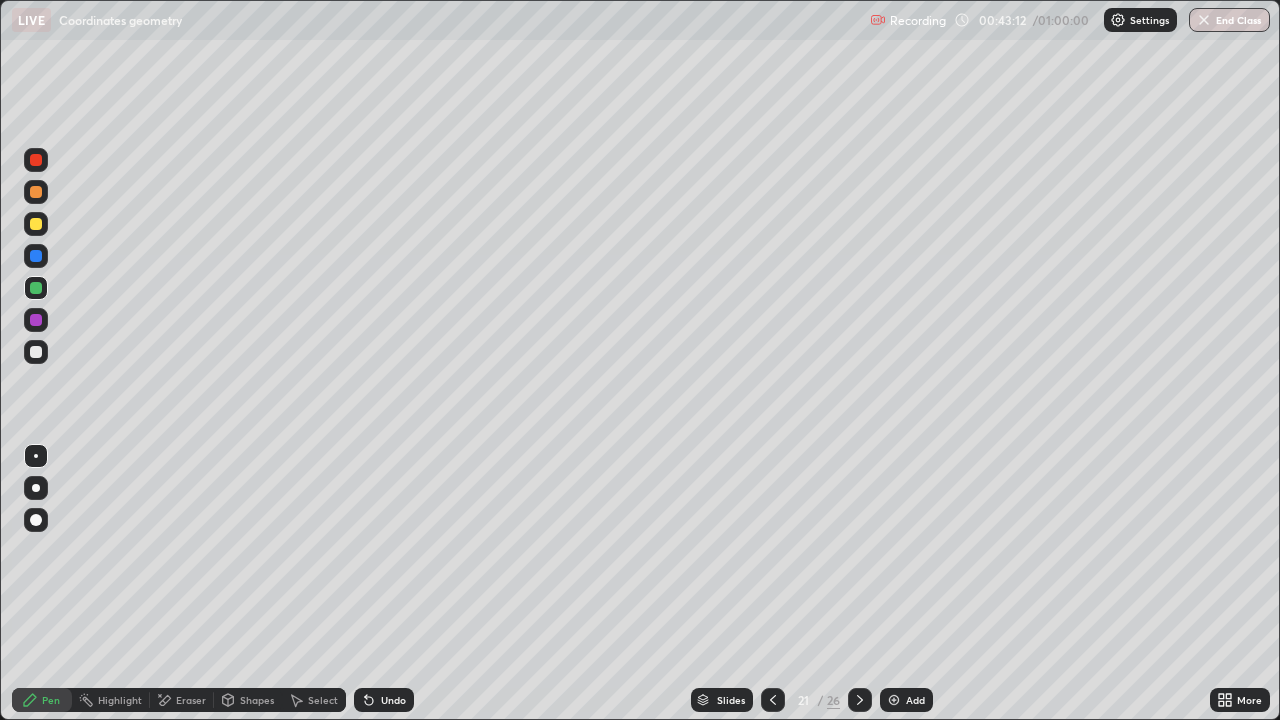 click at bounding box center [860, 700] 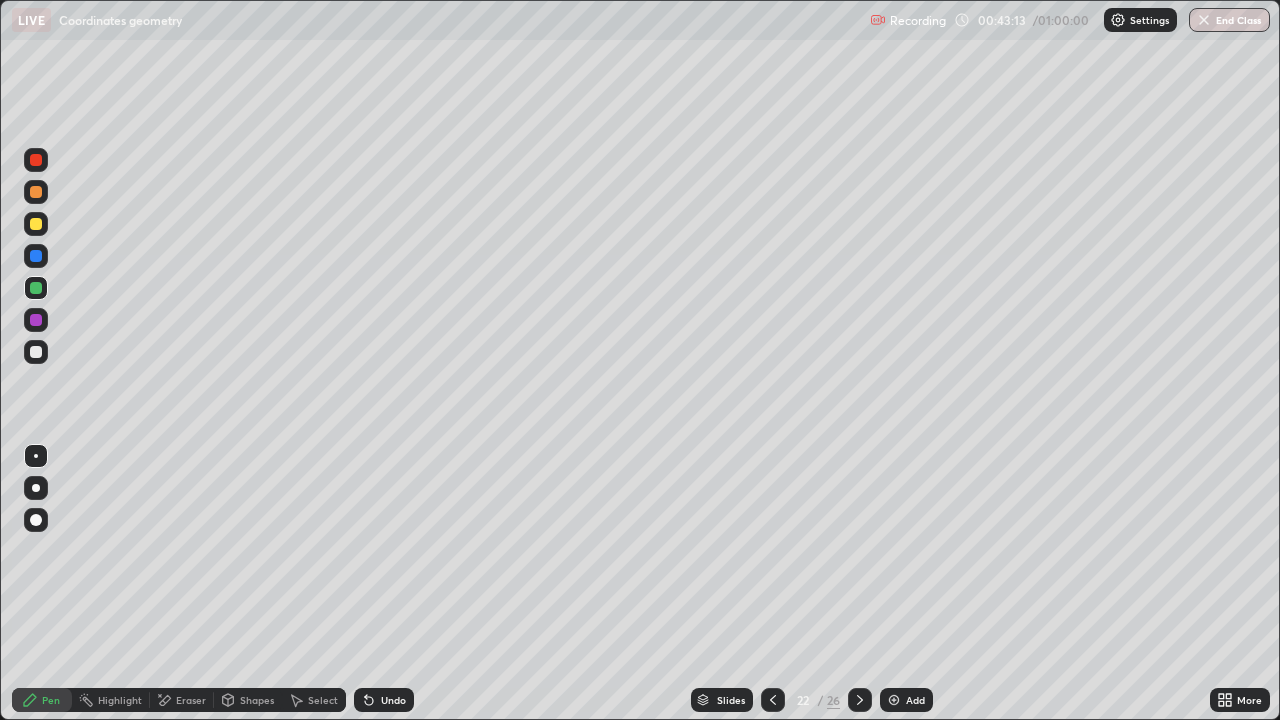 click 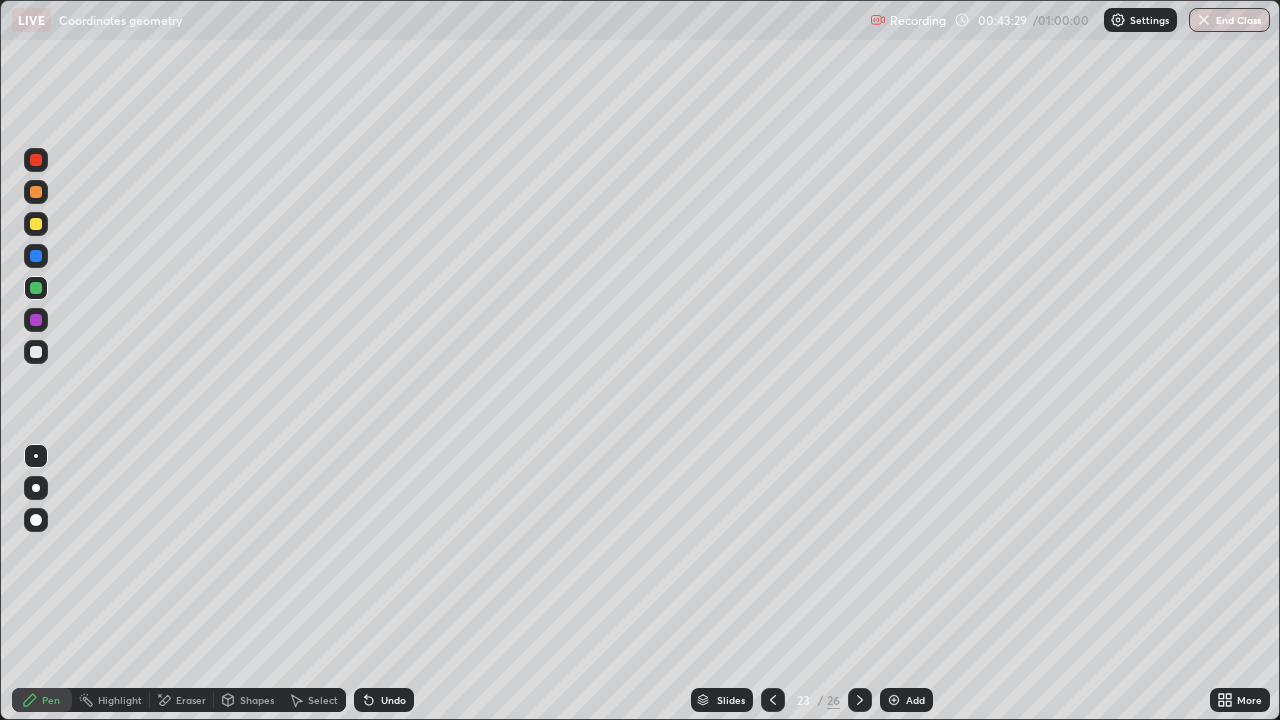 click 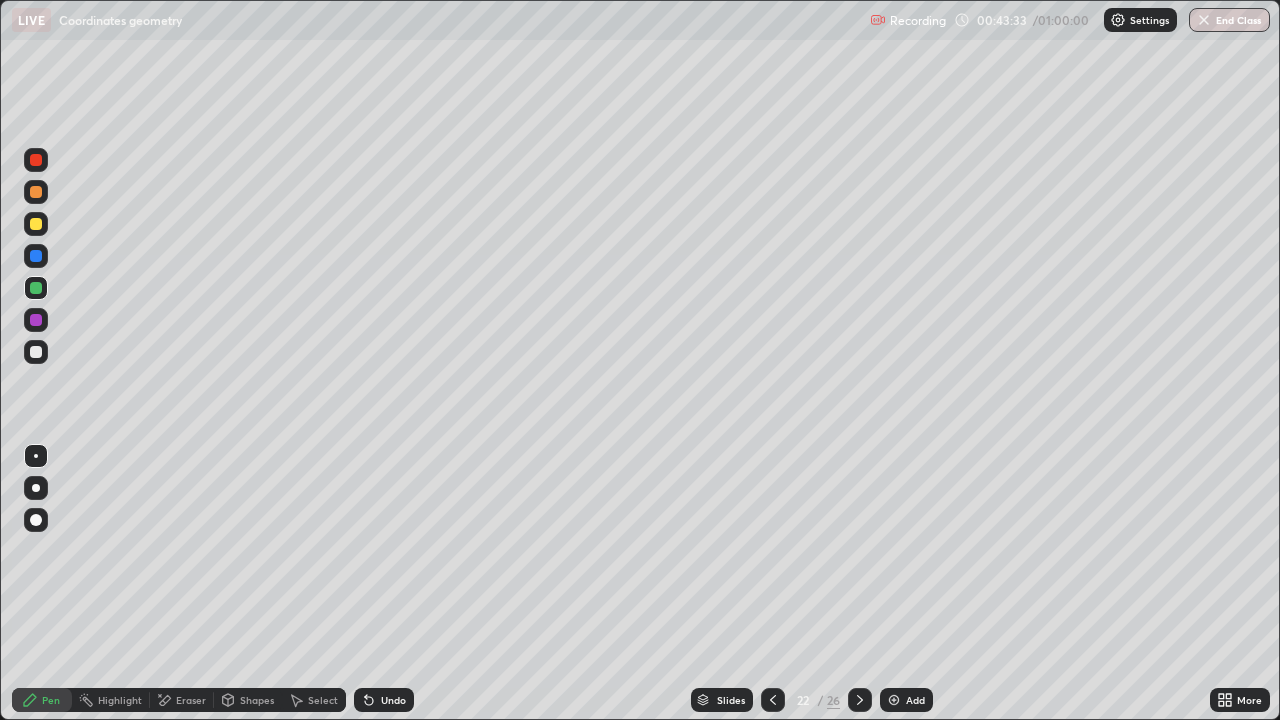 click 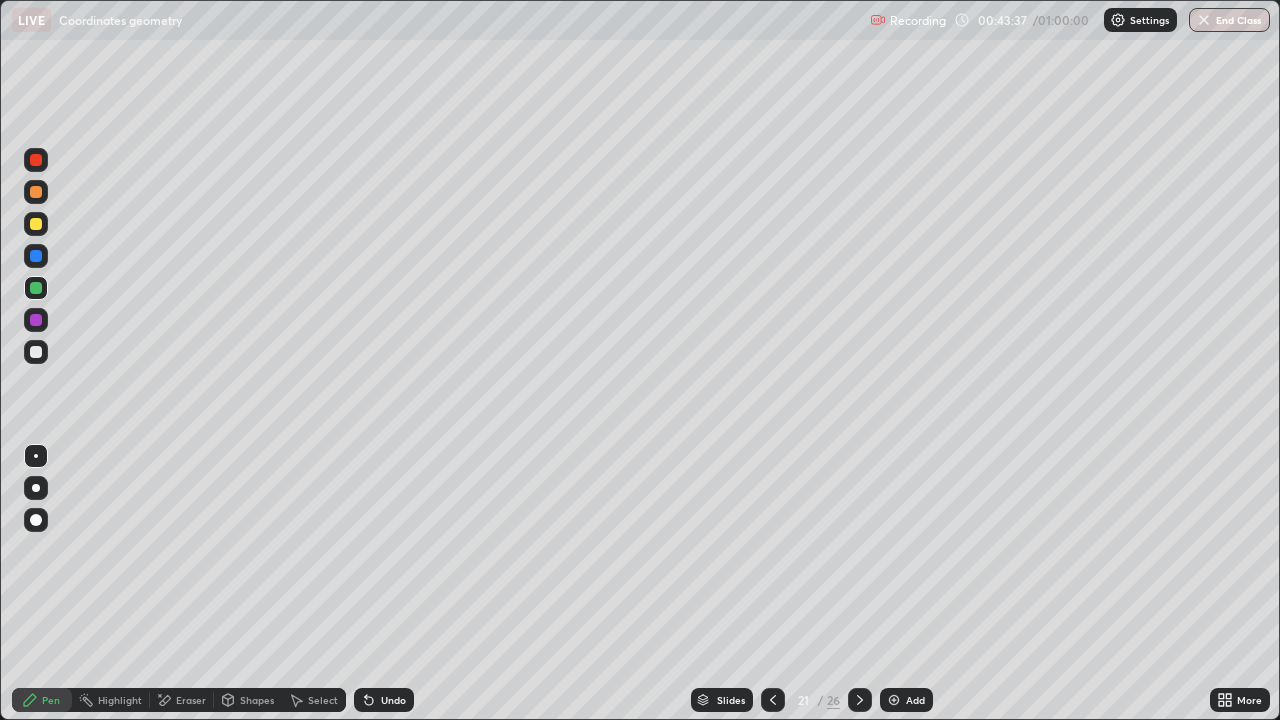 click 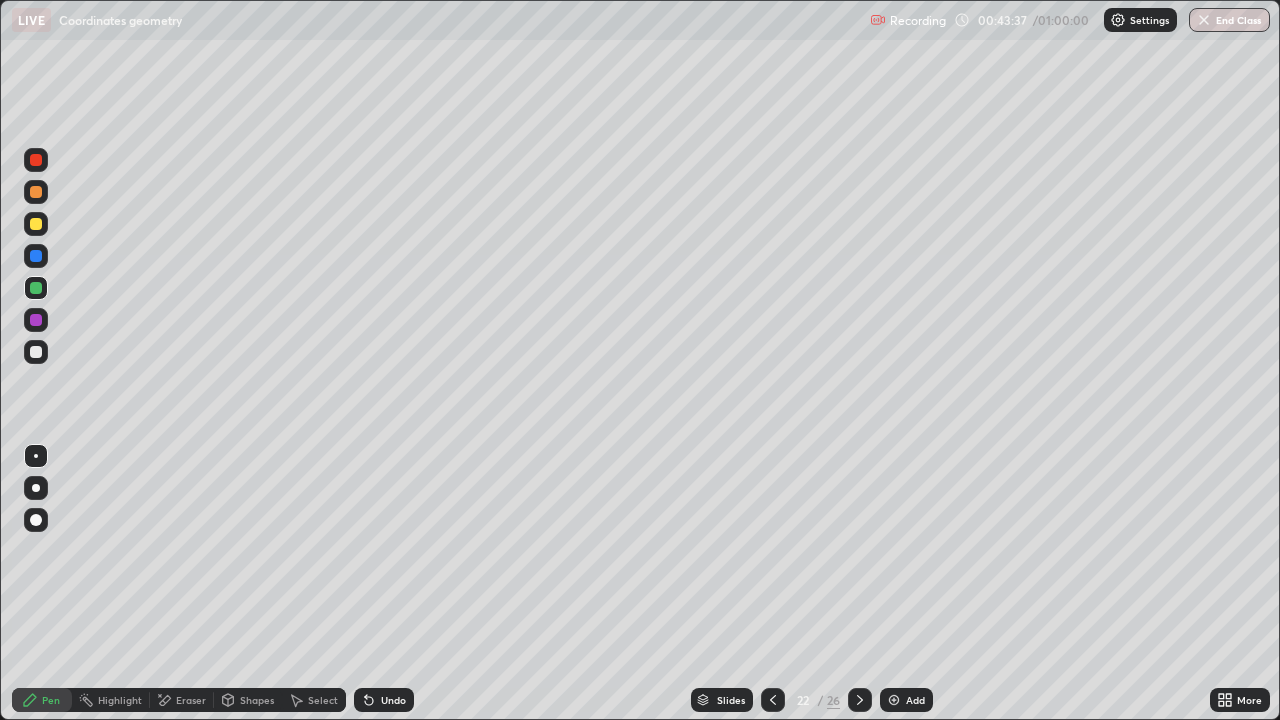 click at bounding box center (860, 700) 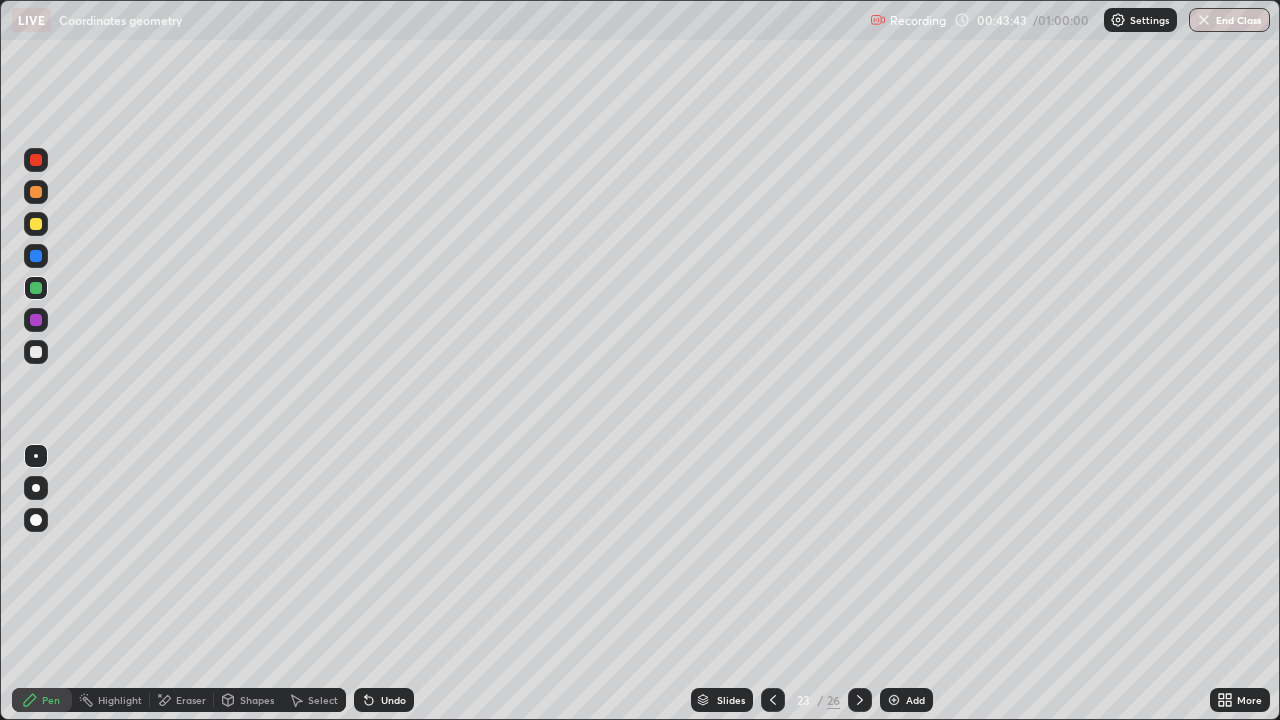 click on "Undo" at bounding box center [384, 700] 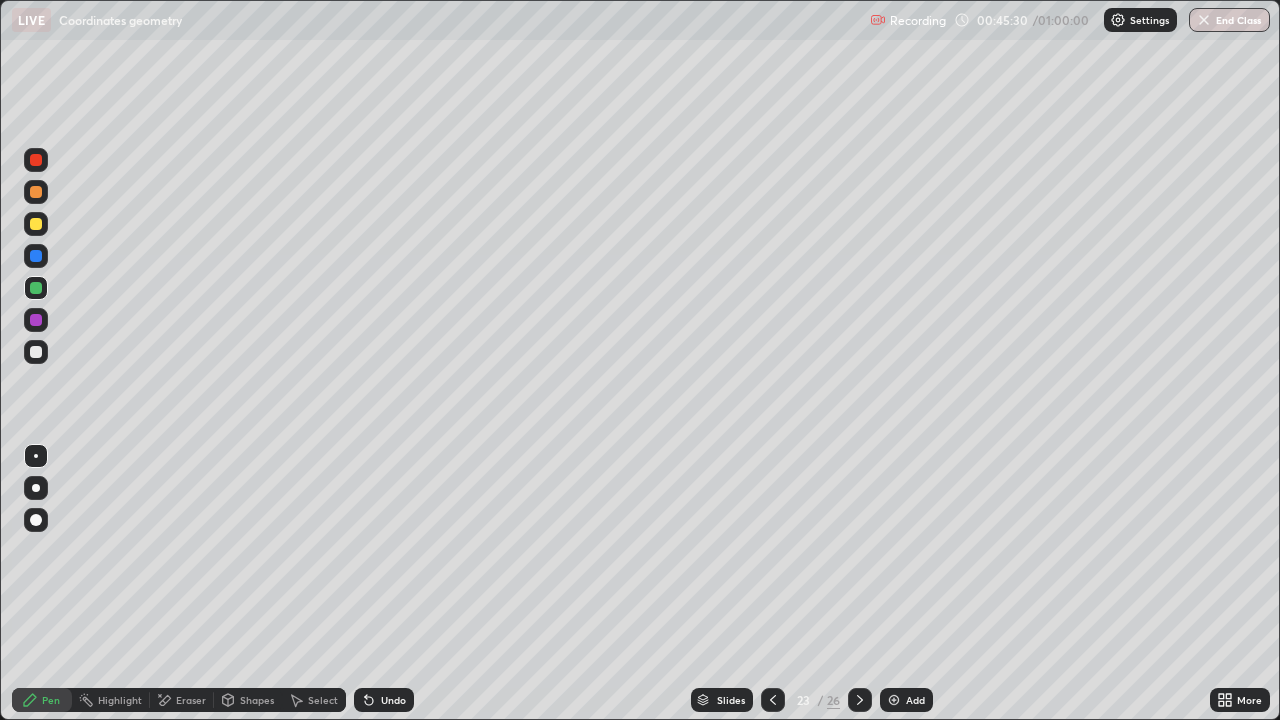 click on "End Class" at bounding box center (1229, 20) 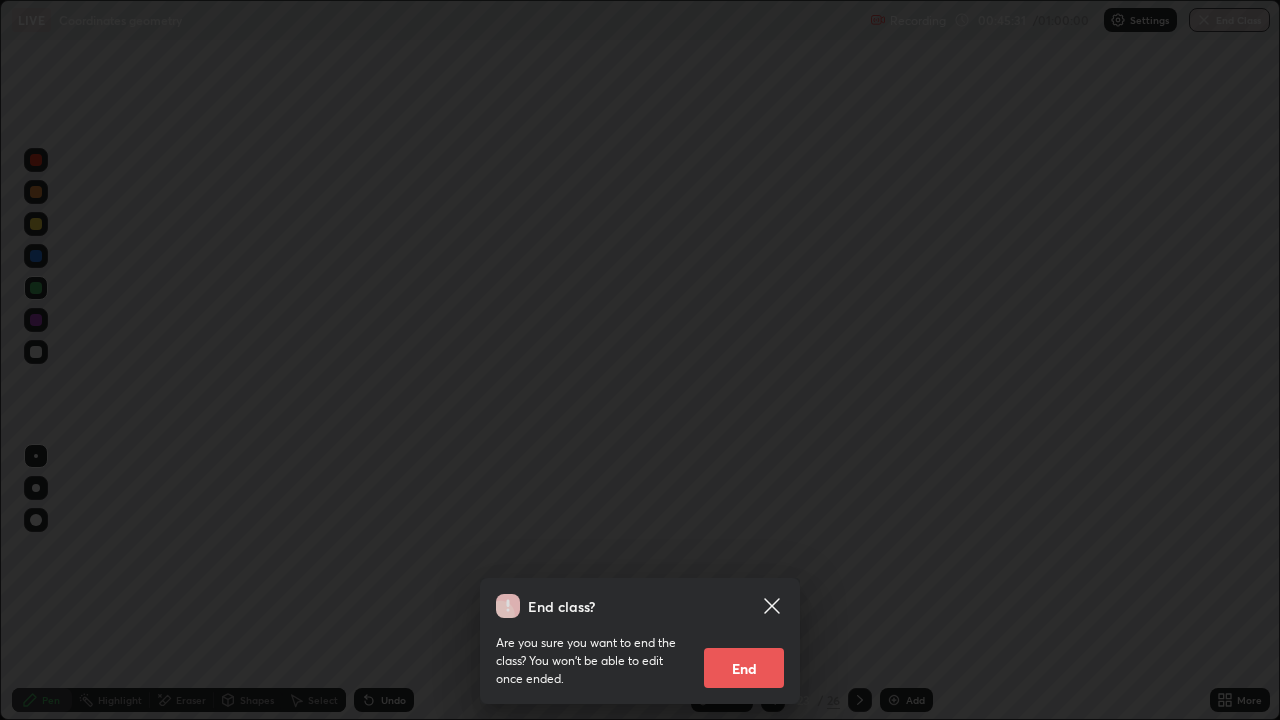 click on "End" at bounding box center (744, 668) 